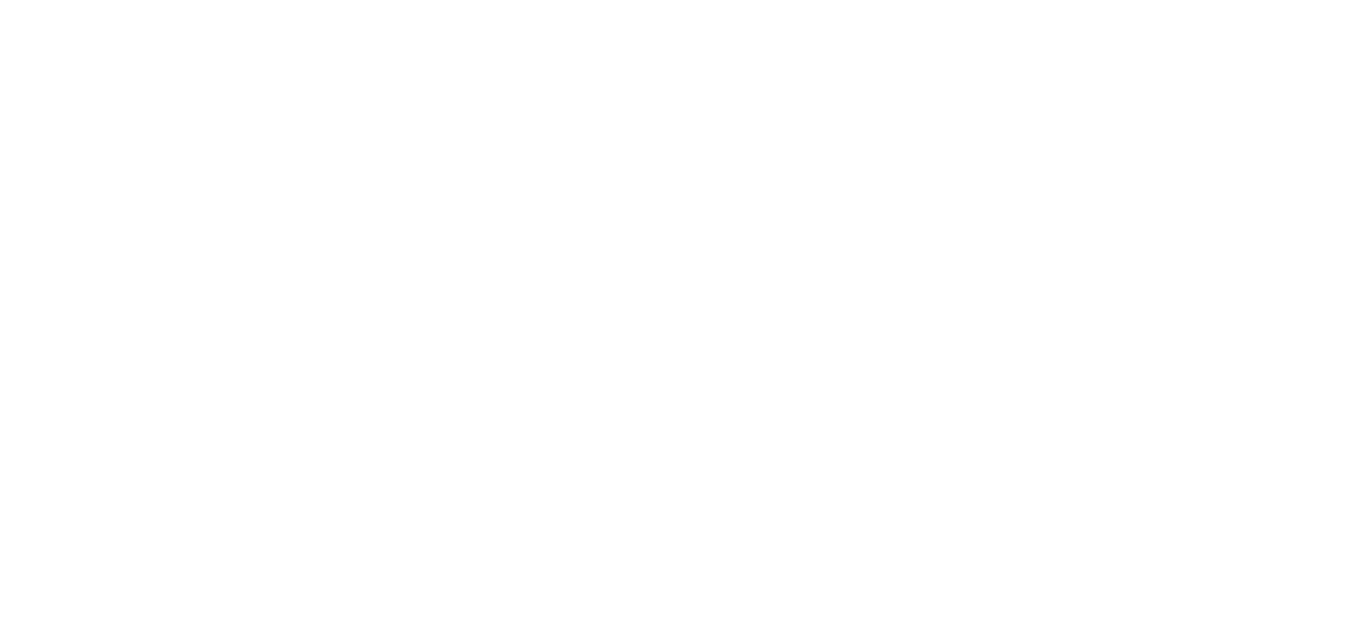 scroll, scrollTop: 0, scrollLeft: 0, axis: both 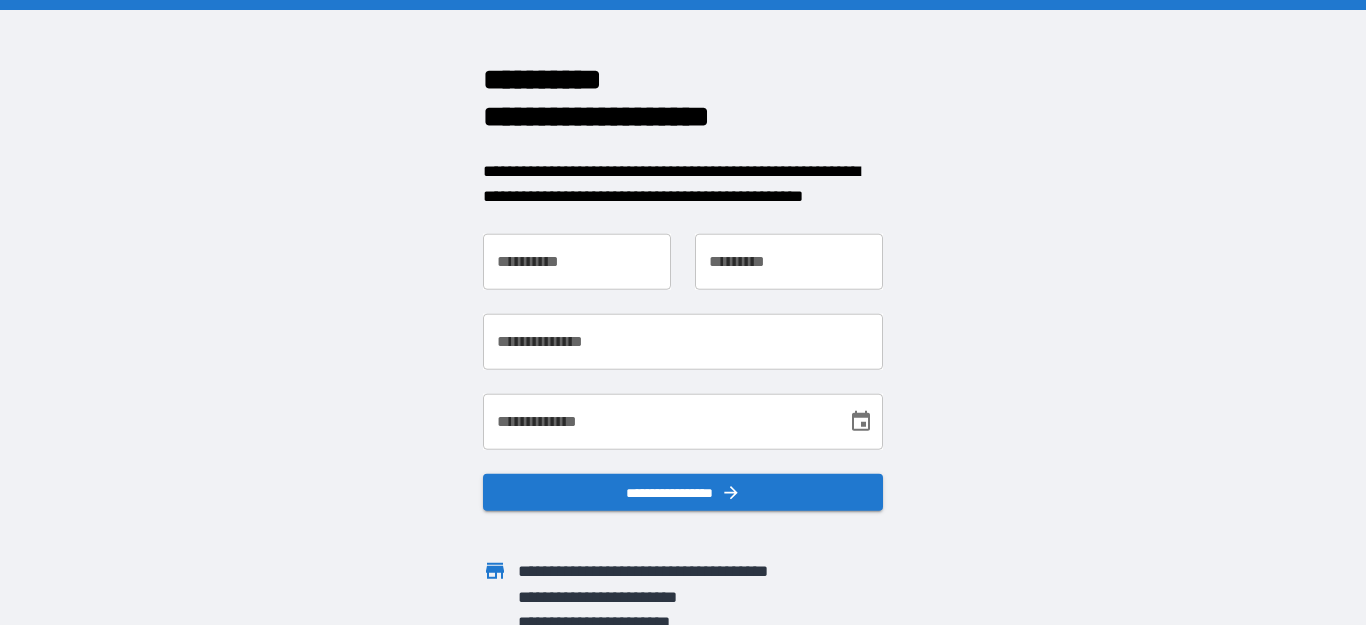 click on "**********" at bounding box center (577, 261) 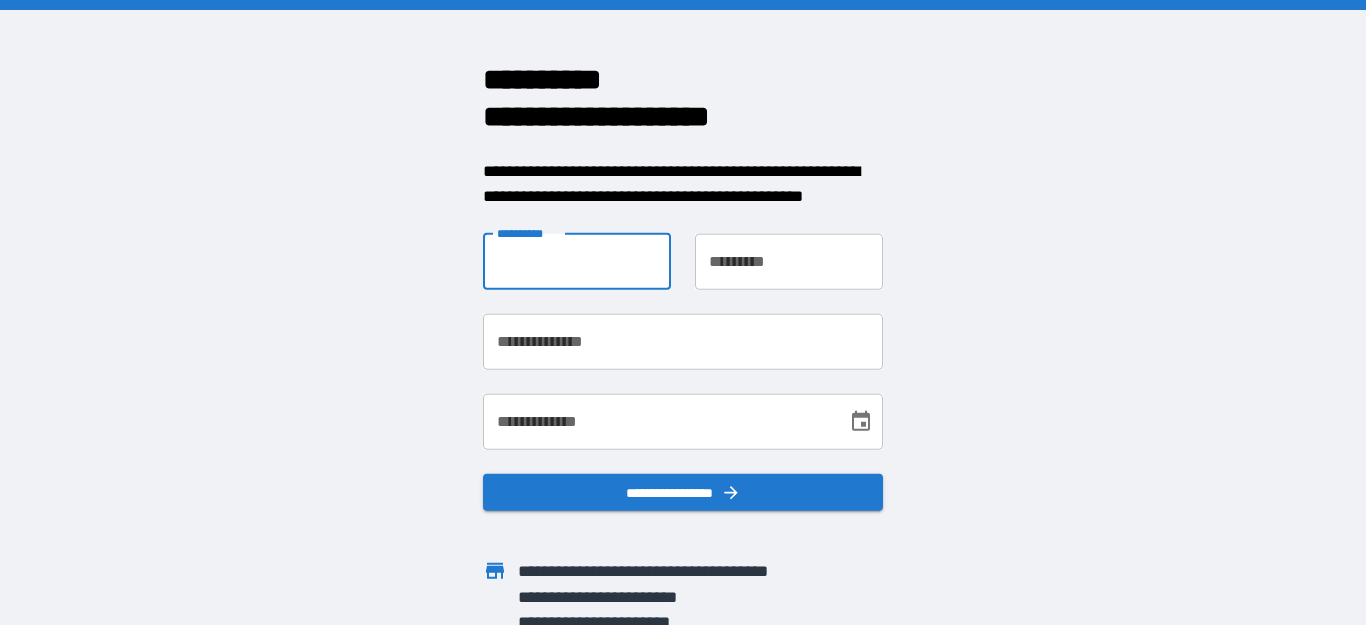 click on "**********" at bounding box center [683, 312] 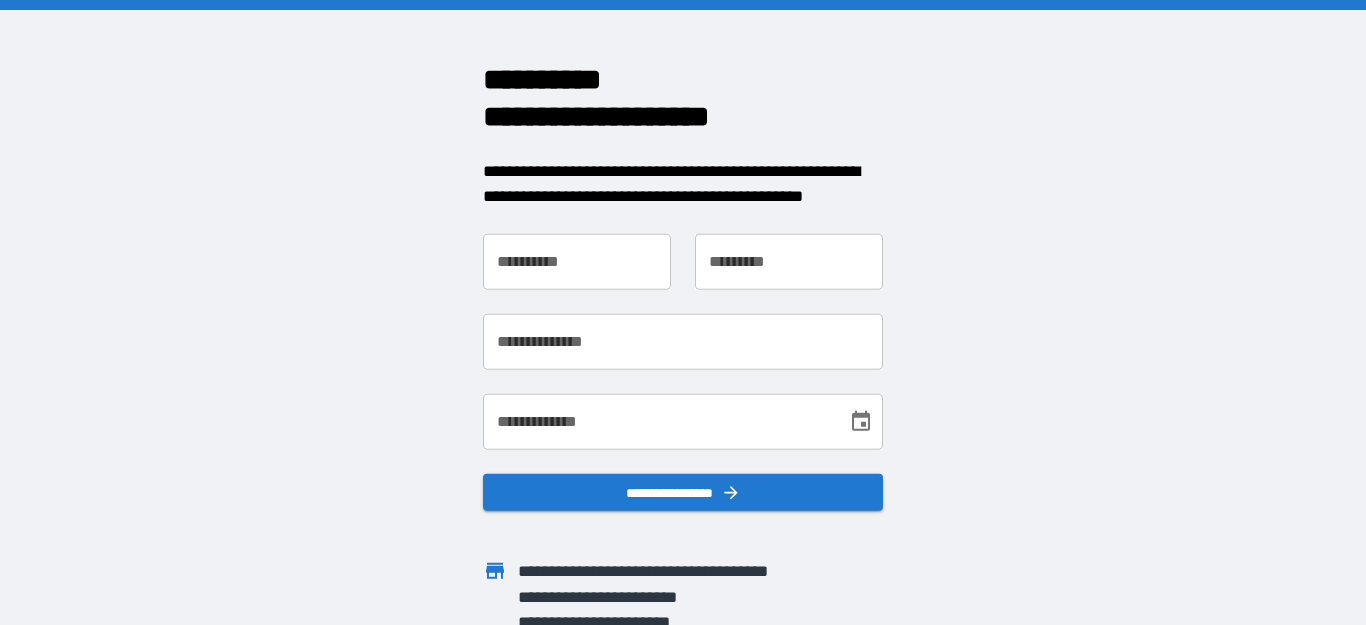 click on "**********" at bounding box center [577, 261] 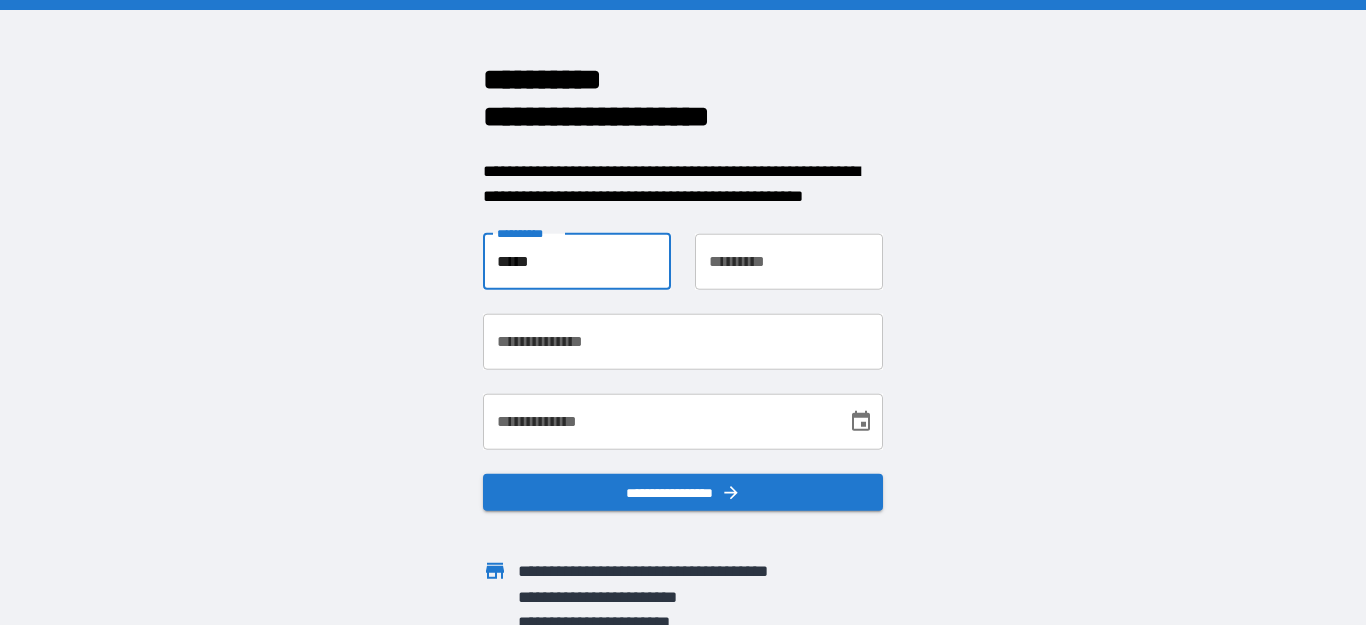 type on "*****" 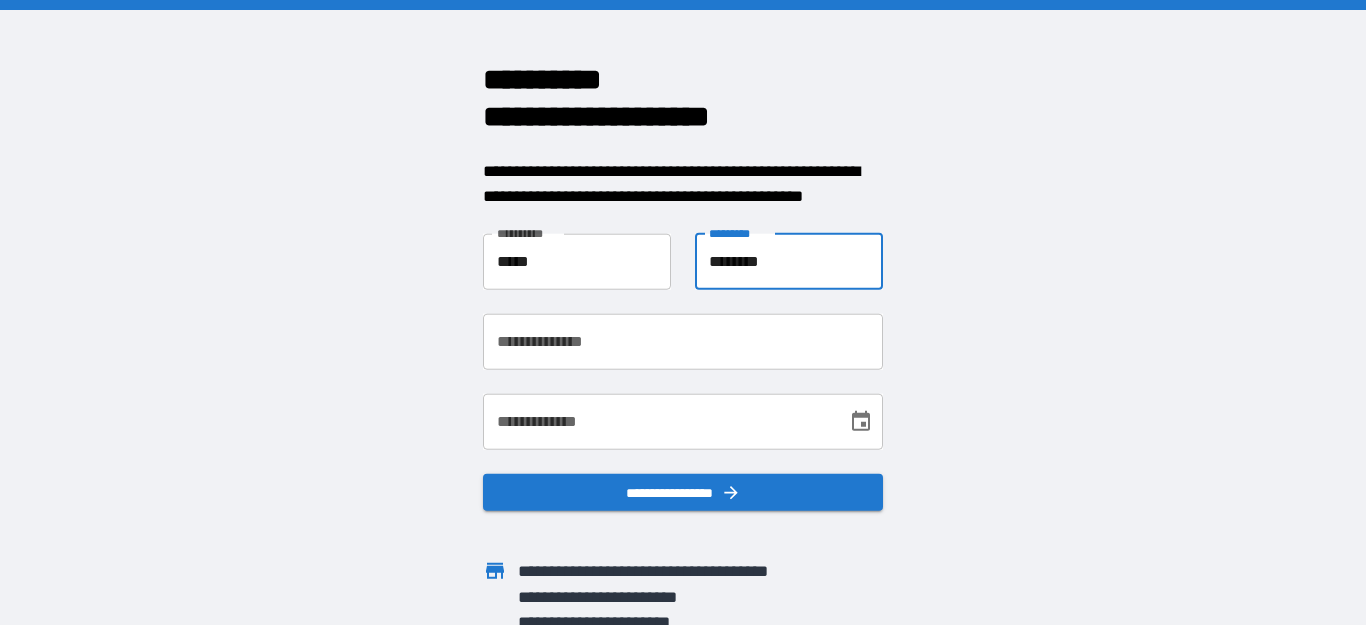 type on "********" 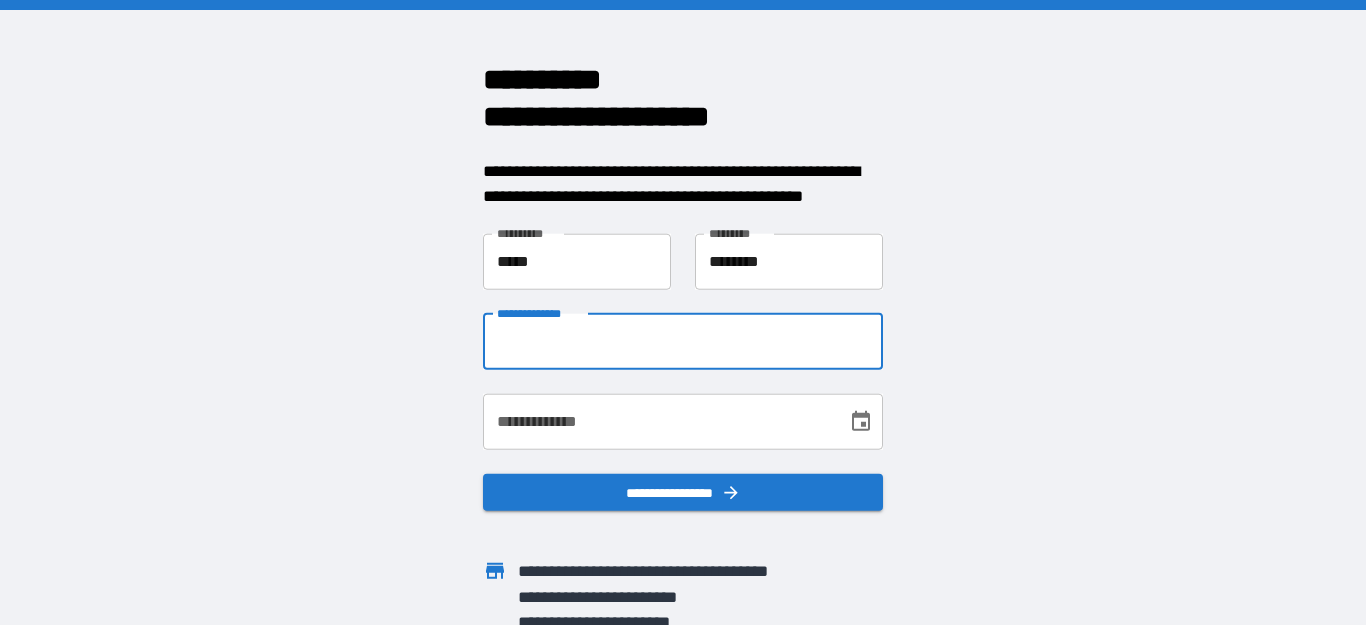 click on "**********" at bounding box center [683, 341] 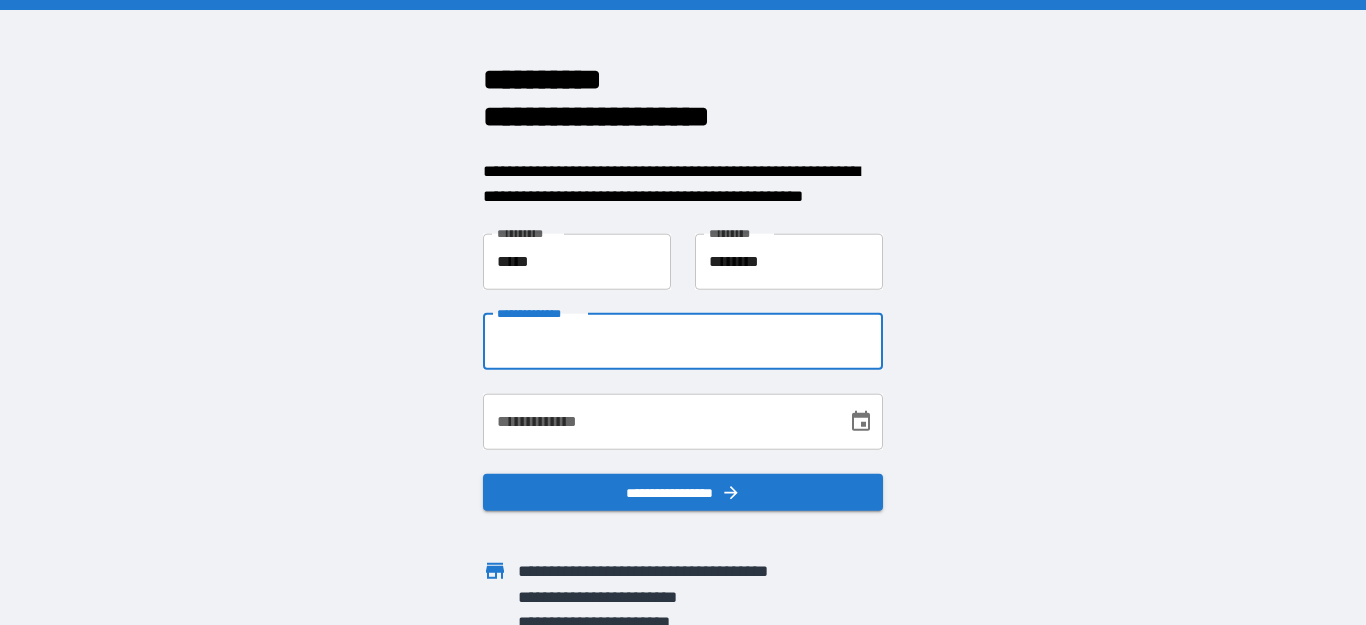 type on "**********" 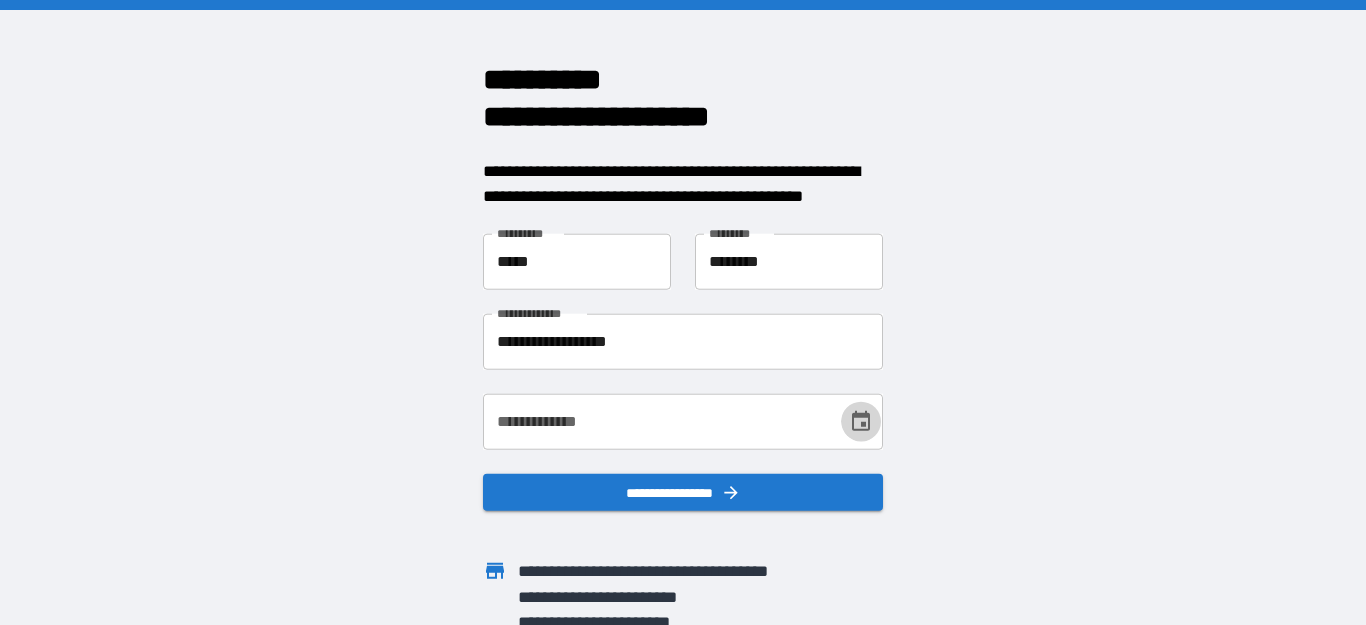 click 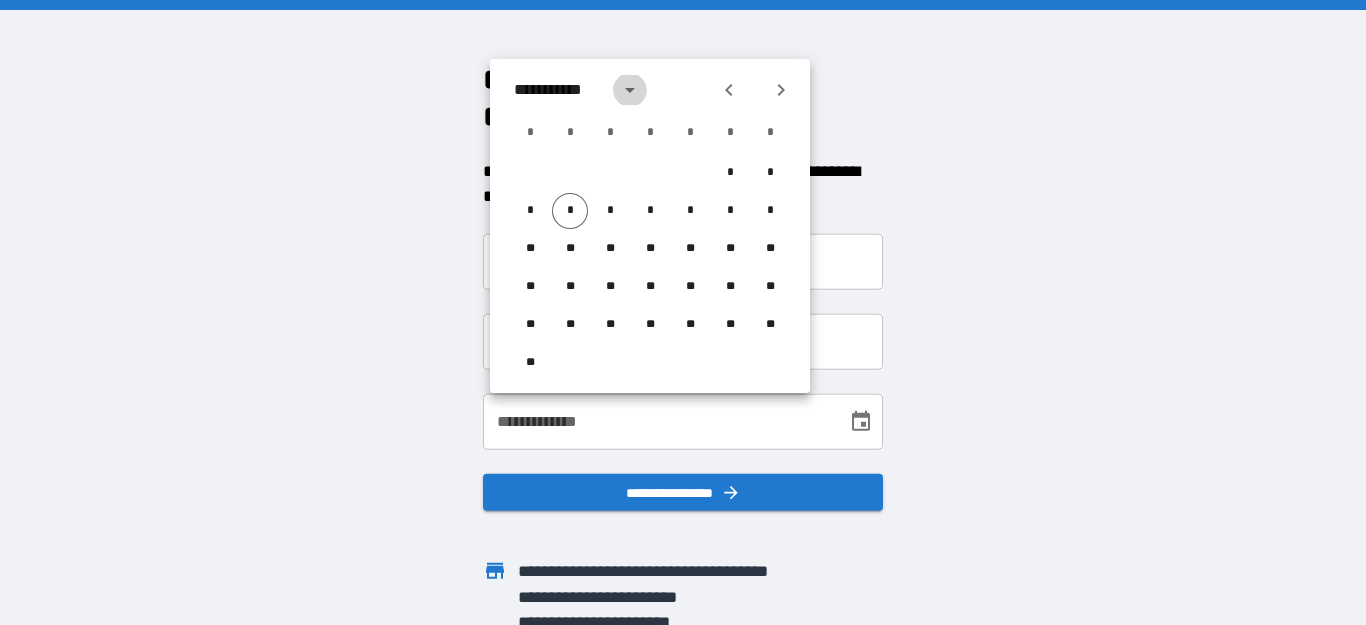 click 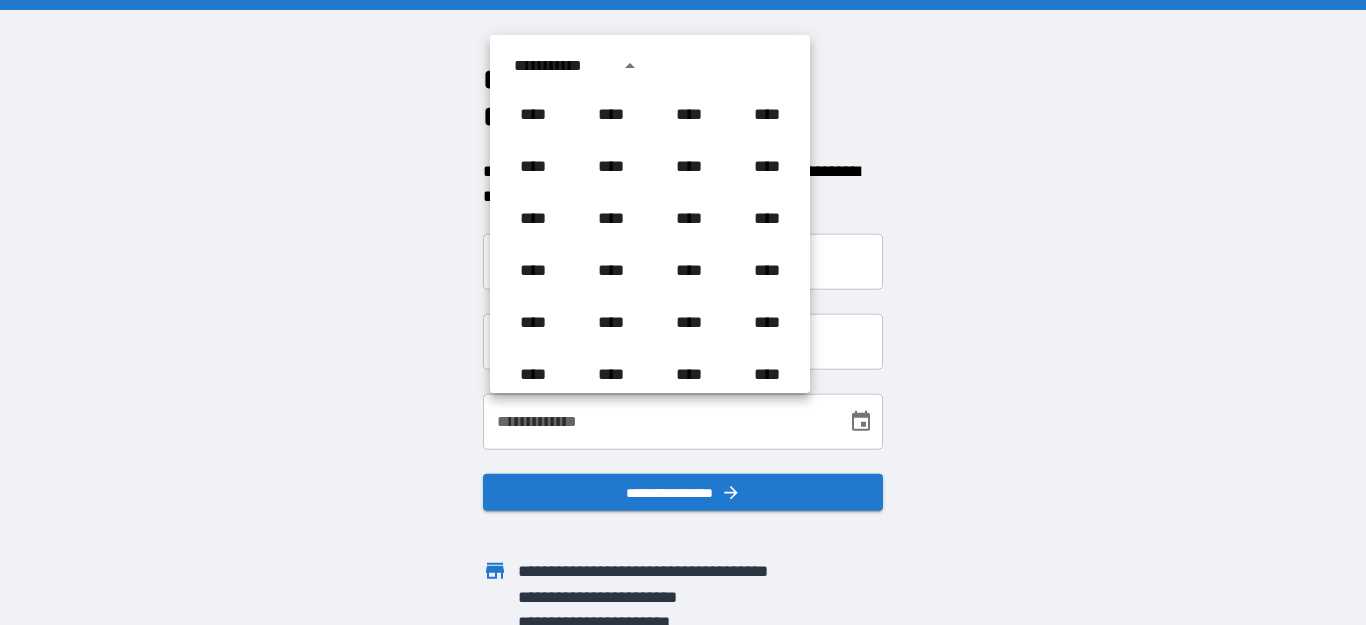 scroll, scrollTop: 1486, scrollLeft: 0, axis: vertical 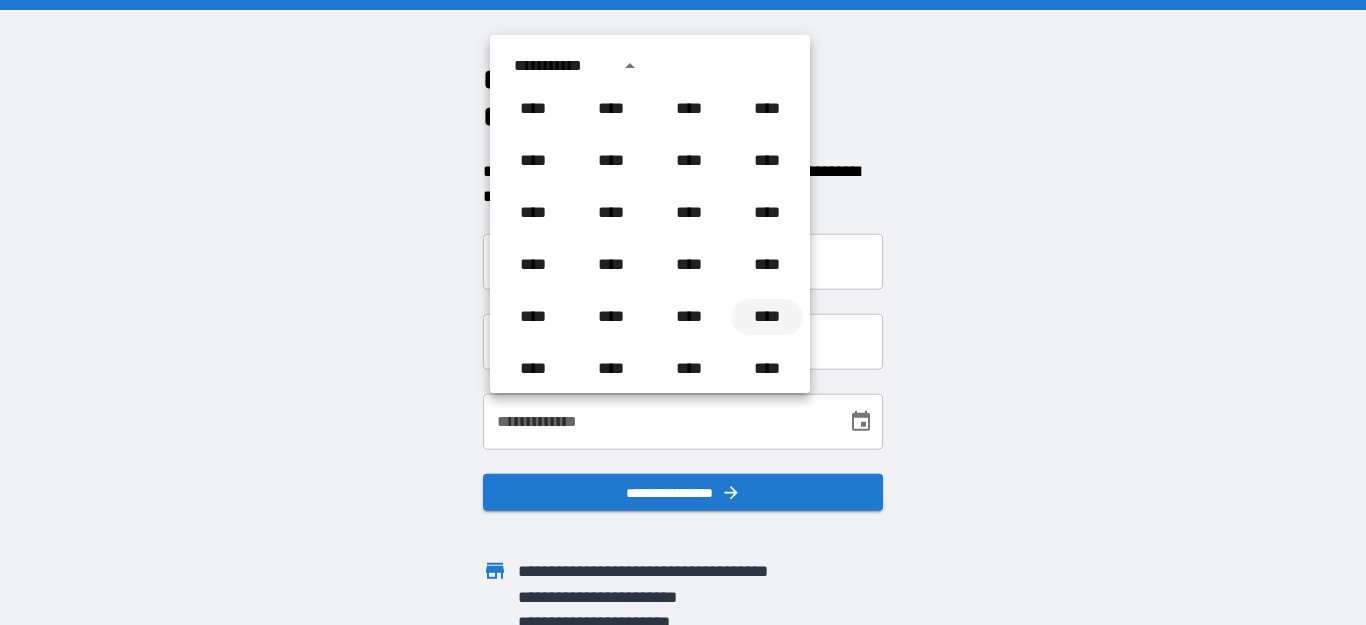 click on "****" at bounding box center (767, 317) 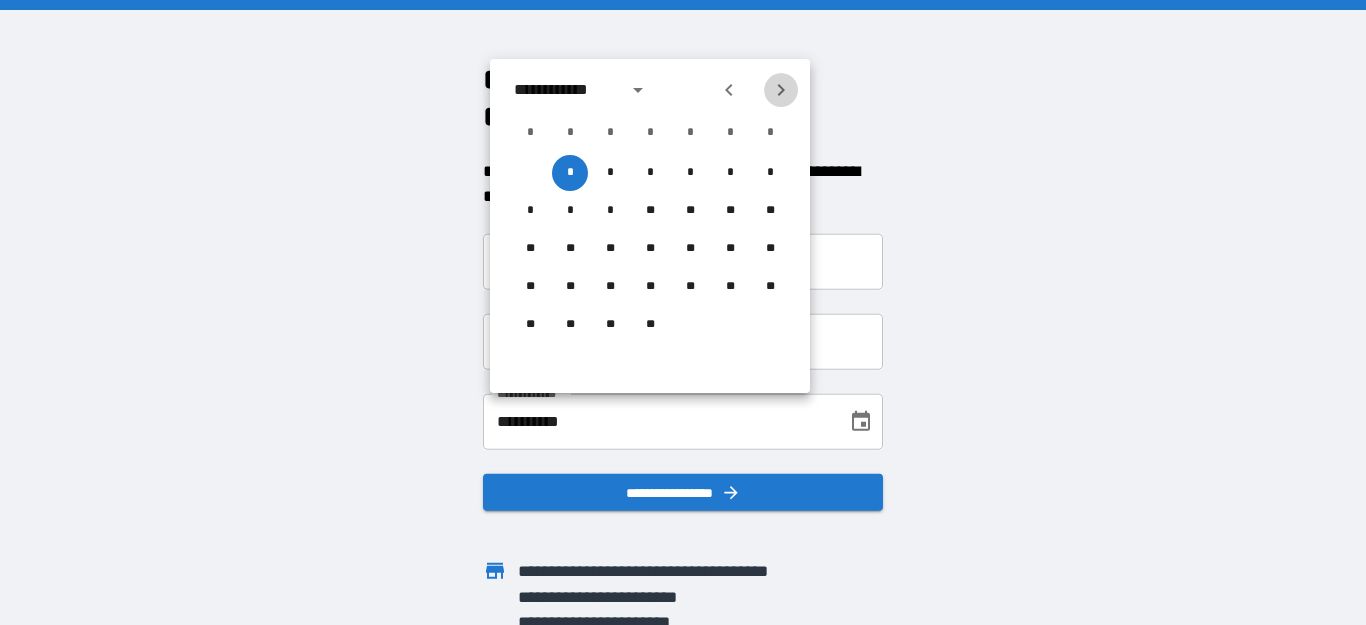 click 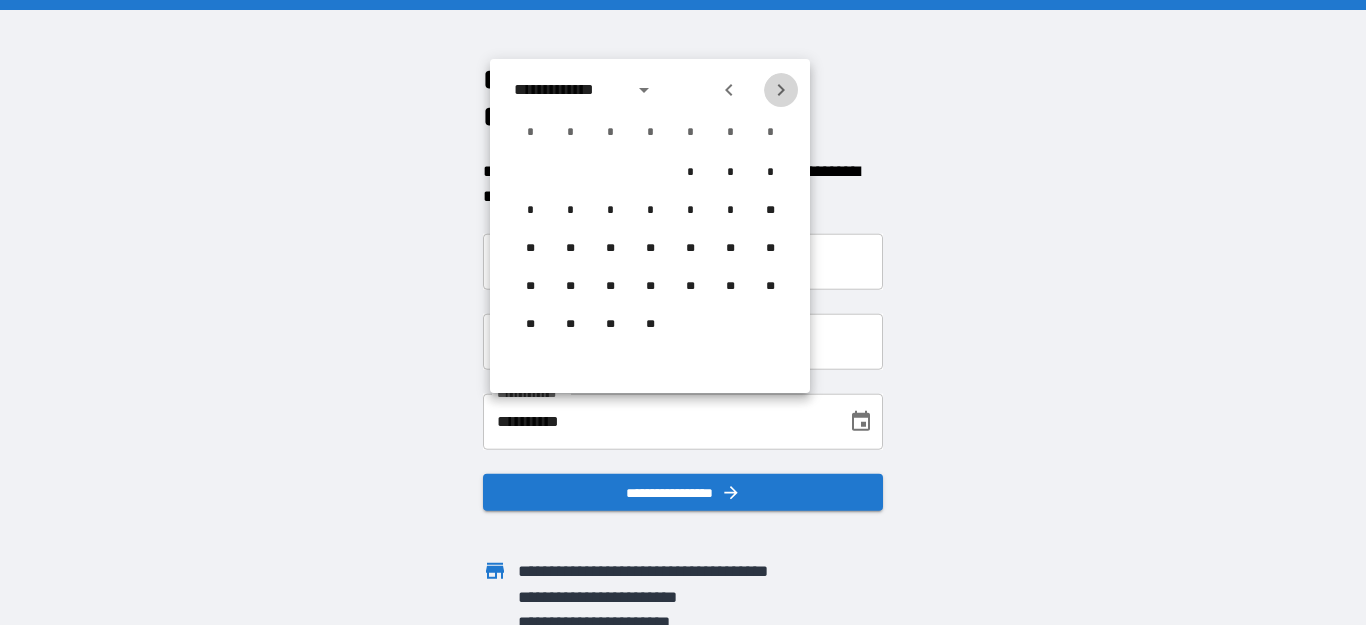 click 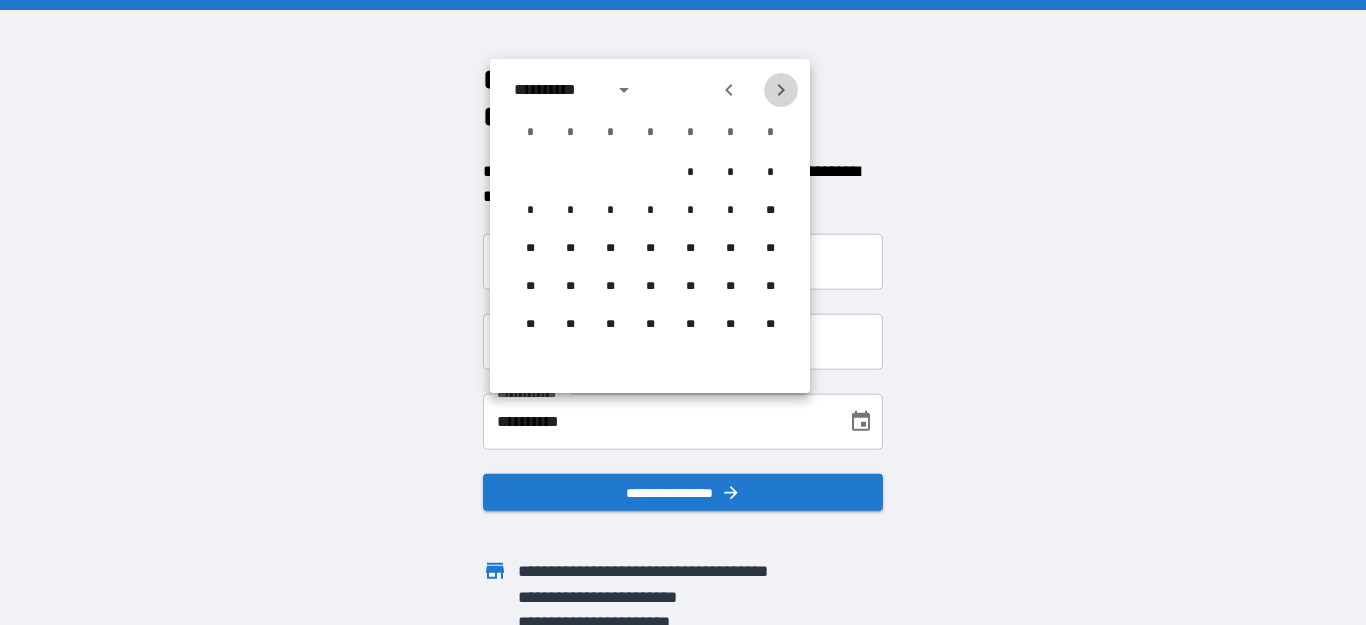 click 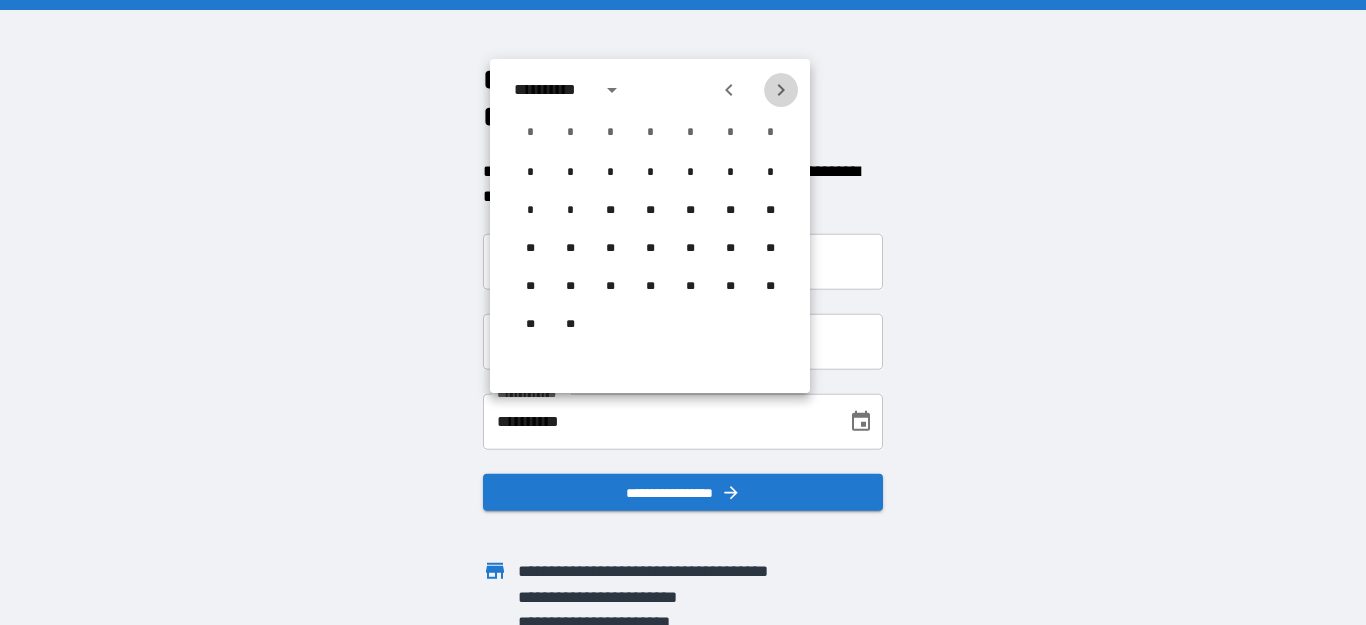 click 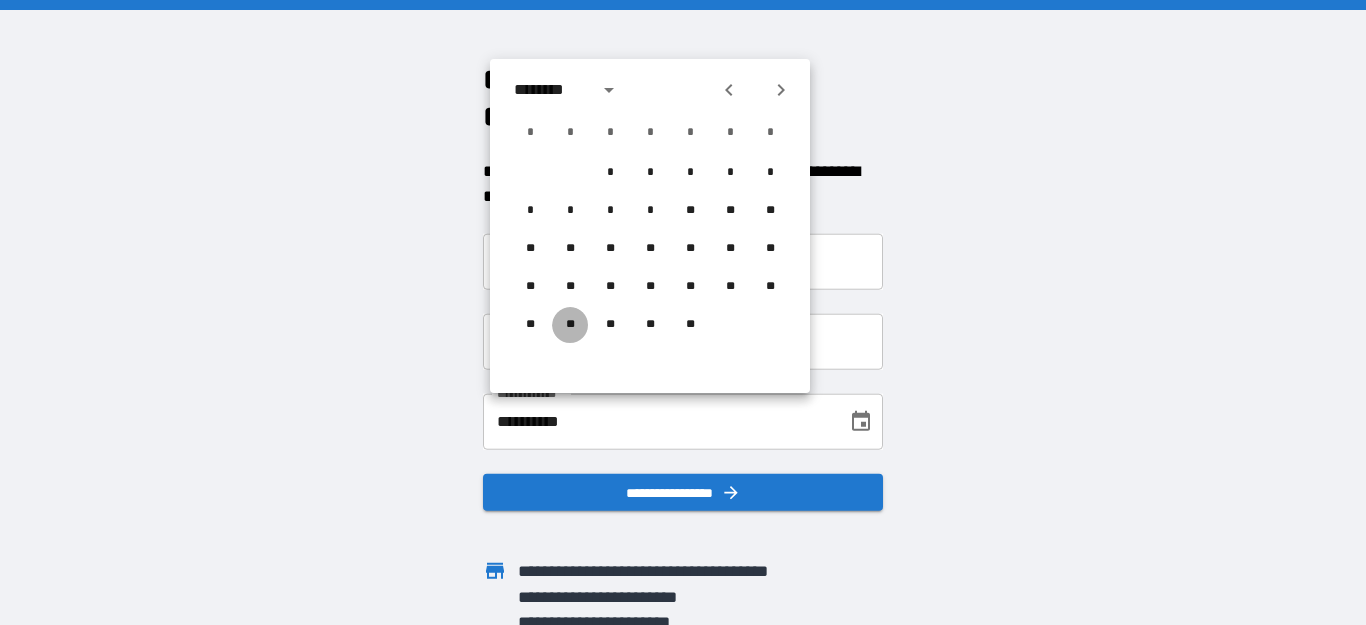 click on "**" at bounding box center [570, 325] 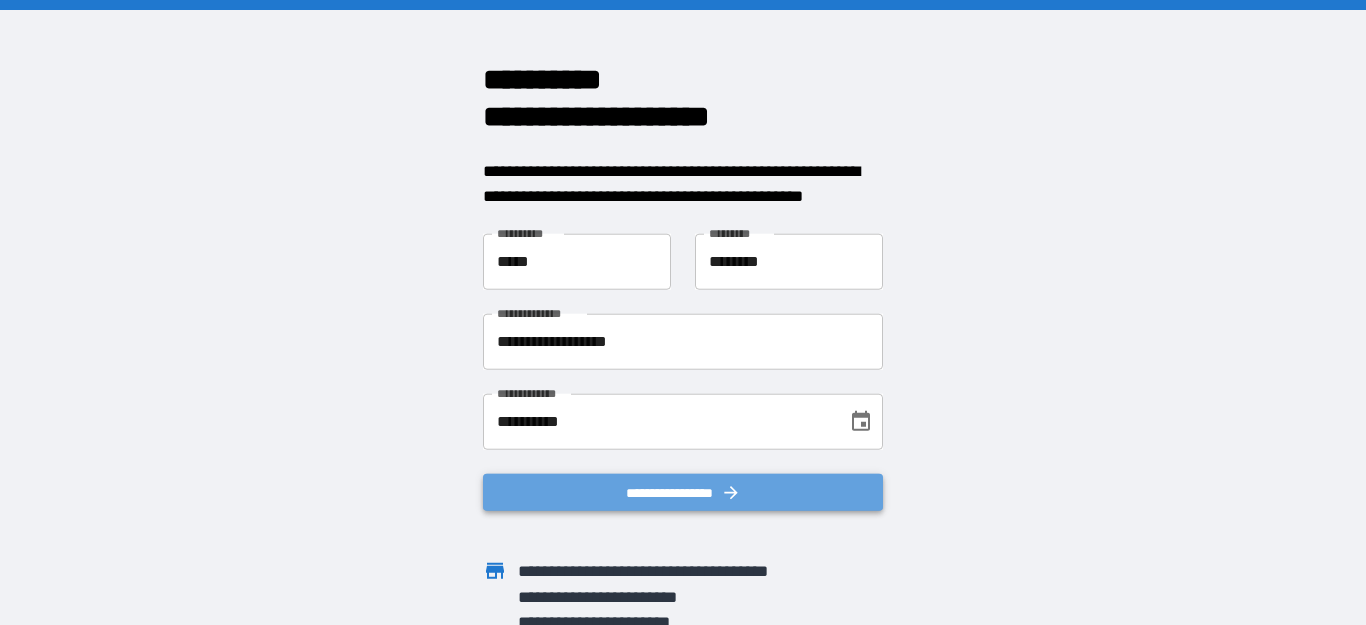 click on "**********" at bounding box center [683, 492] 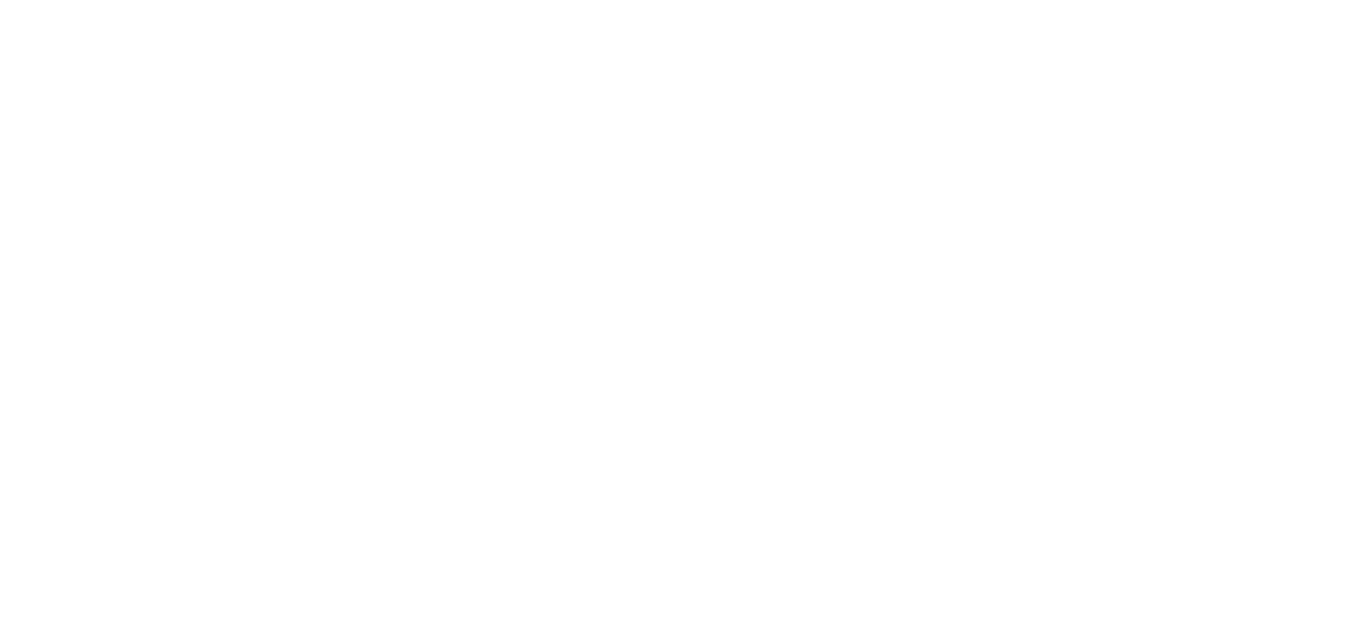 scroll, scrollTop: 0, scrollLeft: 0, axis: both 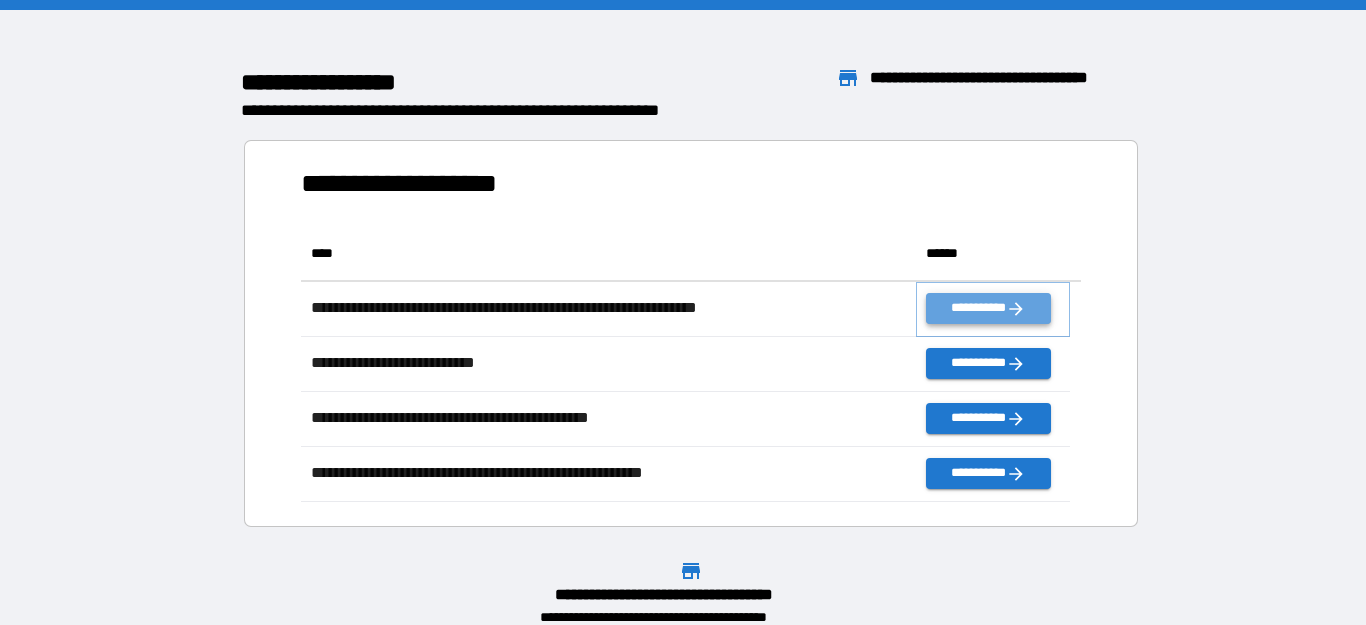 click on "**********" at bounding box center [988, 308] 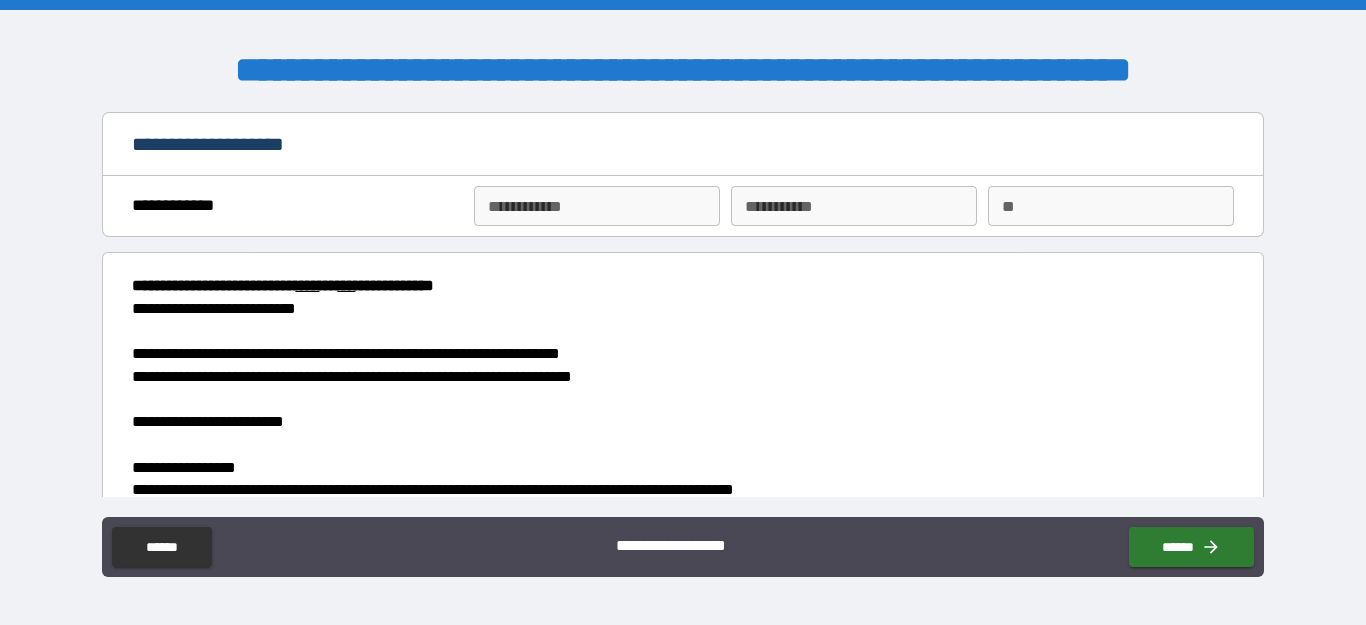 type on "*" 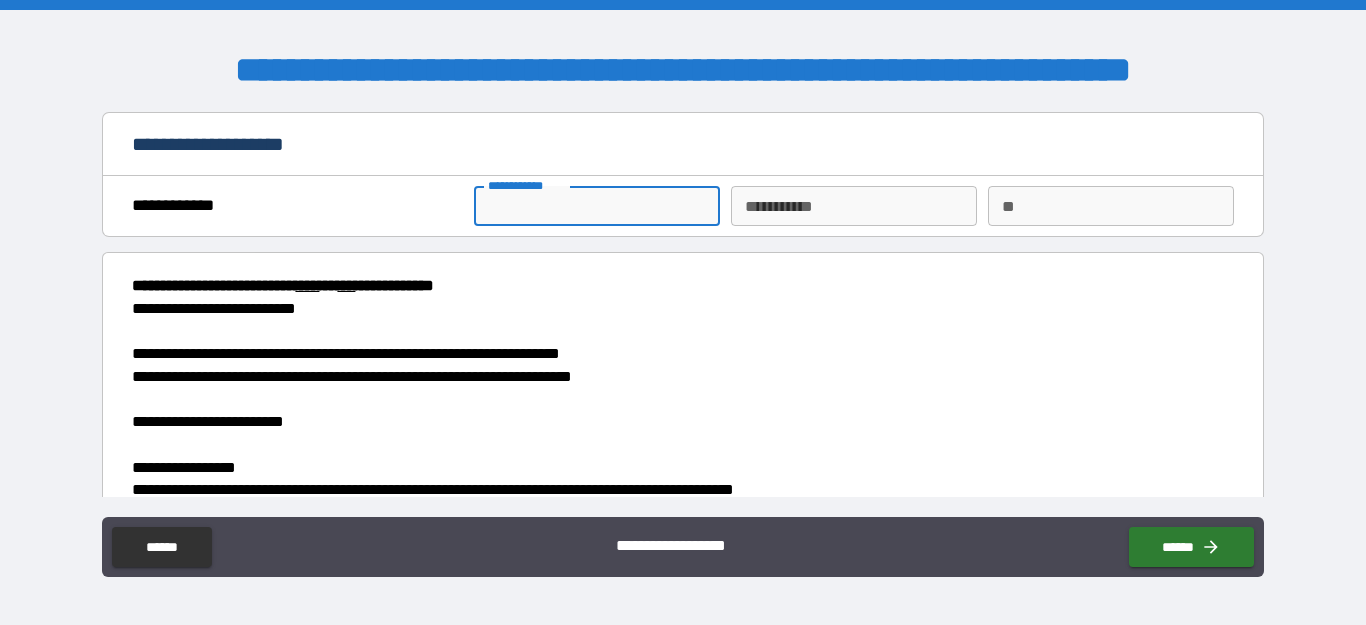 type on "*****" 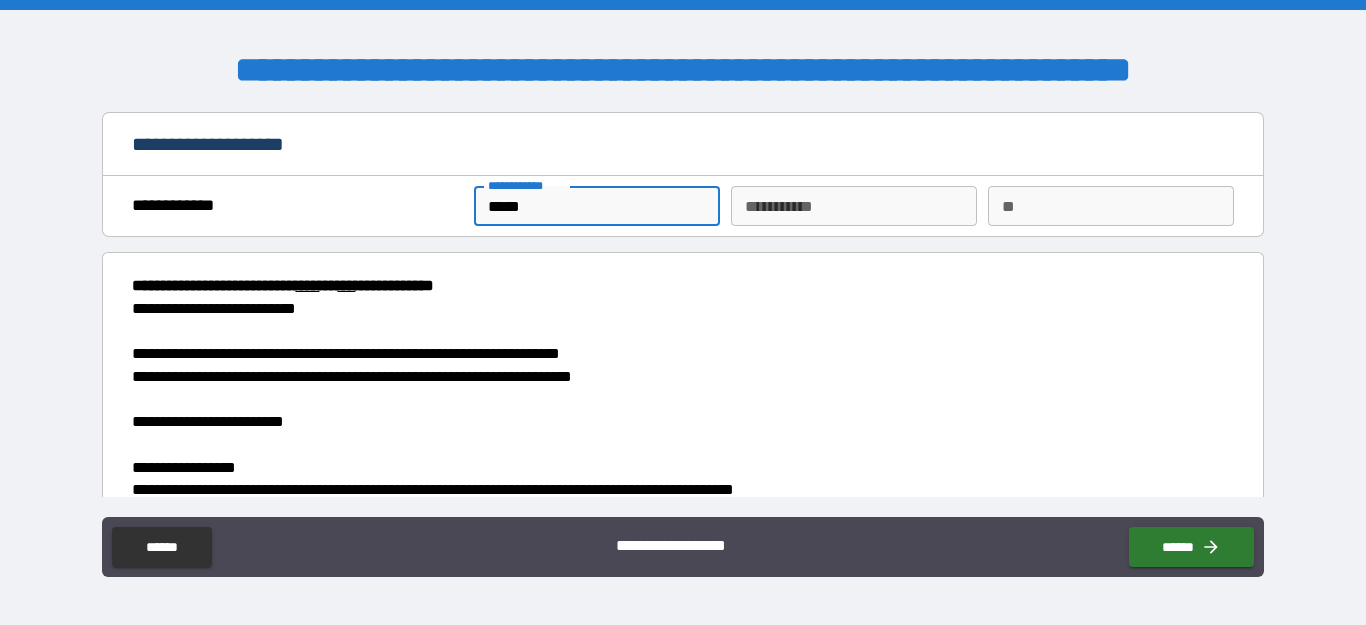 type on "********" 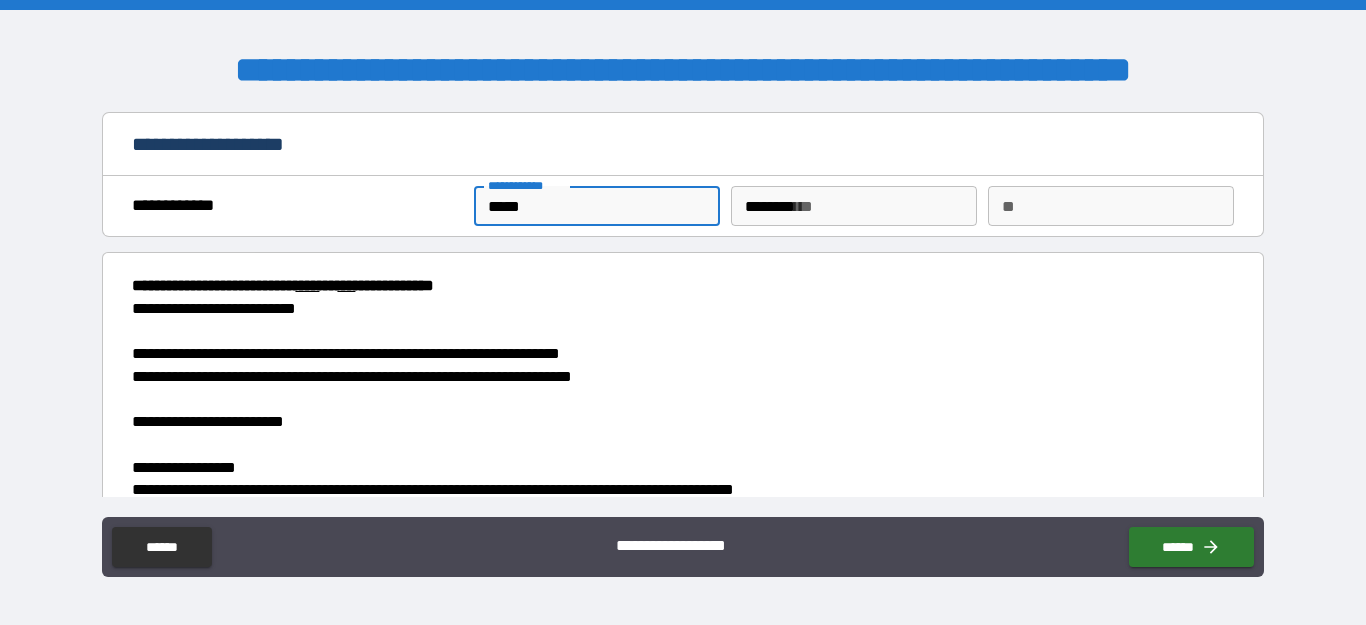 type on "*" 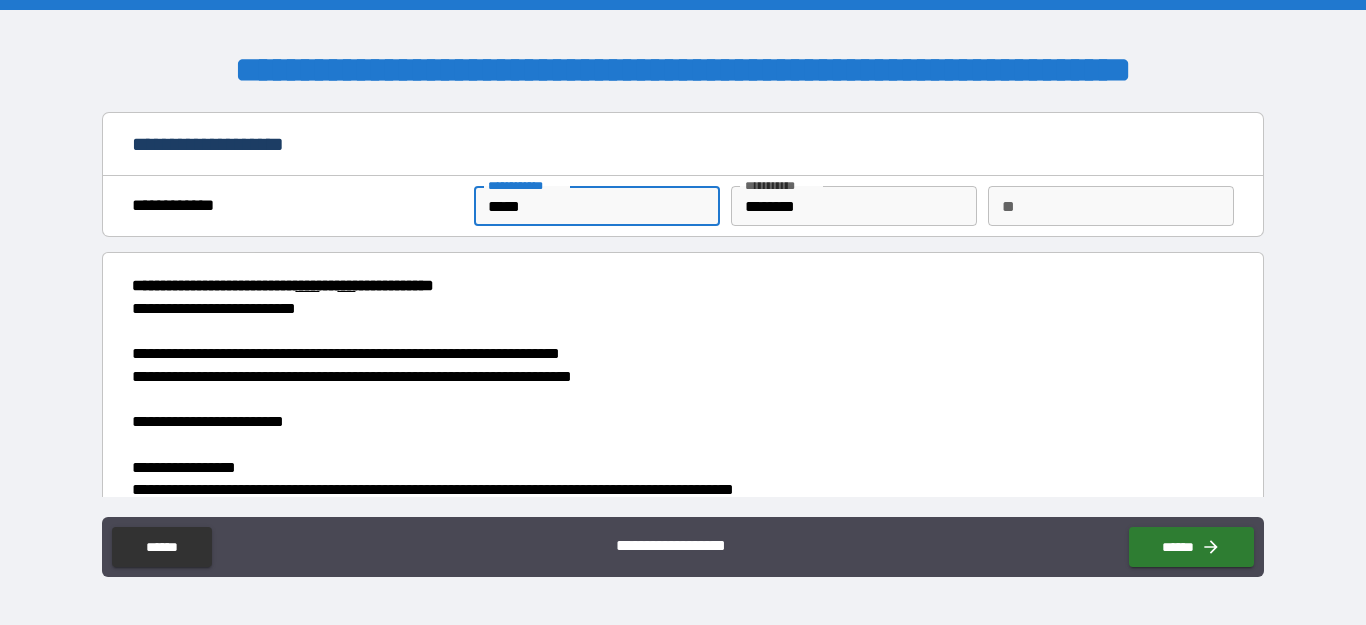 type on "*" 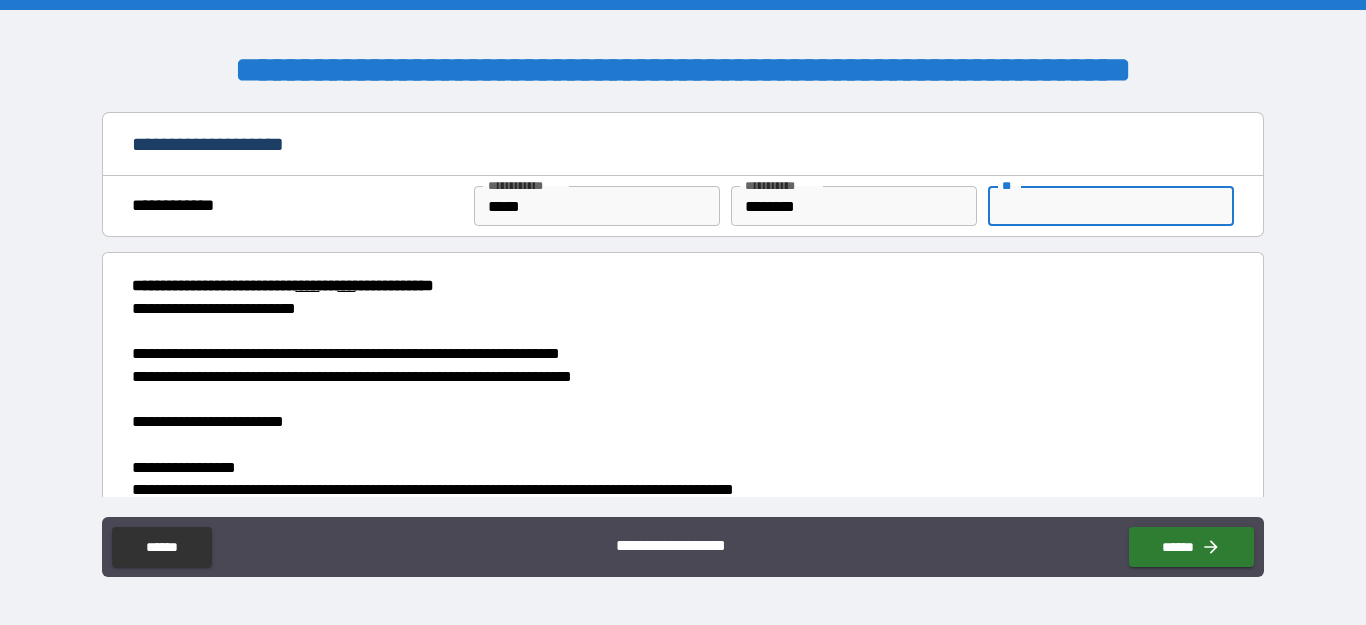 click on "**" at bounding box center (1111, 206) 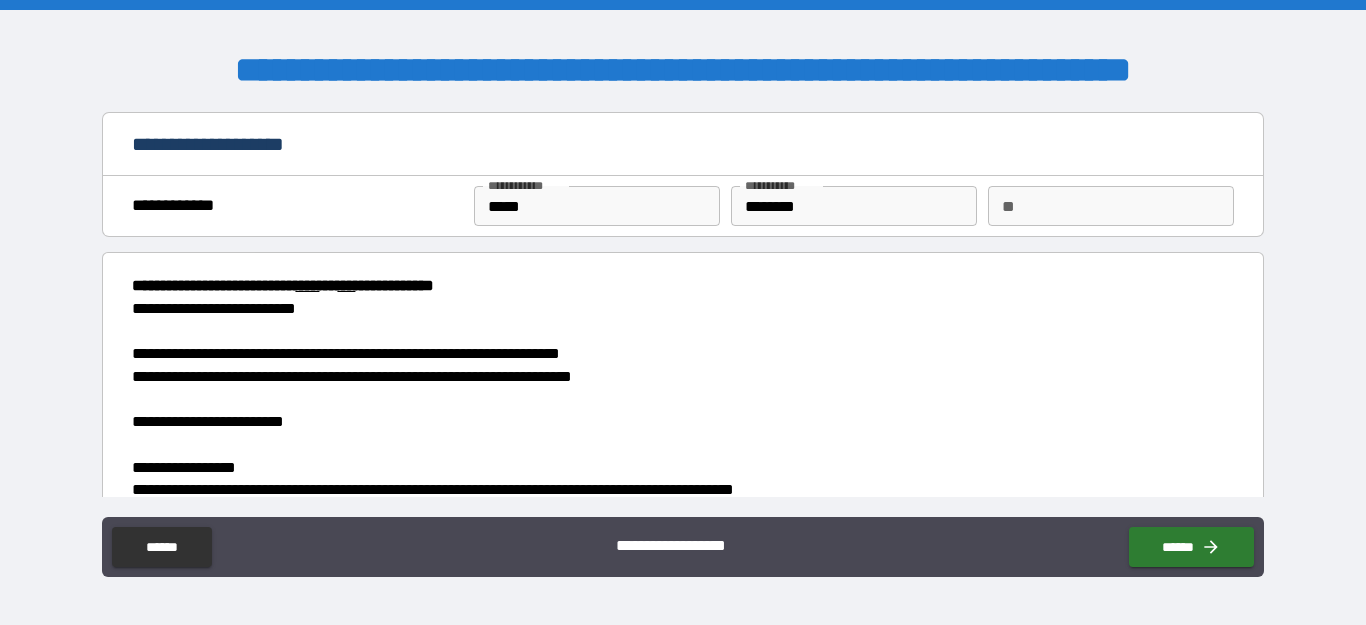 click on "[FIRST] [LAST] [EMAIL]" at bounding box center (682, 1703) 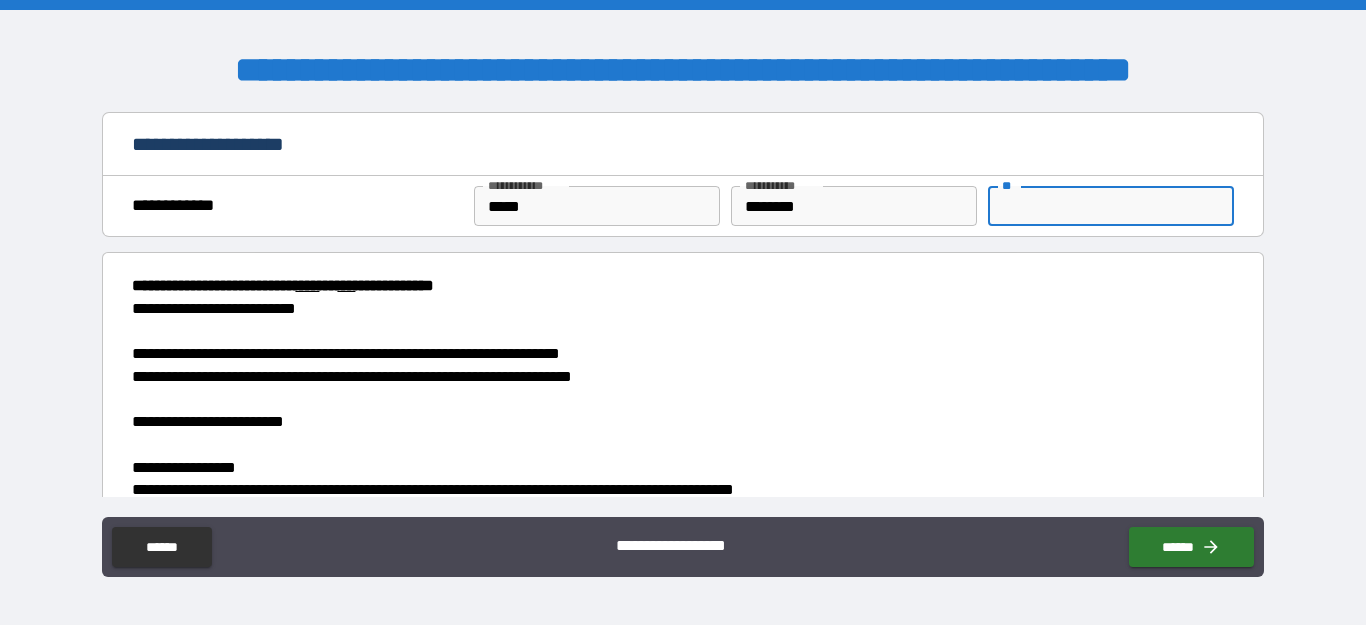 click on "**" at bounding box center [1111, 206] 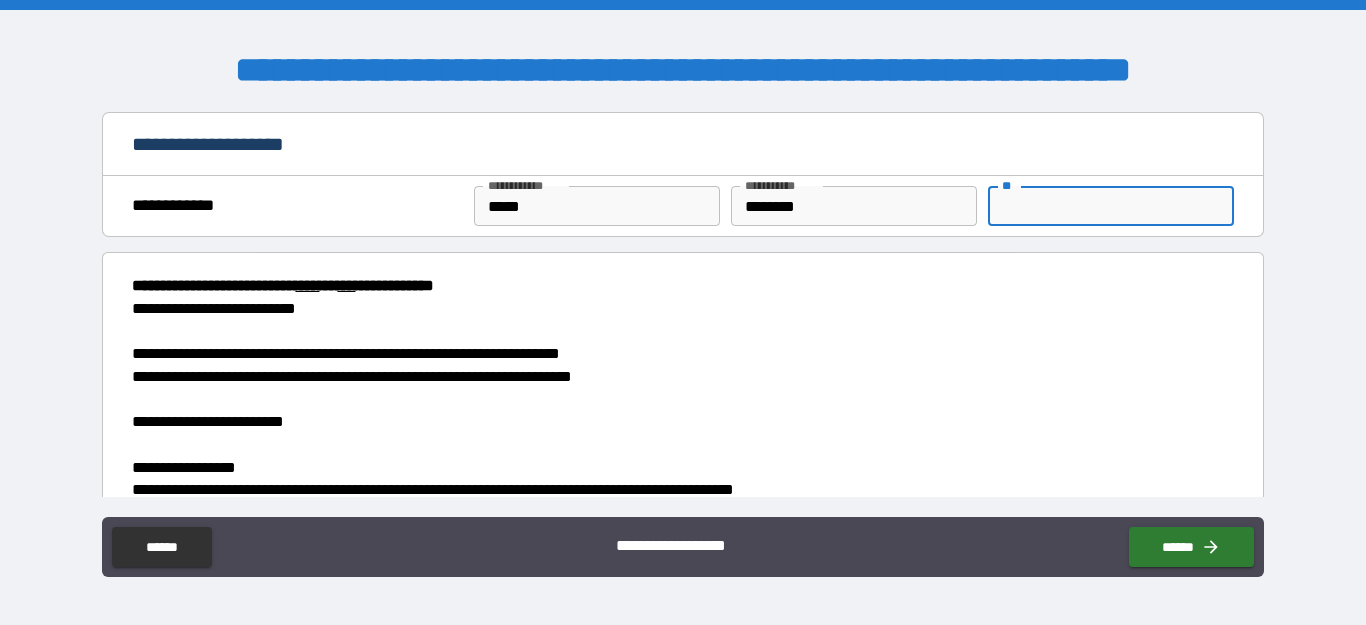 type on "*" 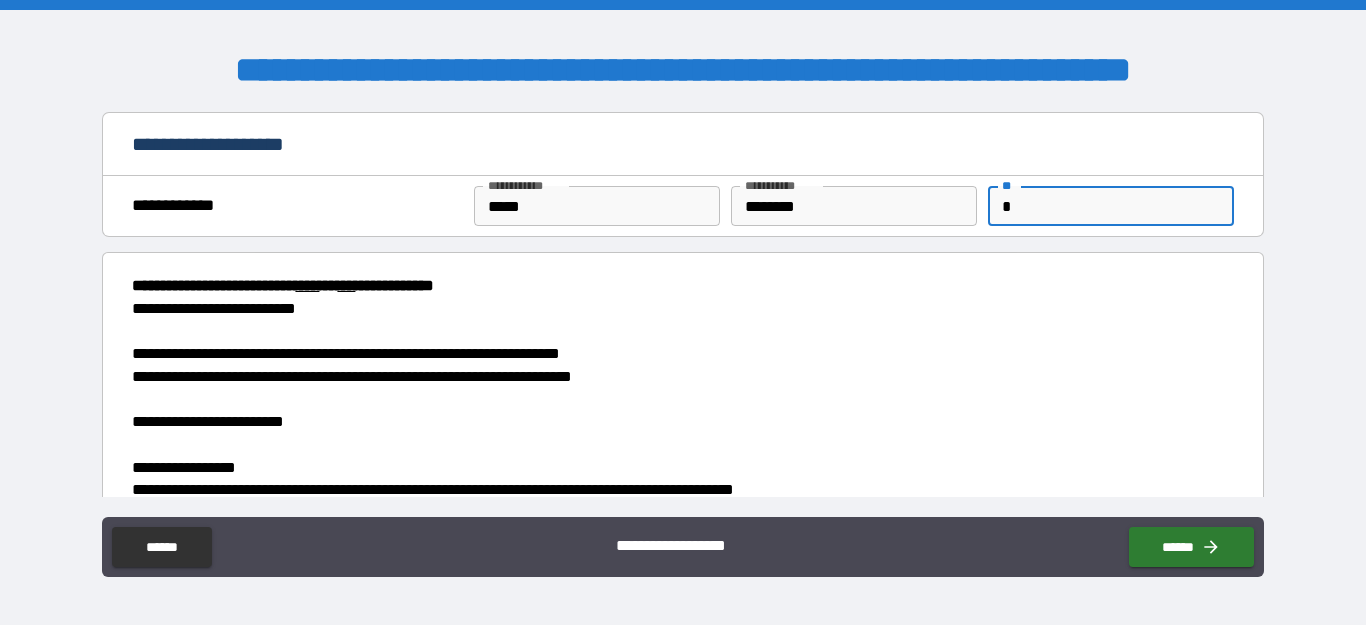 type on "*" 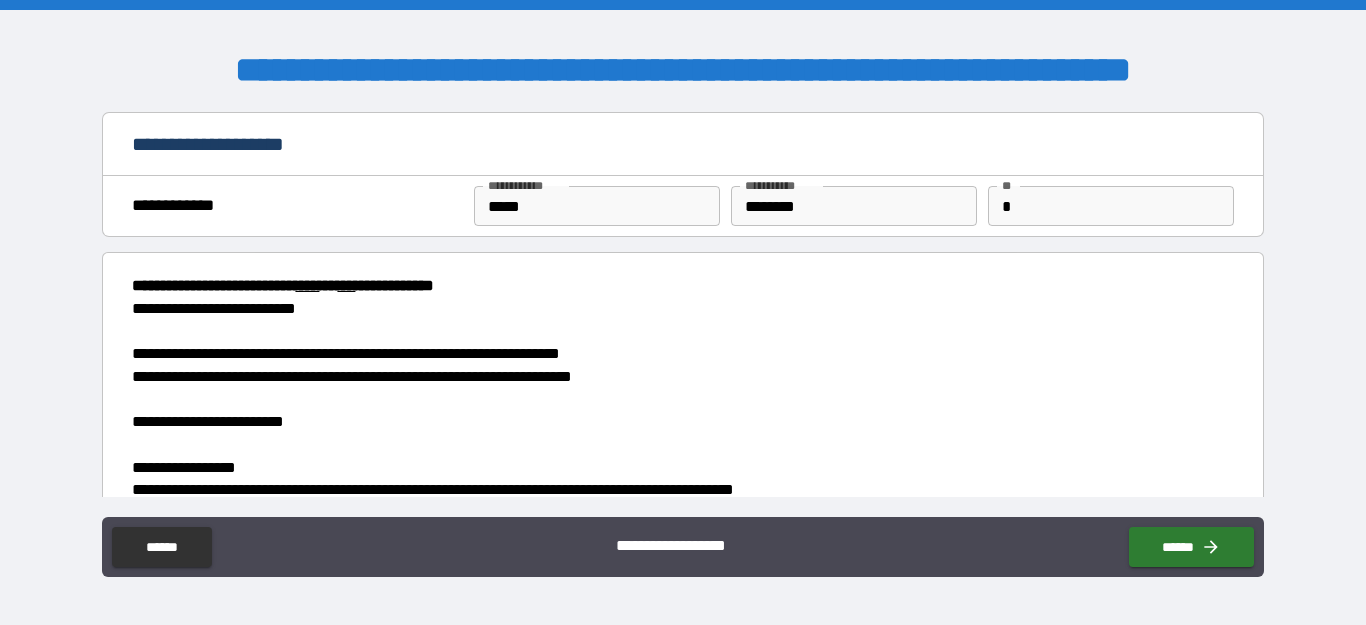 click on "[FIRST] [LAST] [EMAIL]" at bounding box center [677, 1706] 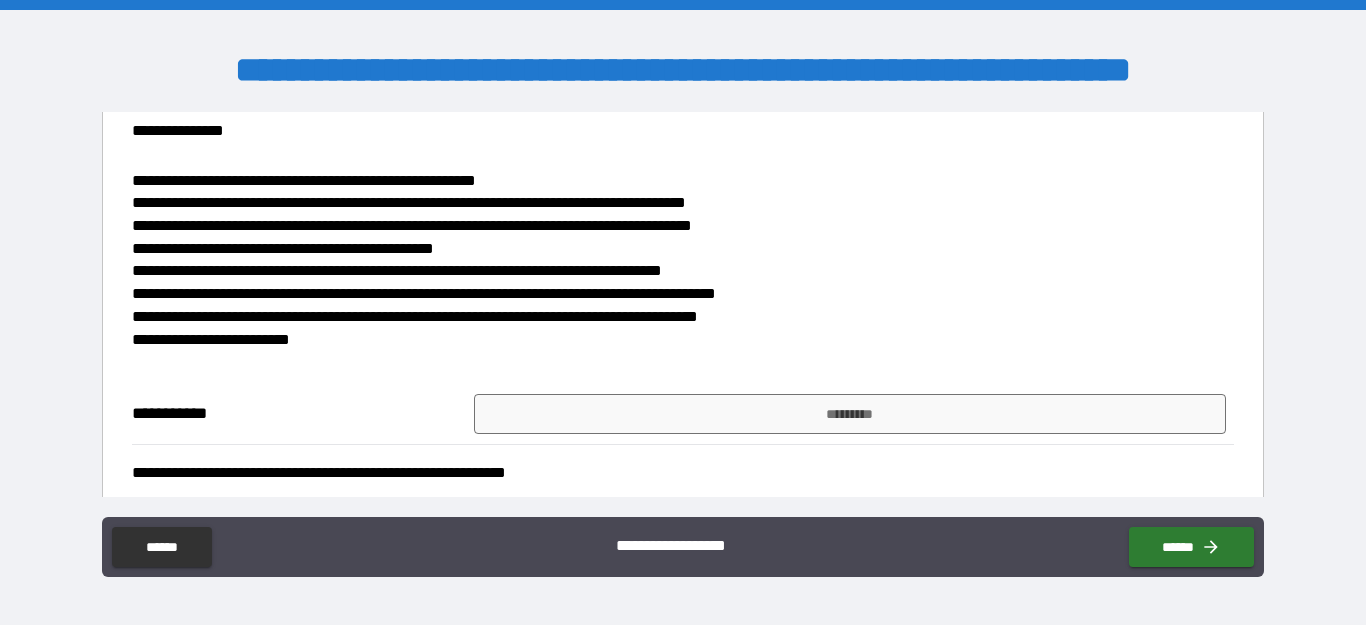 scroll, scrollTop: 3031, scrollLeft: 0, axis: vertical 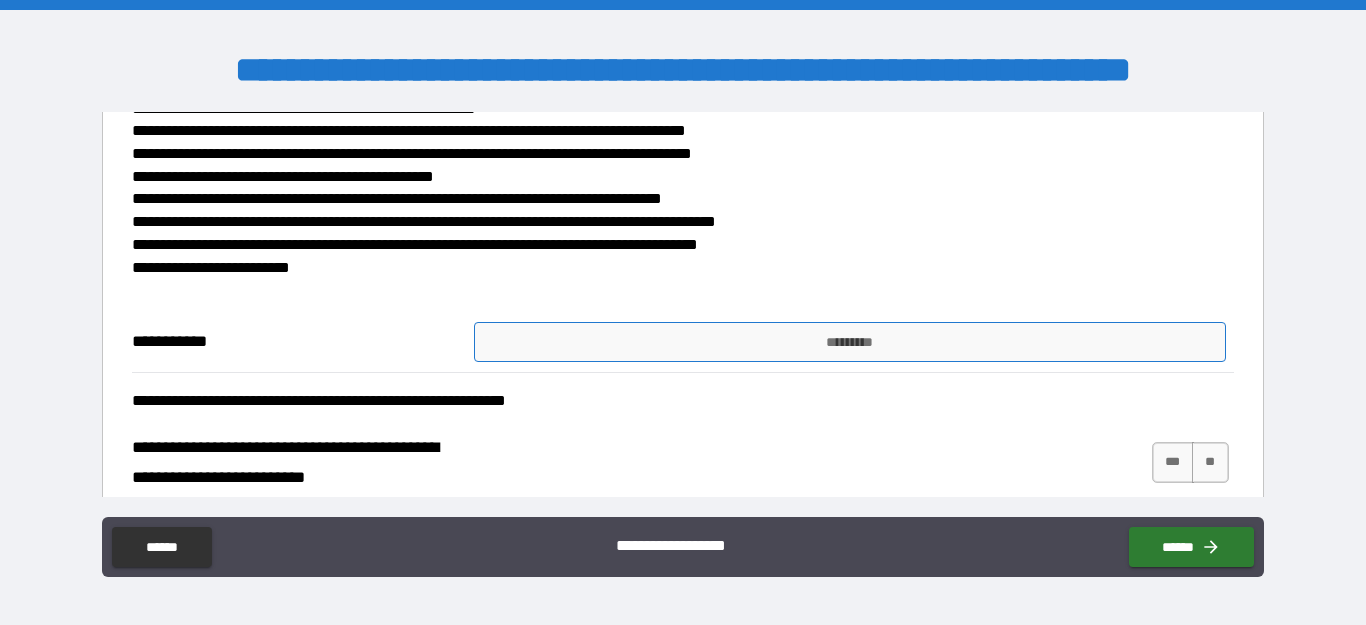 click on "*********" at bounding box center (850, 342) 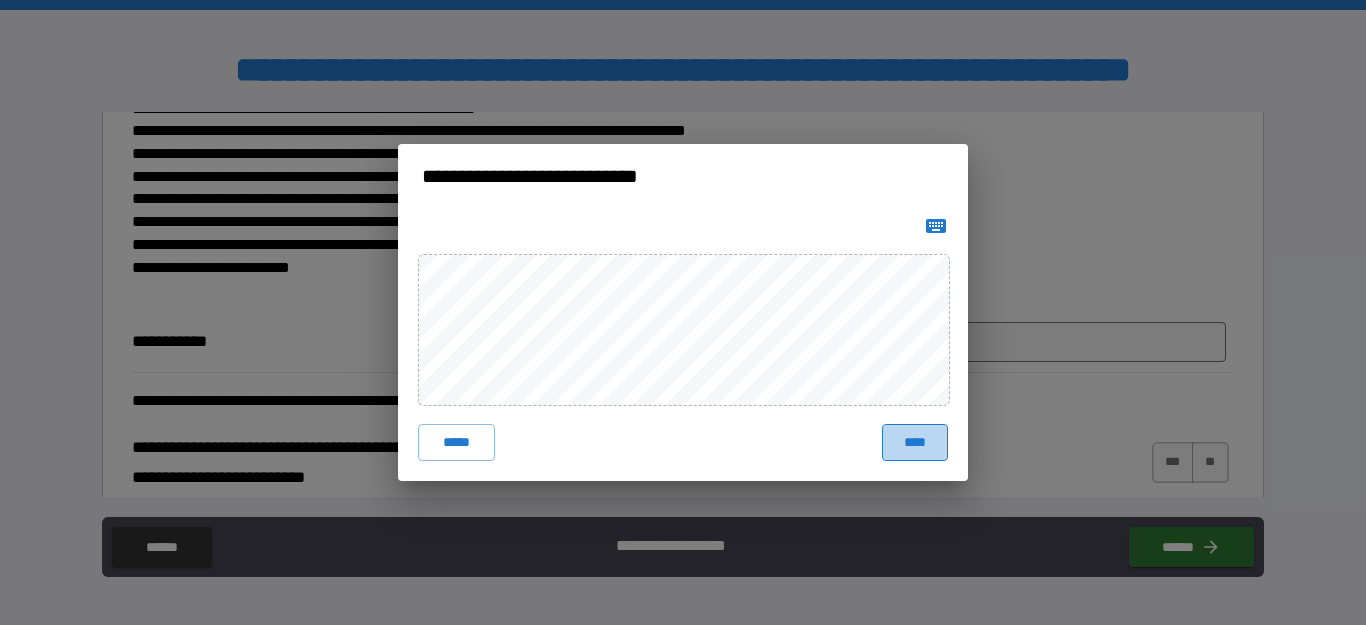 click on "****" at bounding box center (915, 442) 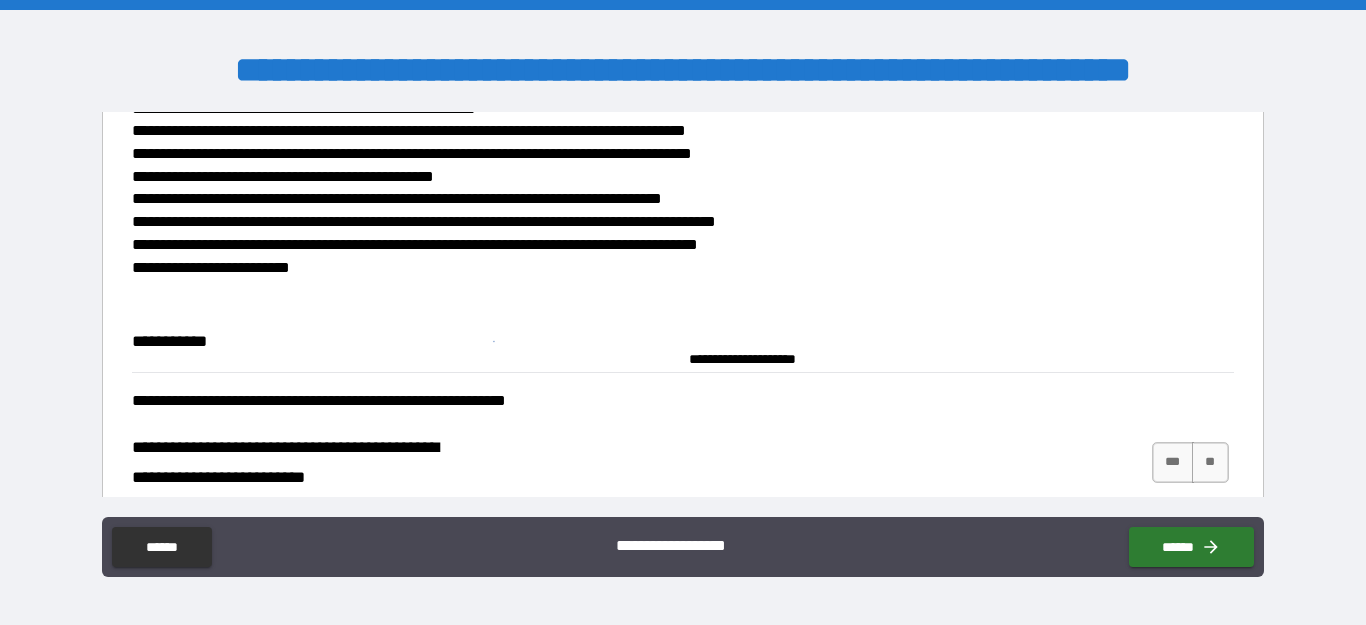 type on "*" 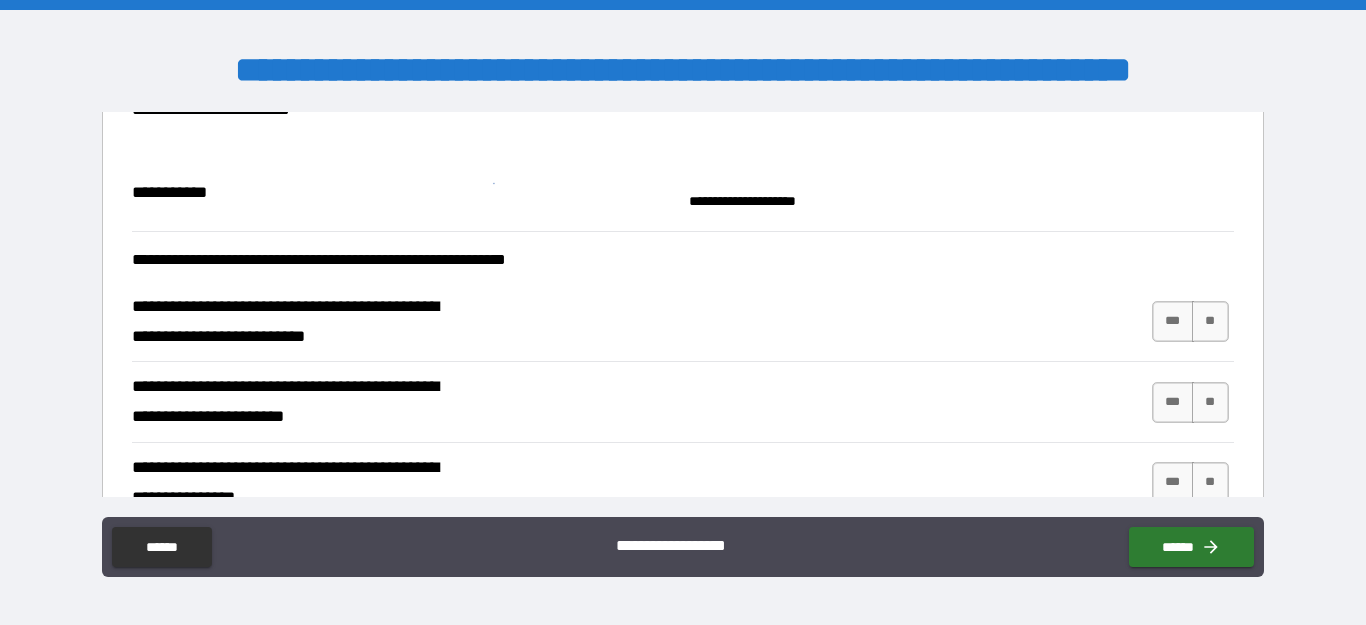 scroll, scrollTop: 3250, scrollLeft: 0, axis: vertical 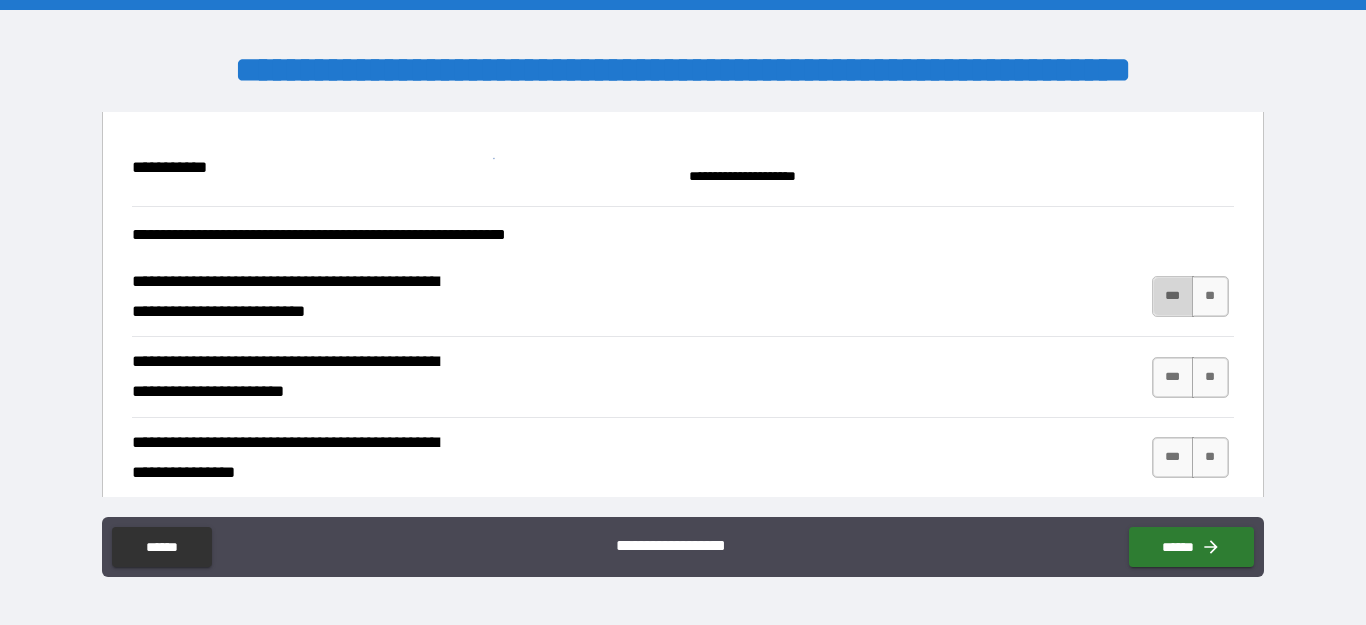 click on "***" at bounding box center [1173, 296] 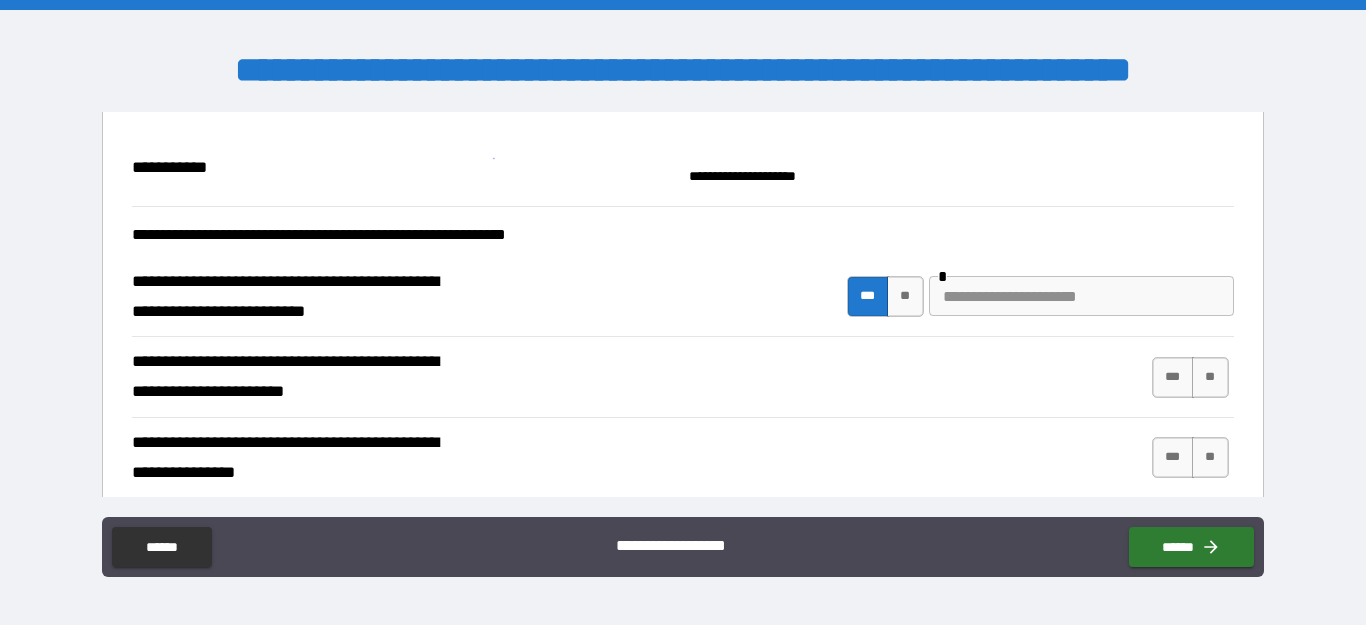 type on "*" 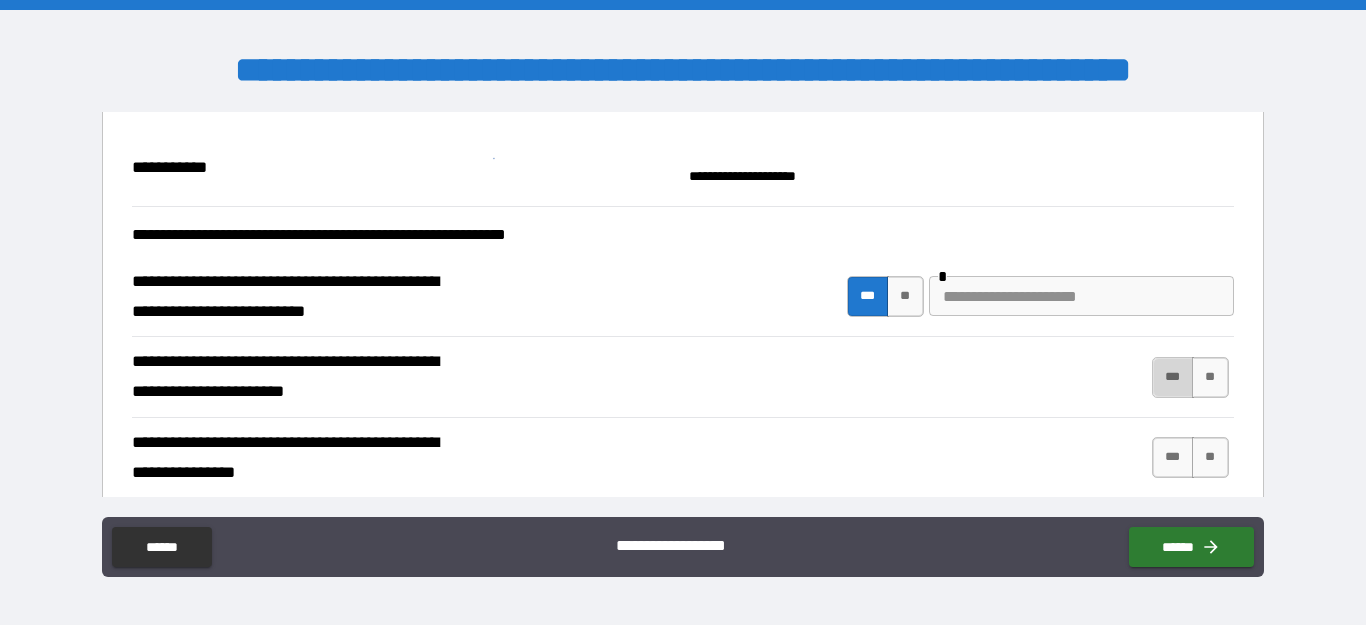 click on "***" at bounding box center [1173, 377] 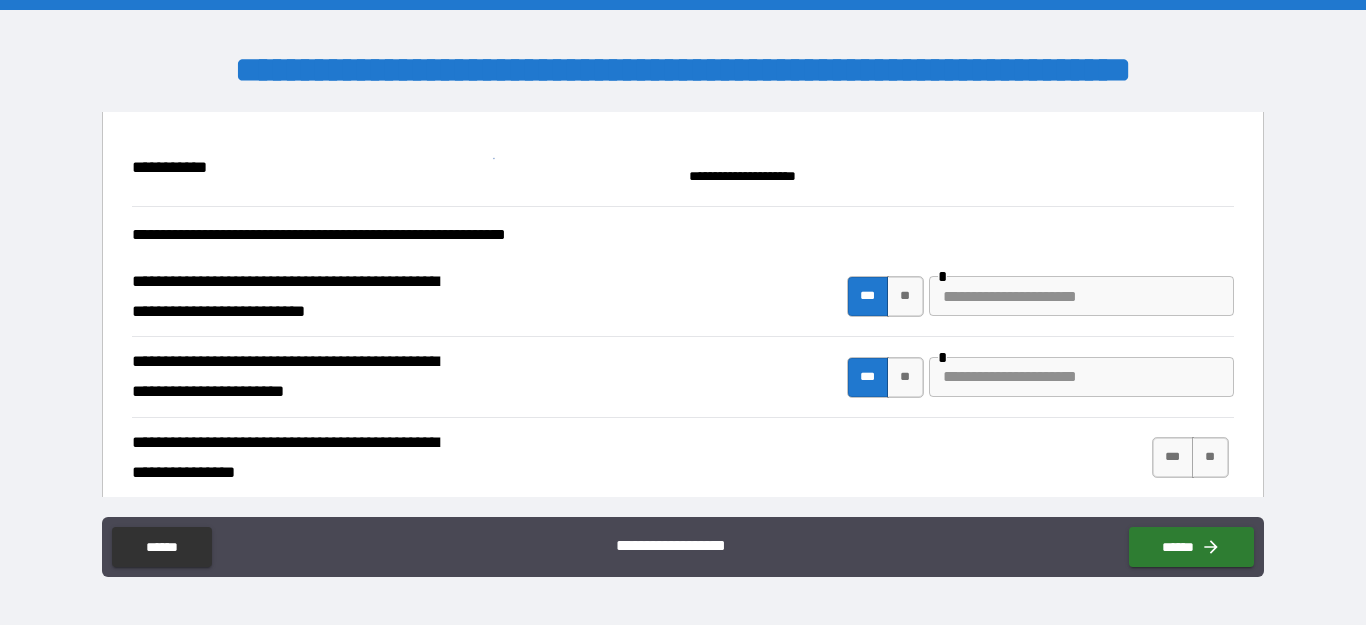 type on "*" 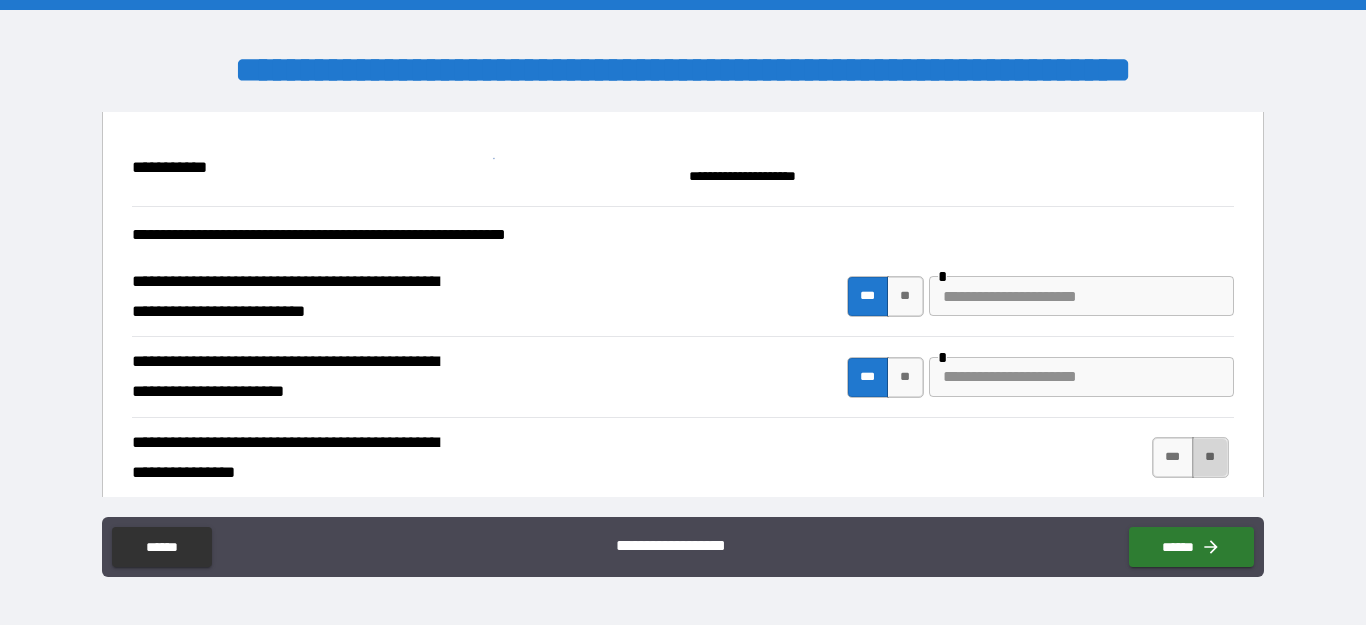 click on "**" at bounding box center (1210, 457) 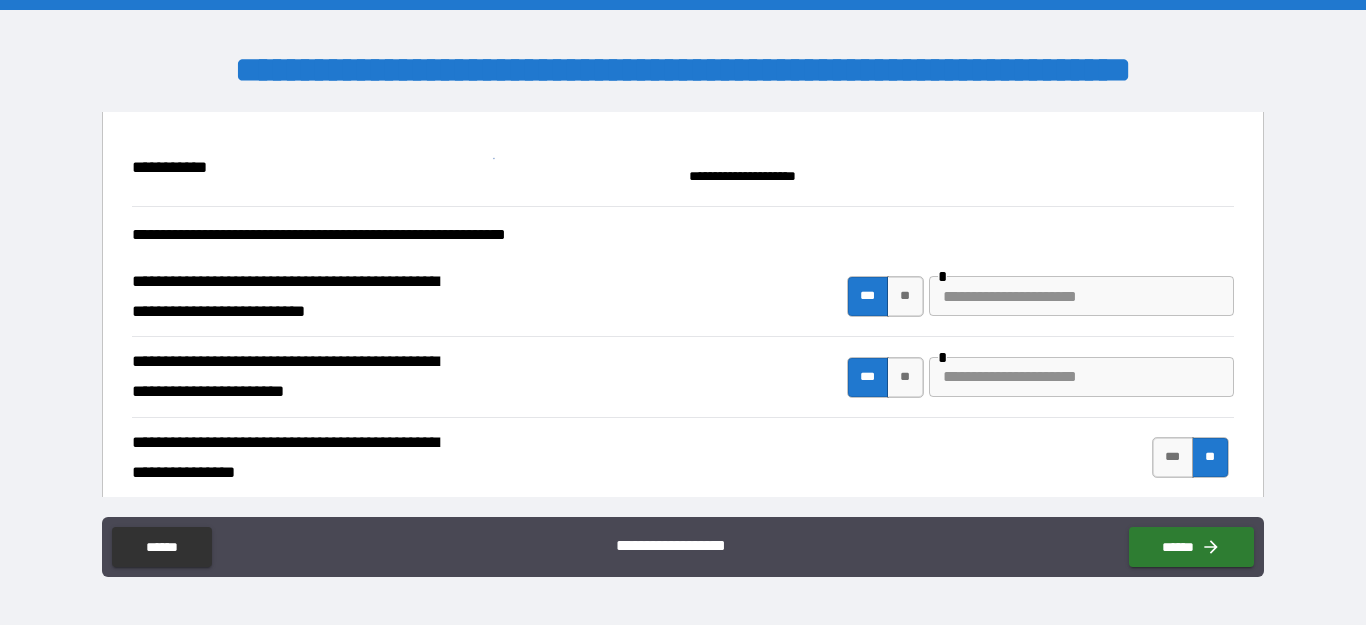 type on "*" 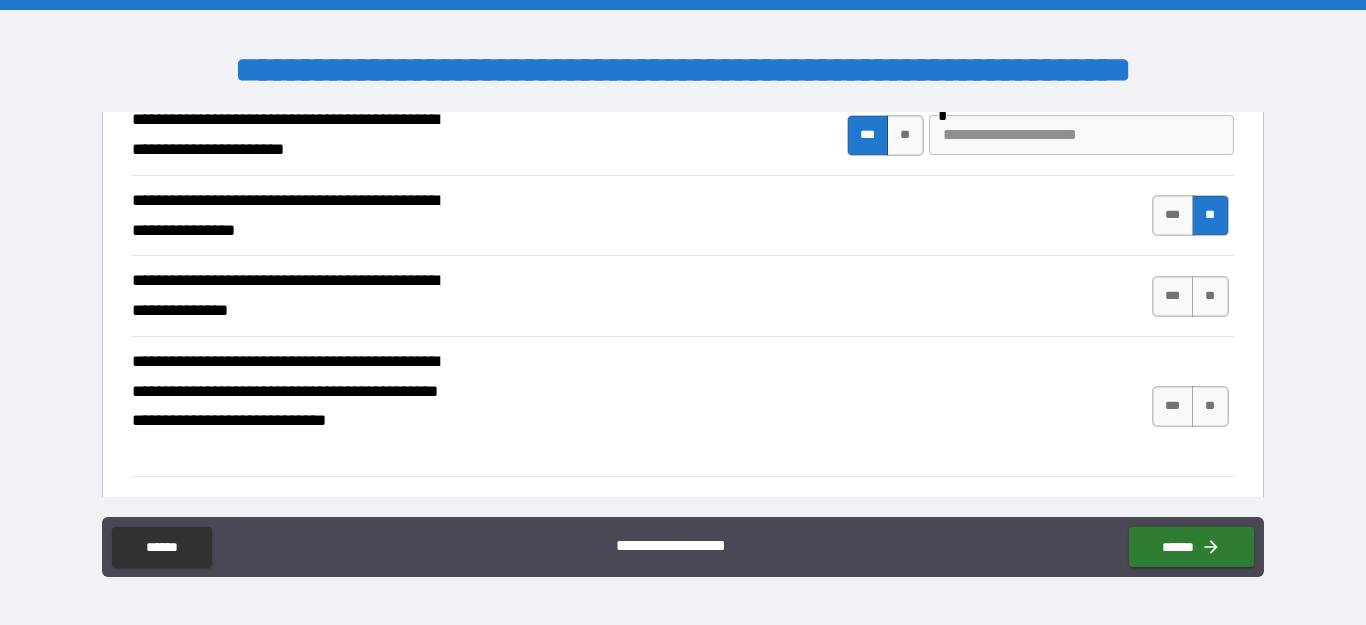 scroll, scrollTop: 3468, scrollLeft: 0, axis: vertical 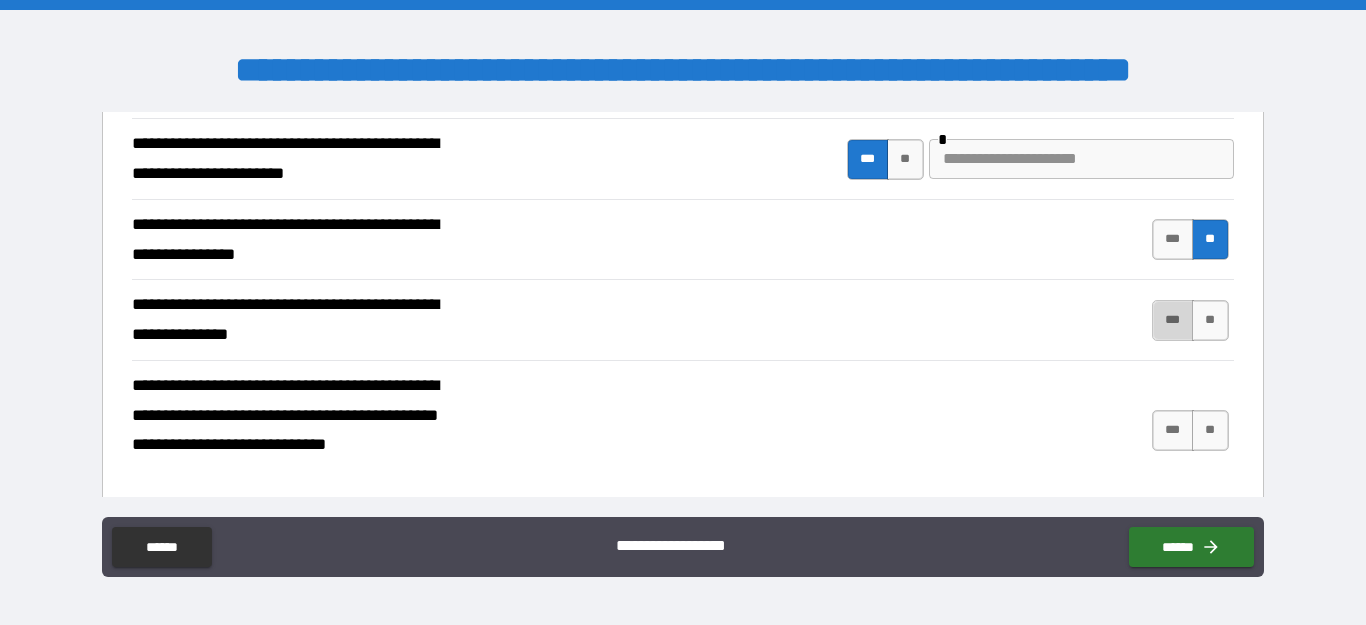 click on "***" at bounding box center [1173, 320] 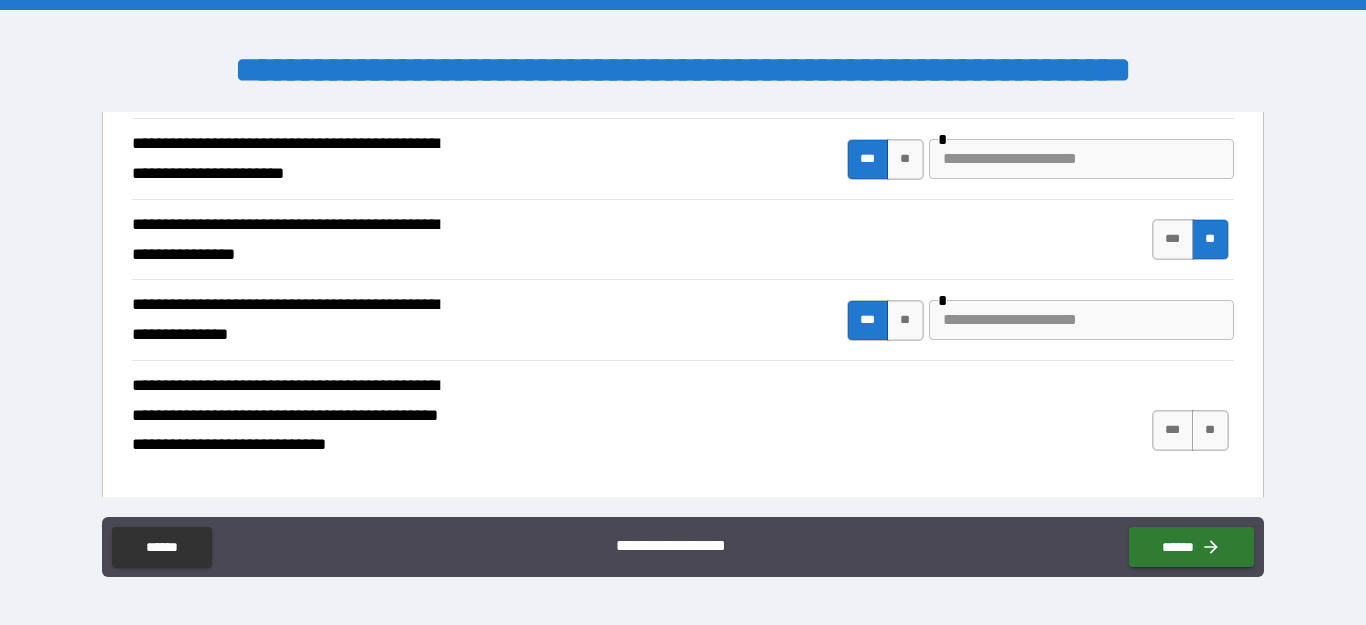 type on "*" 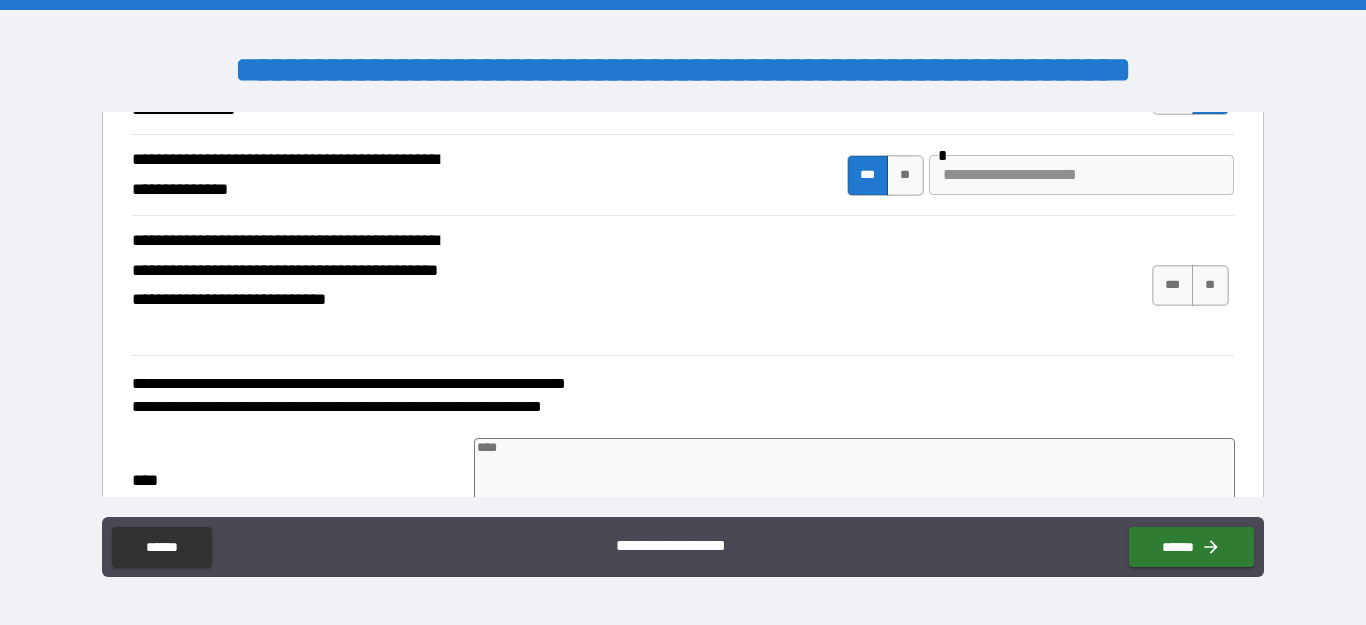 scroll, scrollTop: 3626, scrollLeft: 0, axis: vertical 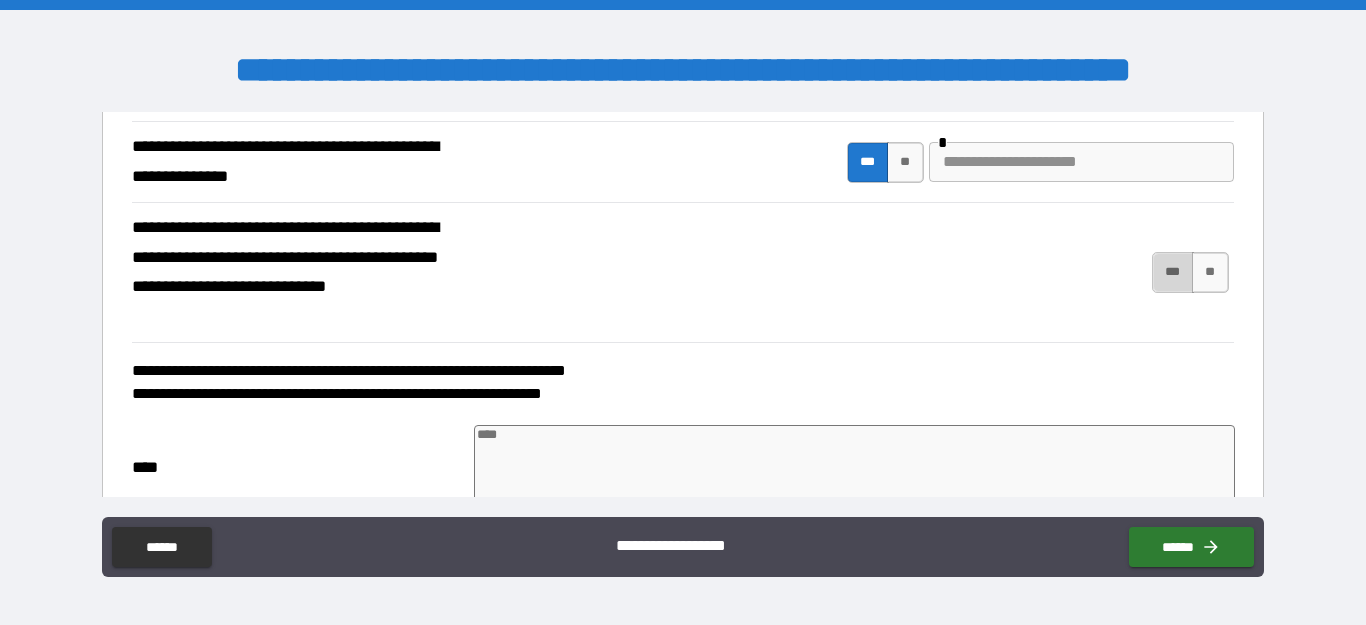 click on "***" at bounding box center (1173, 272) 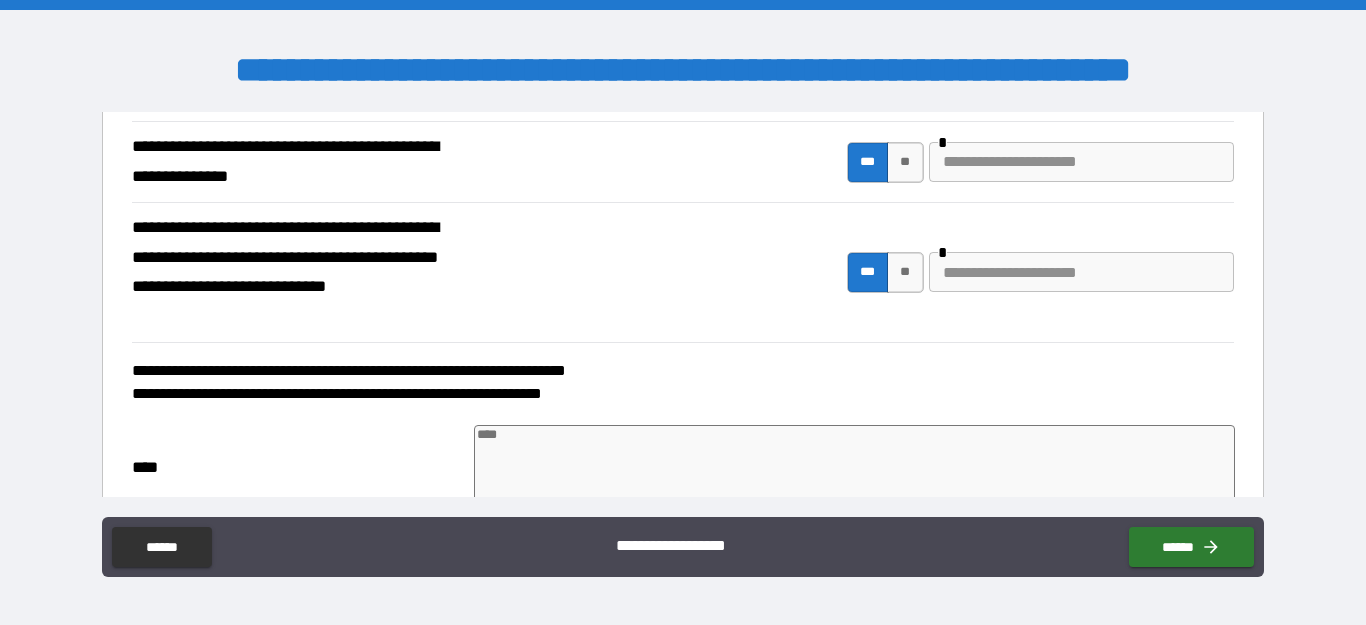 type on "*" 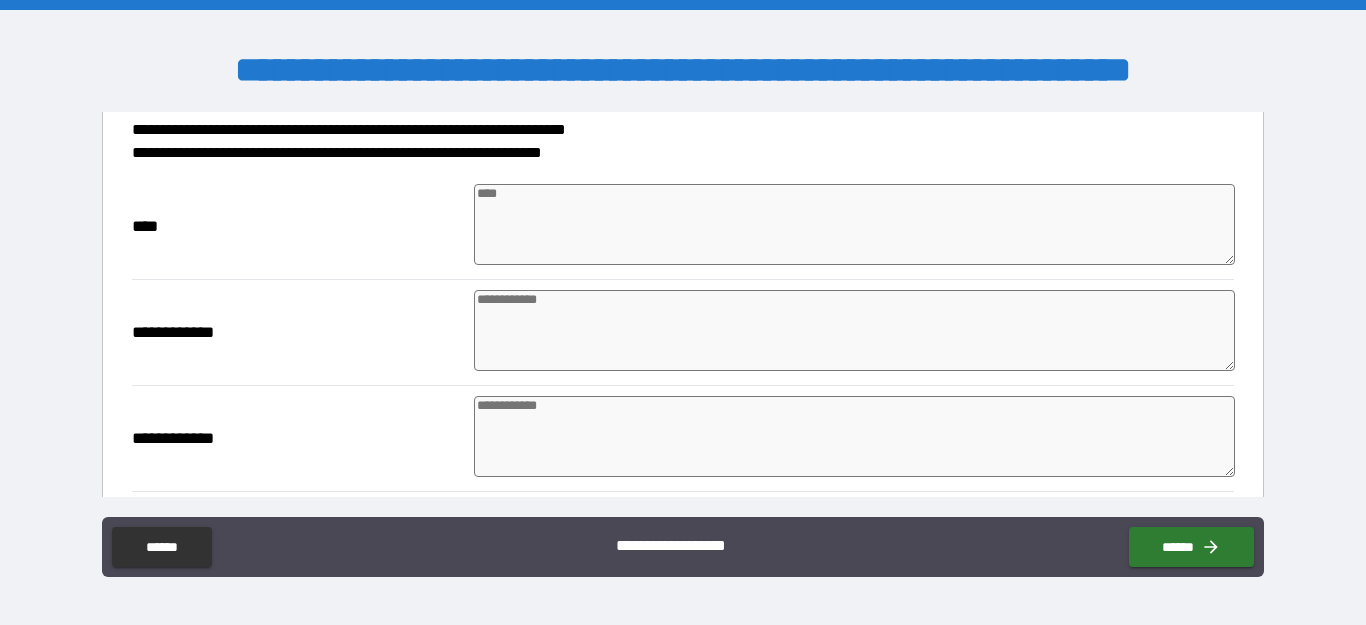 scroll, scrollTop: 3807, scrollLeft: 0, axis: vertical 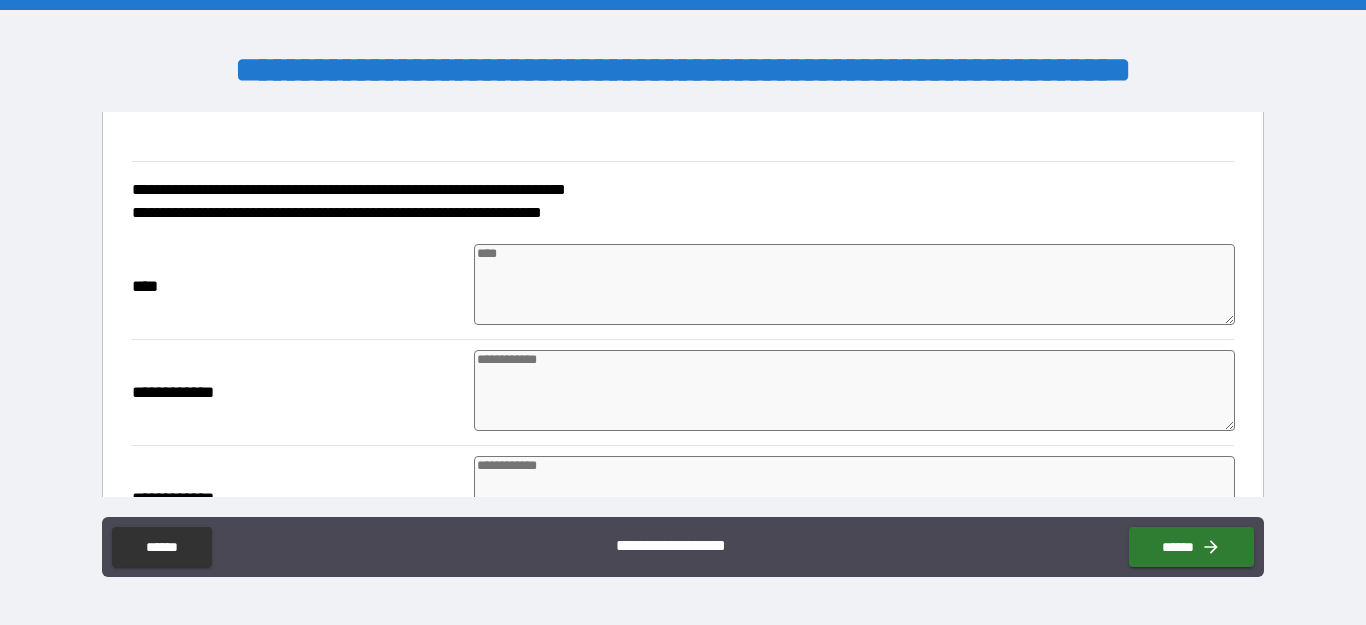 click at bounding box center (854, 284) 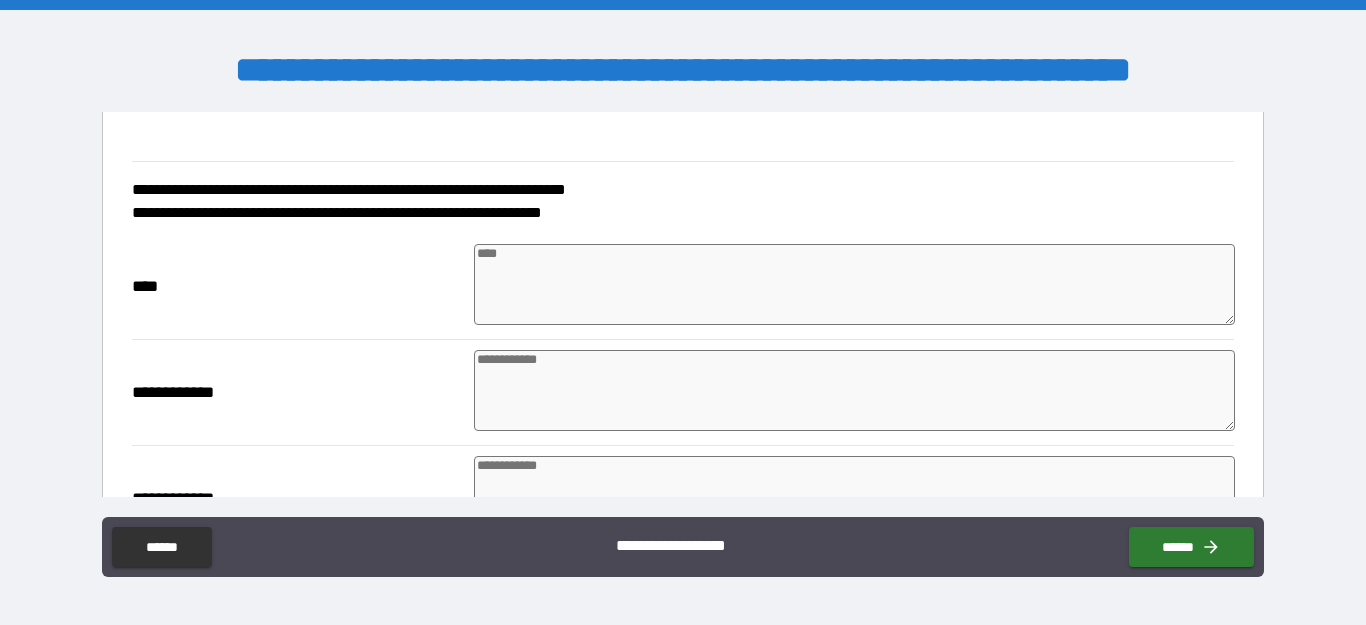 type on "*" 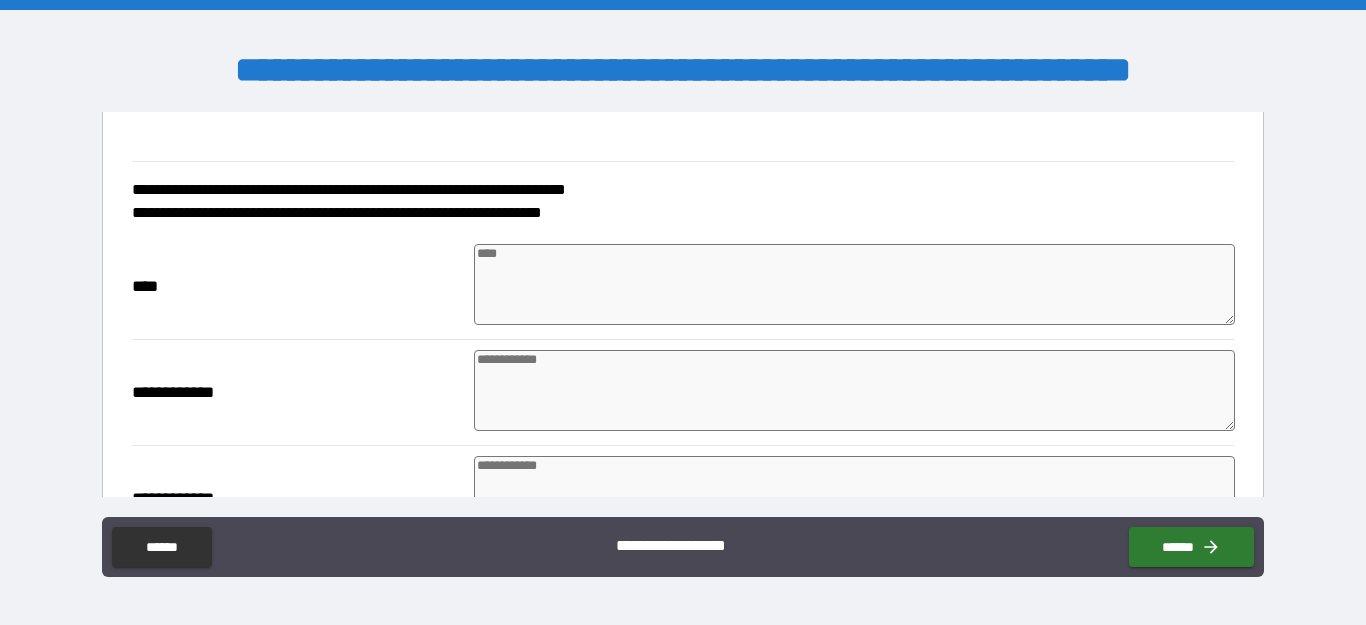 type on "*" 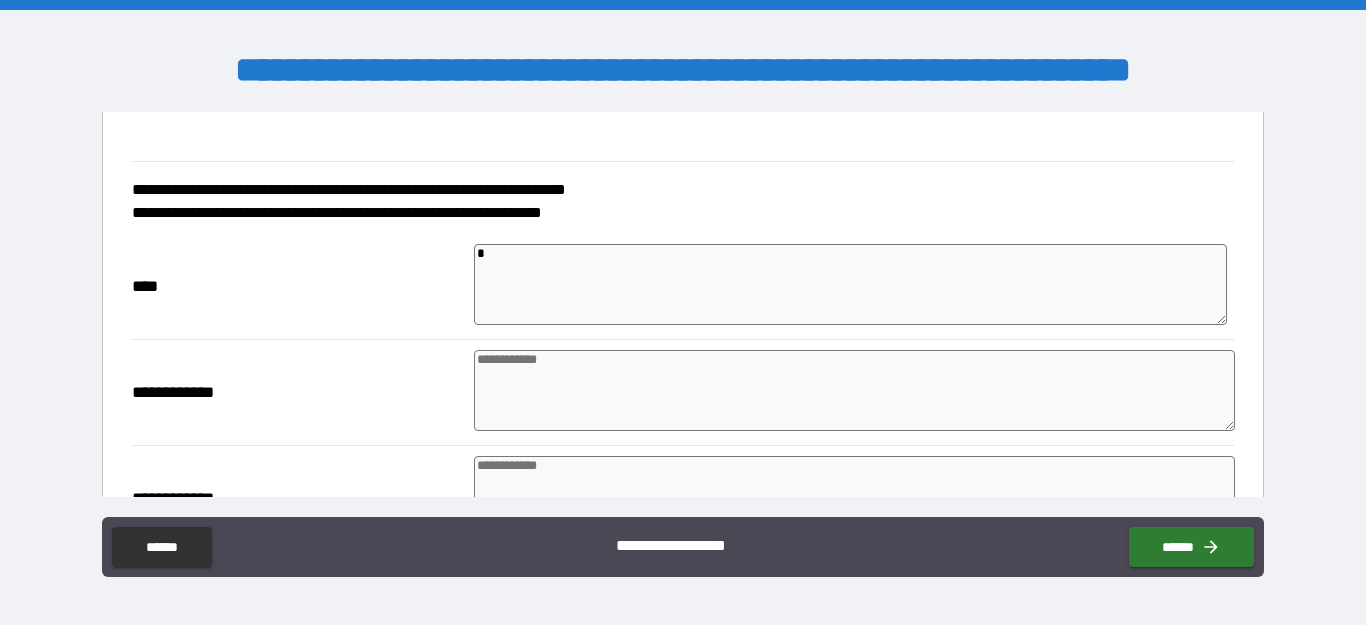 type on "*" 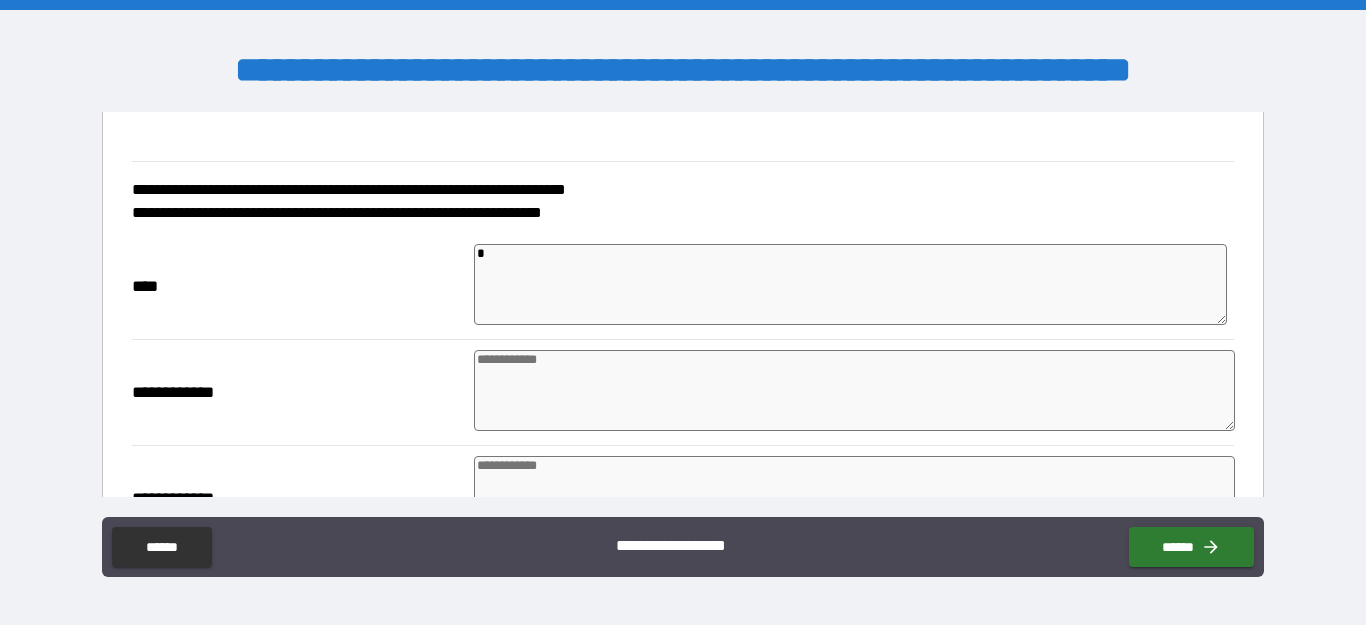 type on "*" 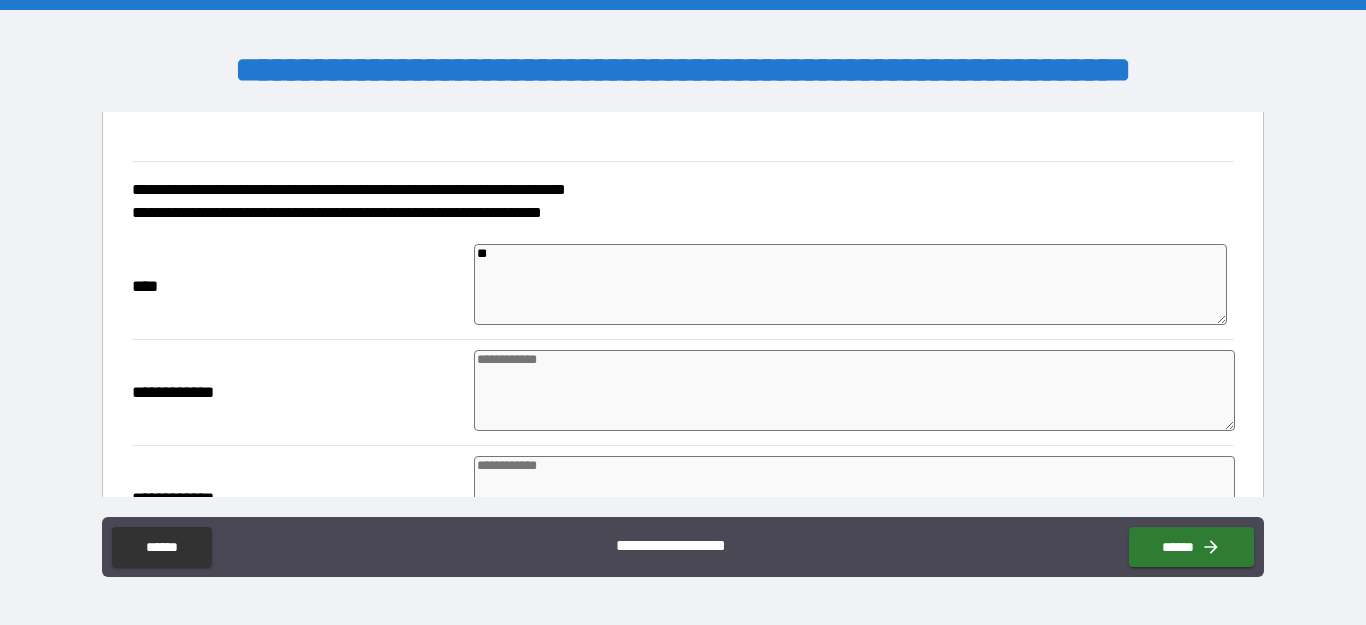 type on "*" 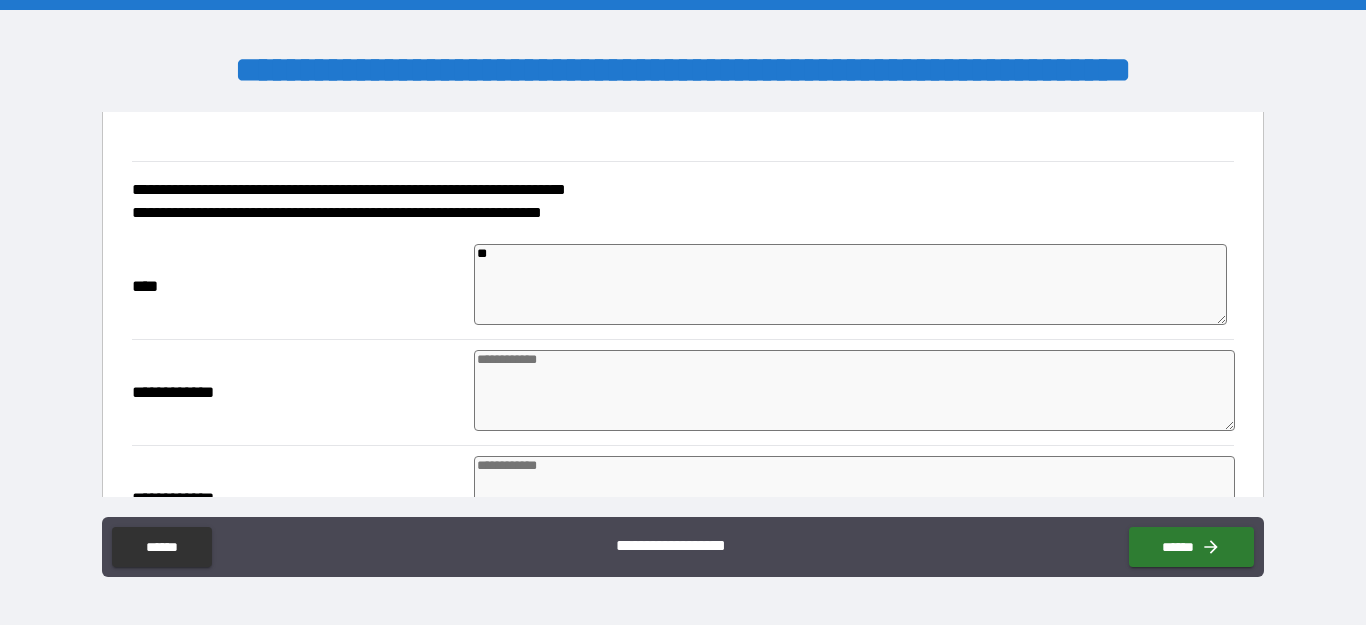 type on "*" 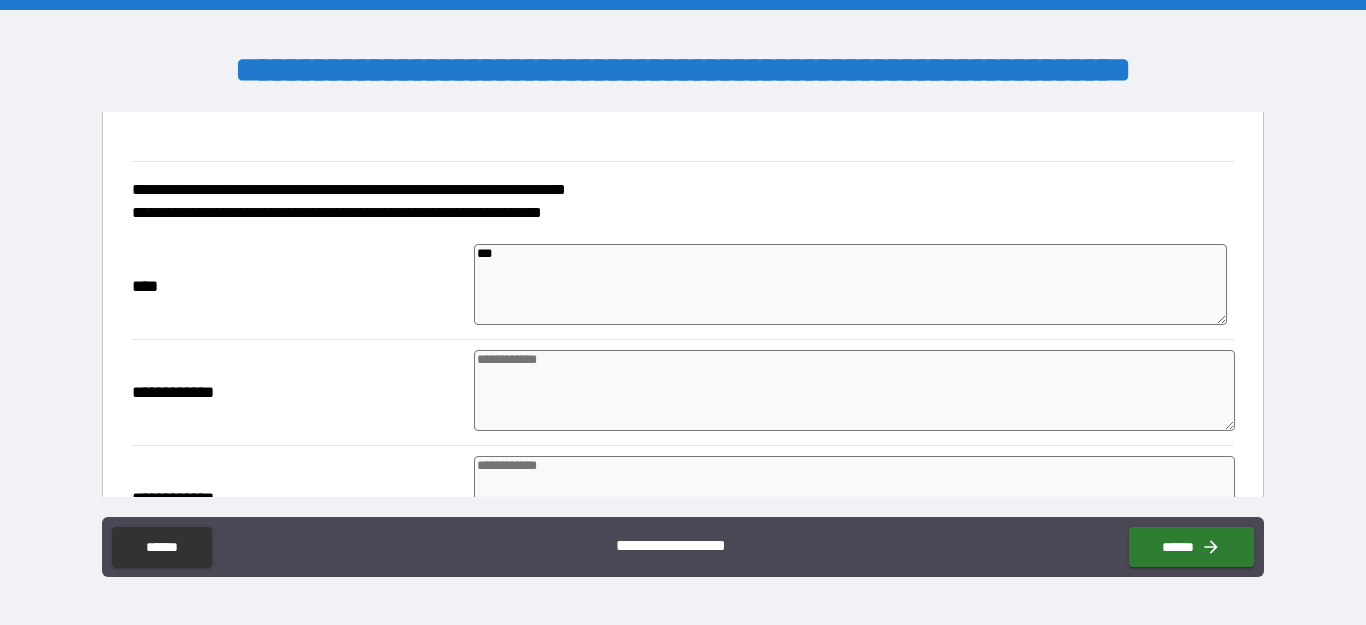 type on "*" 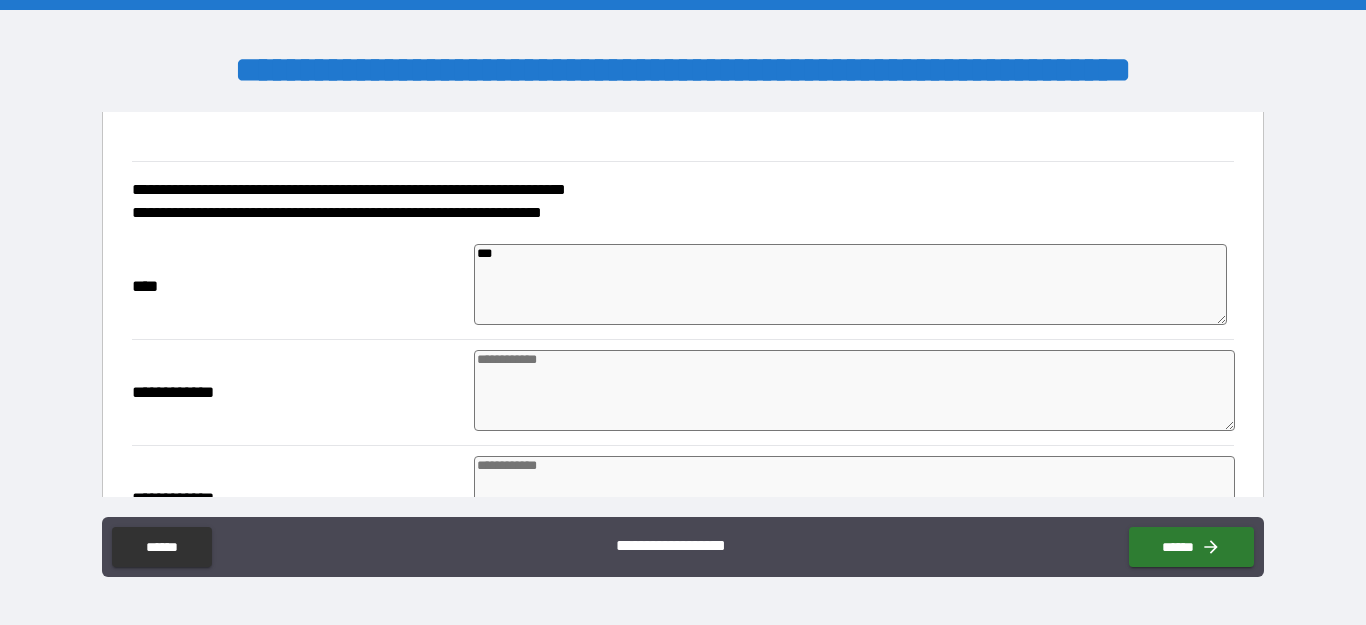 type on "*" 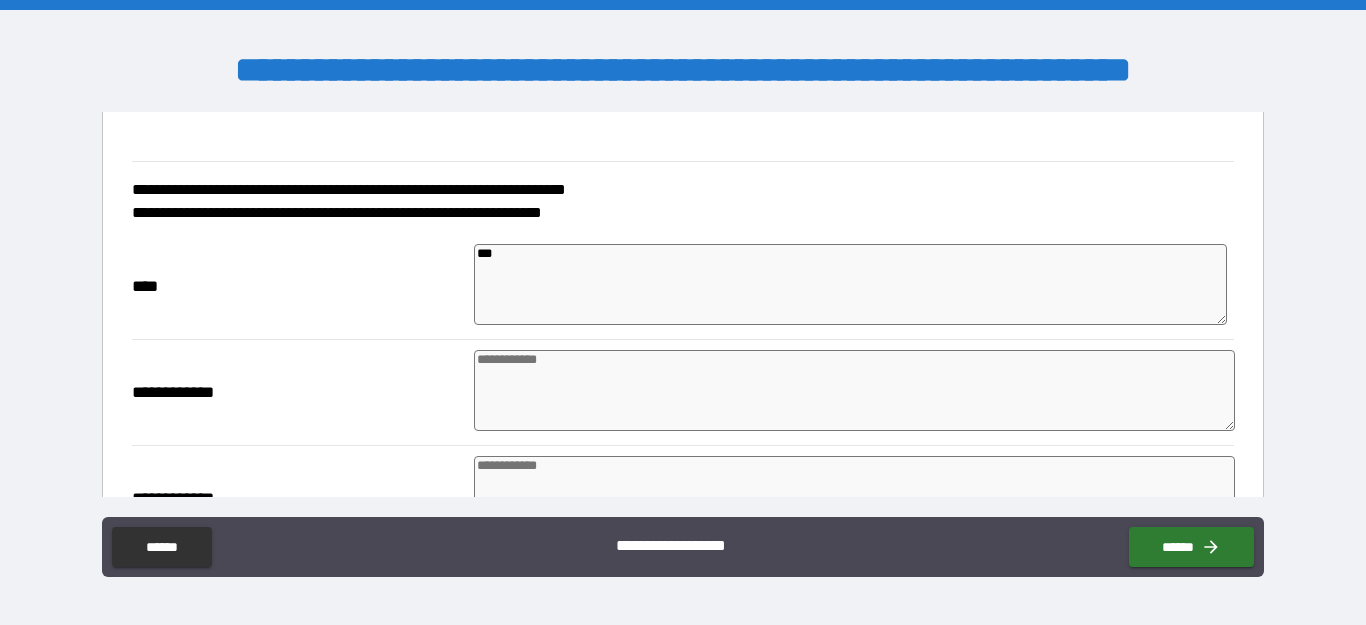 type on "*" 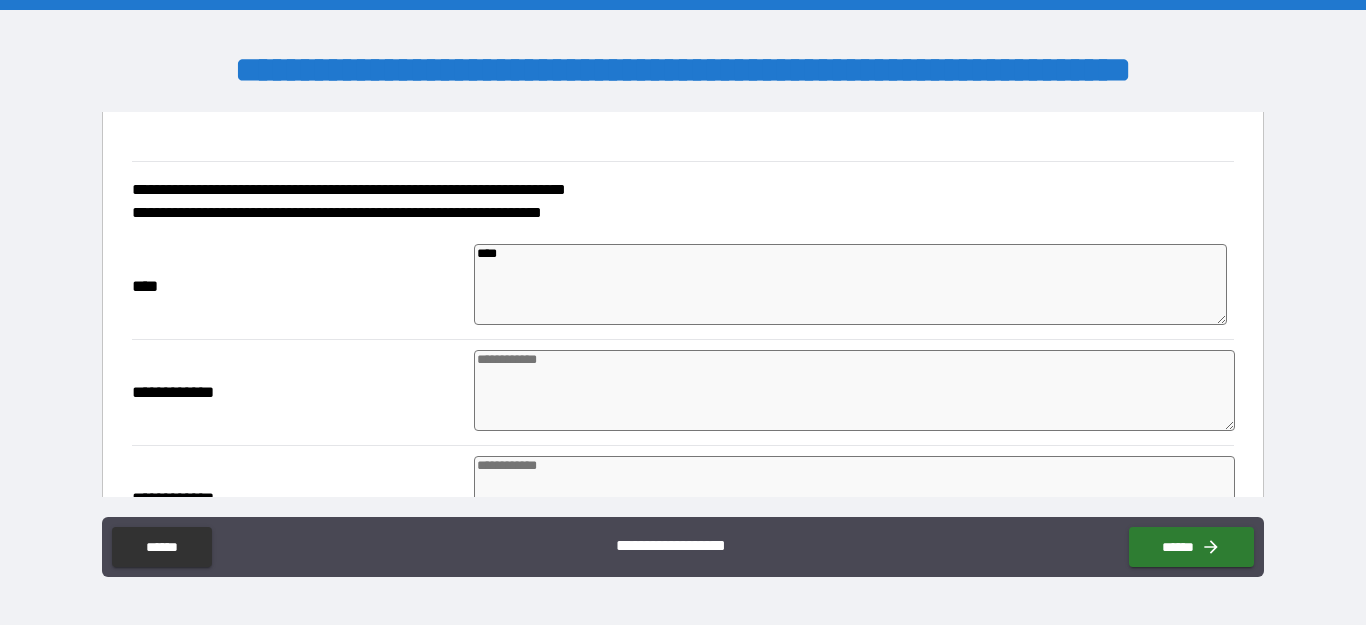 type on "*" 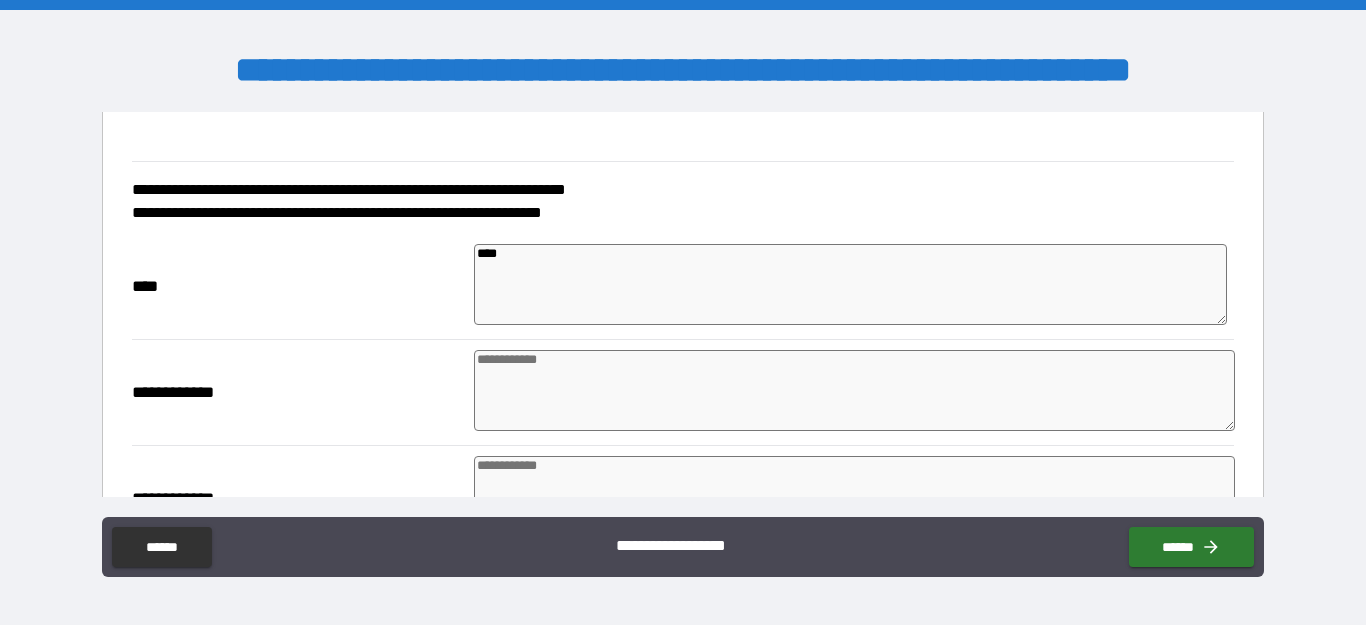type on "*" 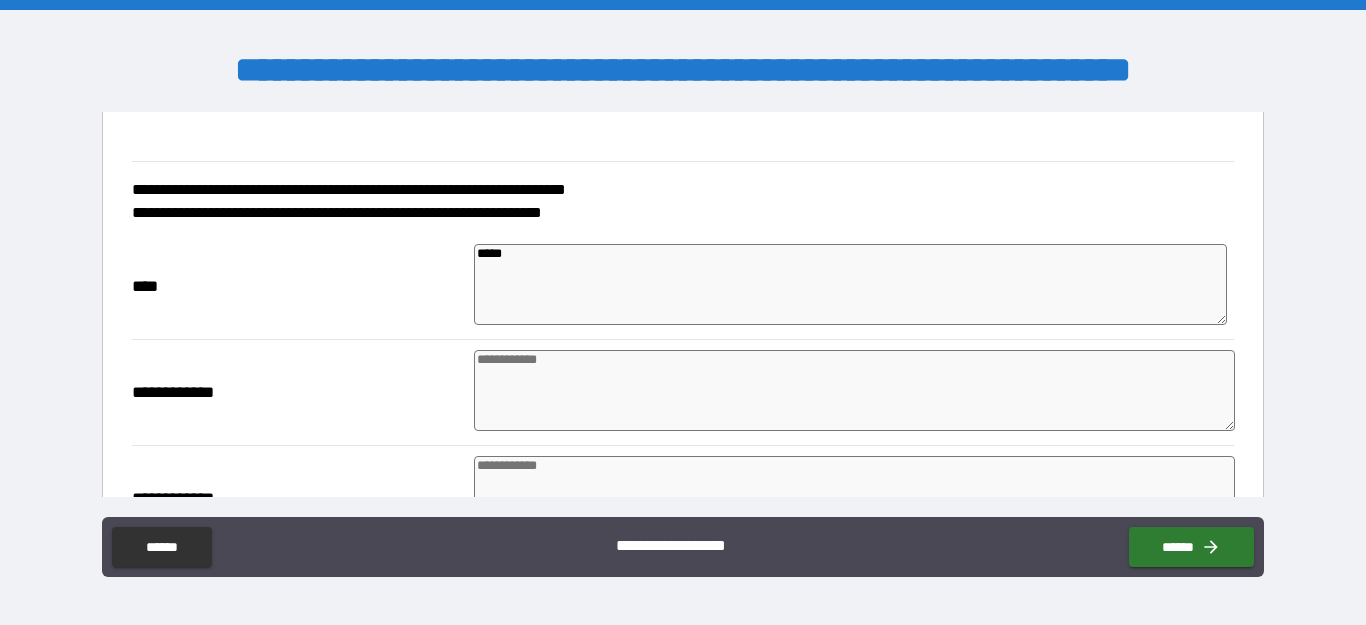 type on "*" 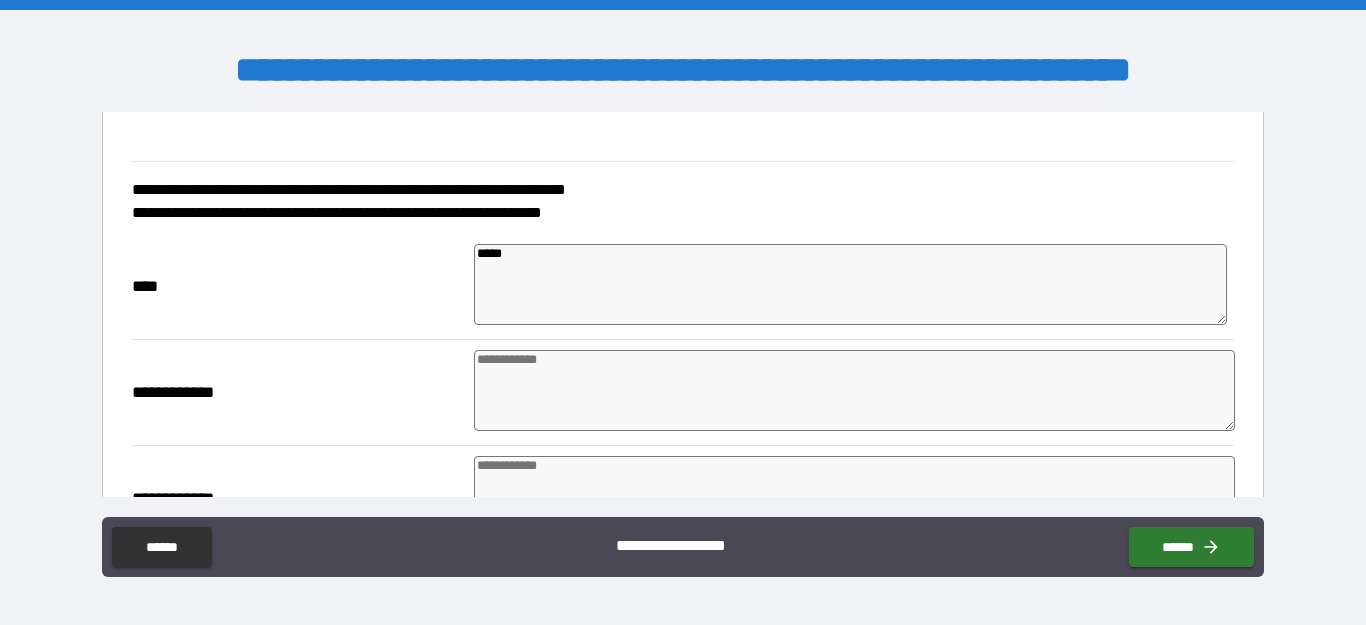 type on "*" 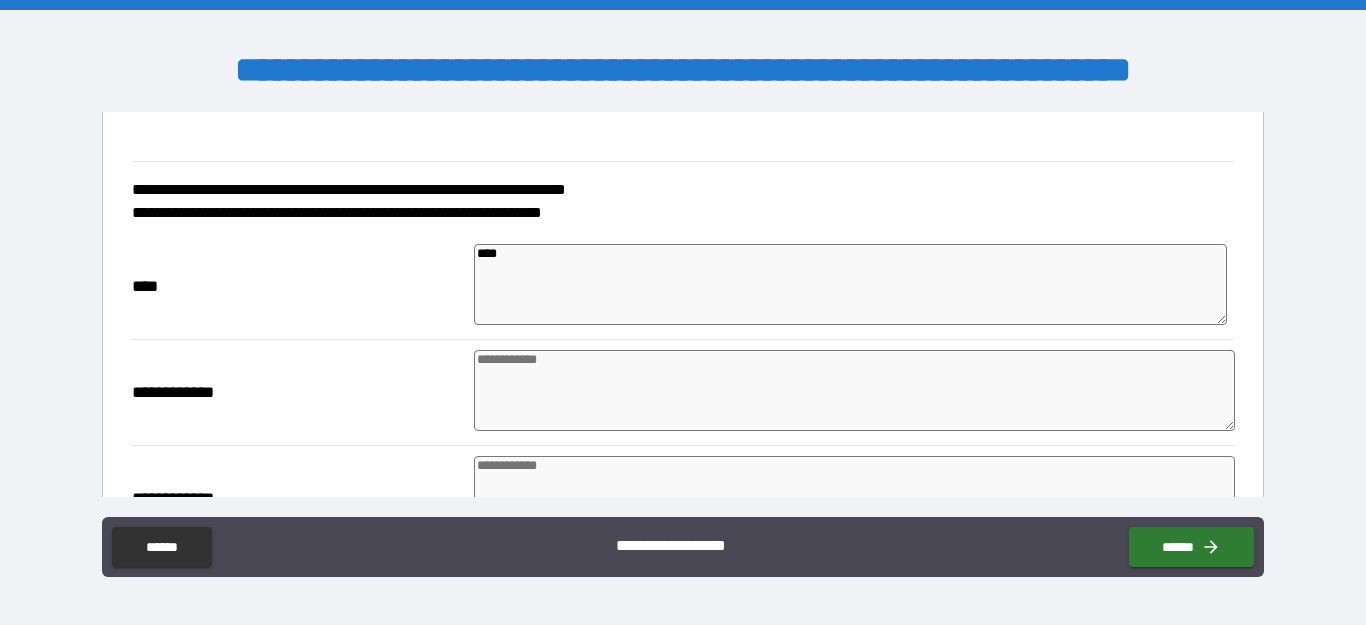 type on "***" 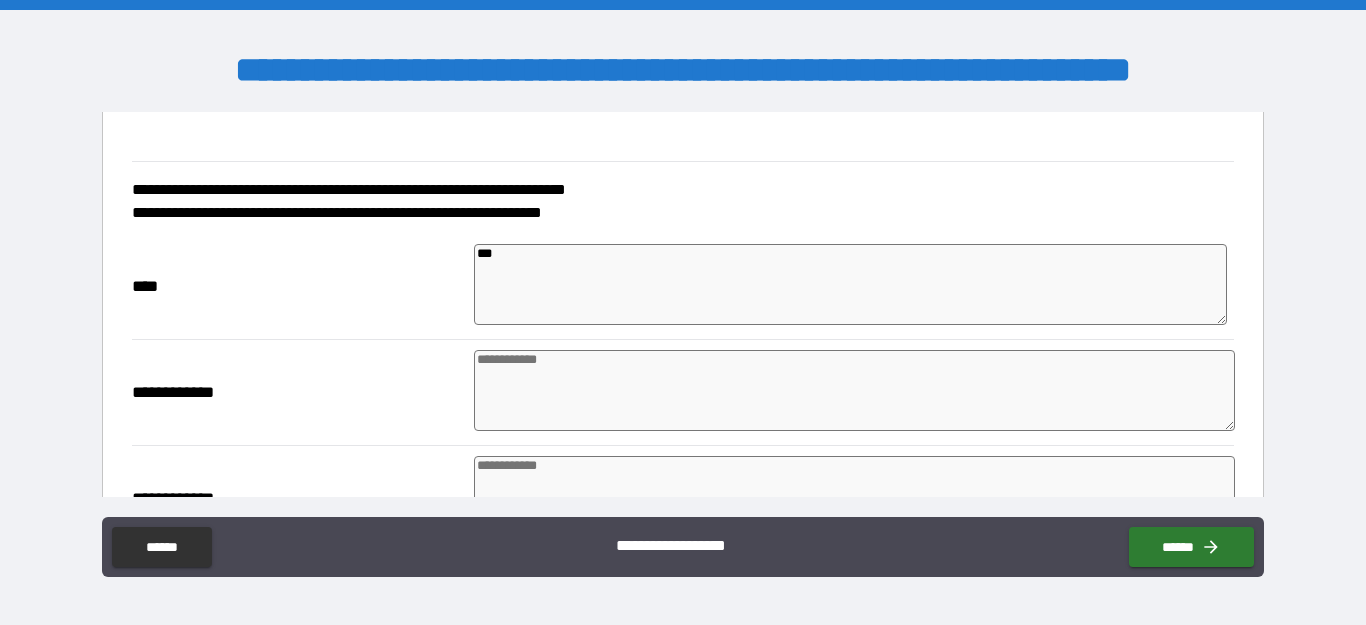 type on "*" 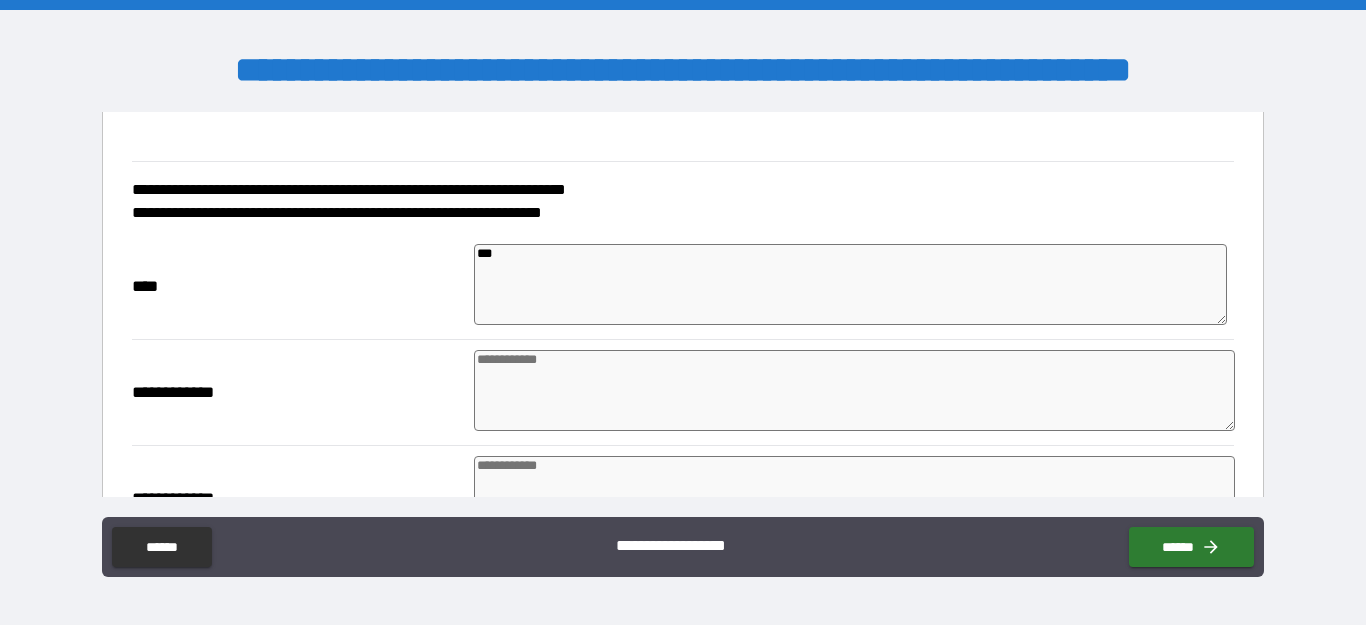 type on "**" 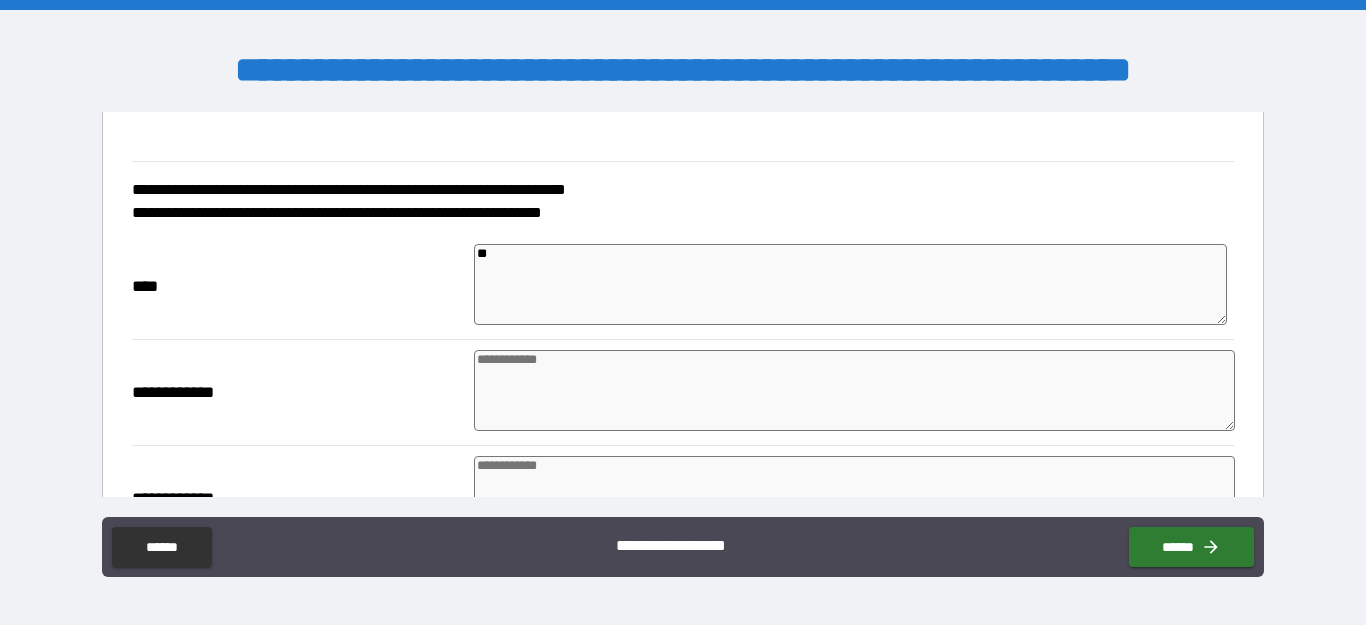 type on "*" 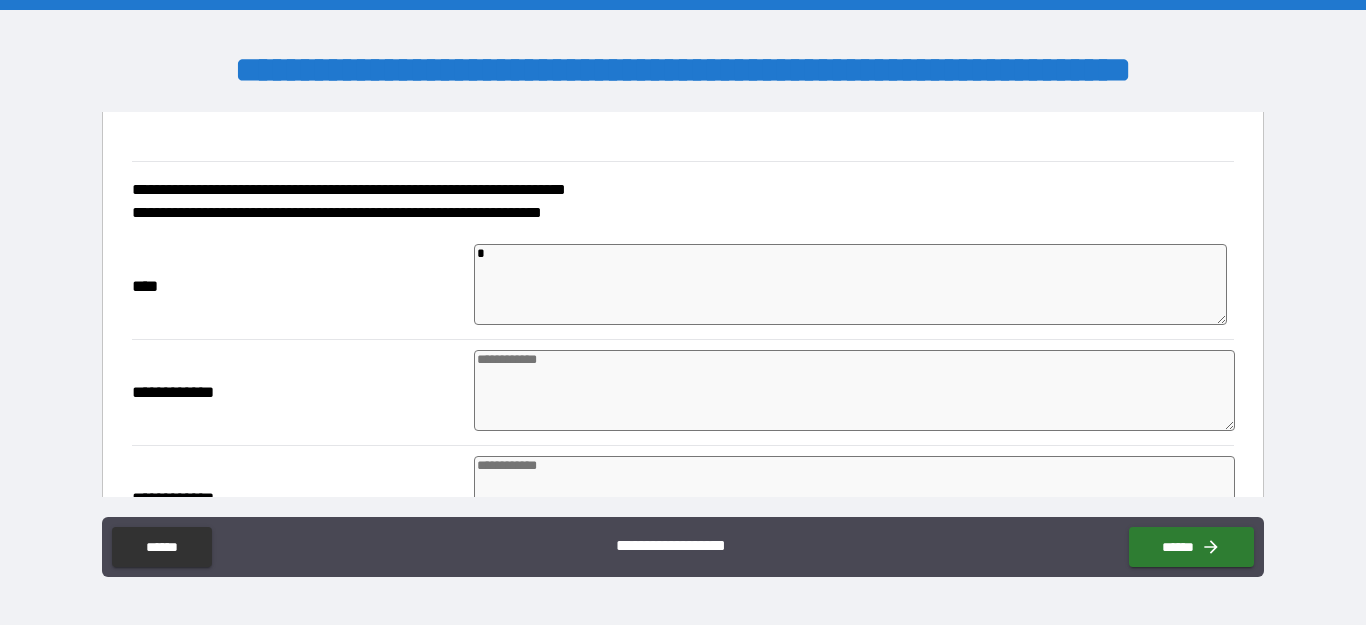 type on "*" 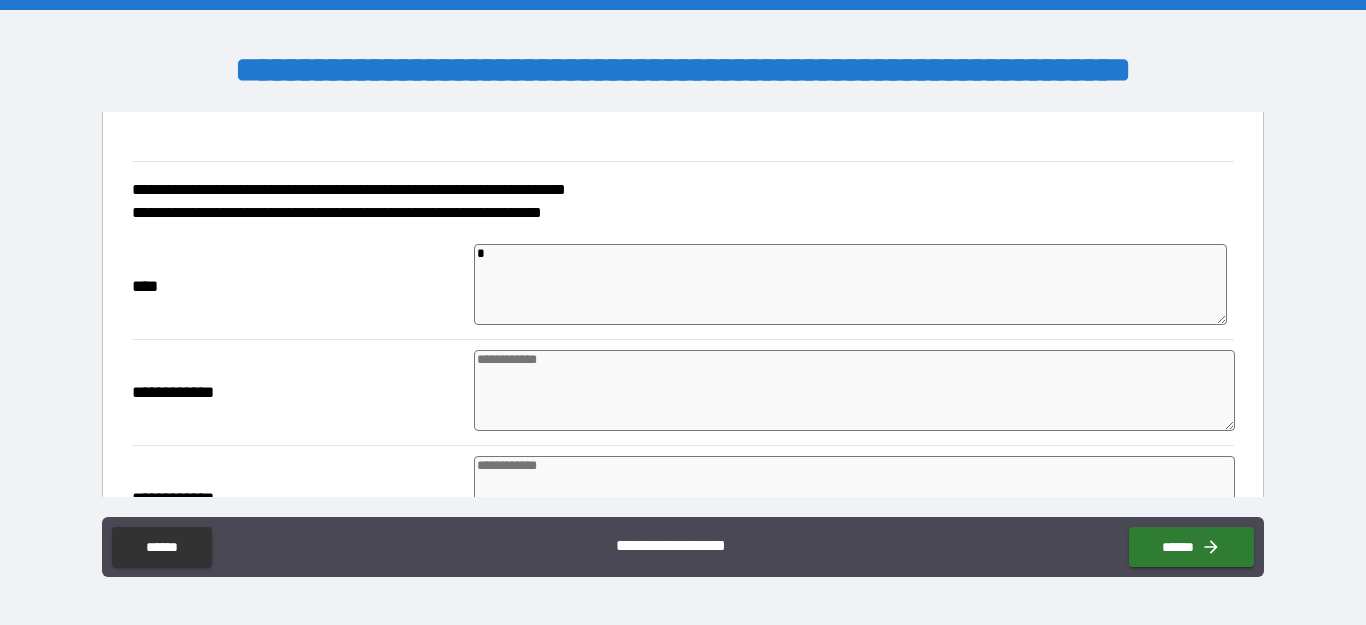type 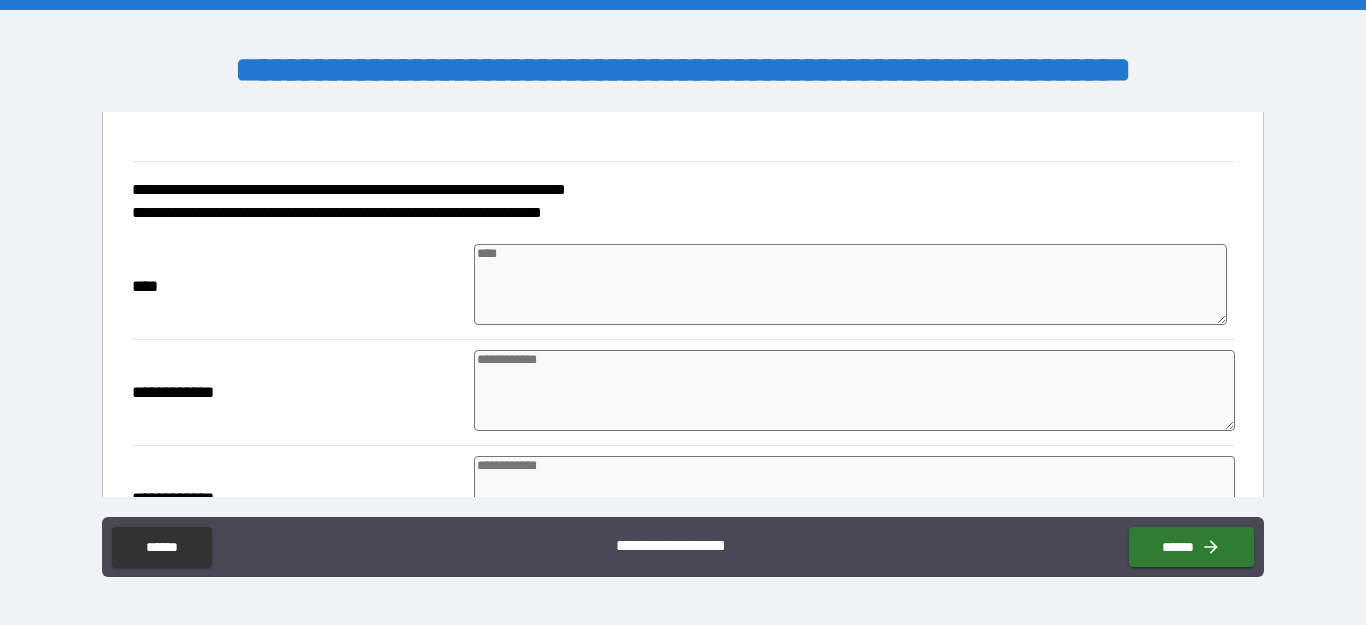 type on "*" 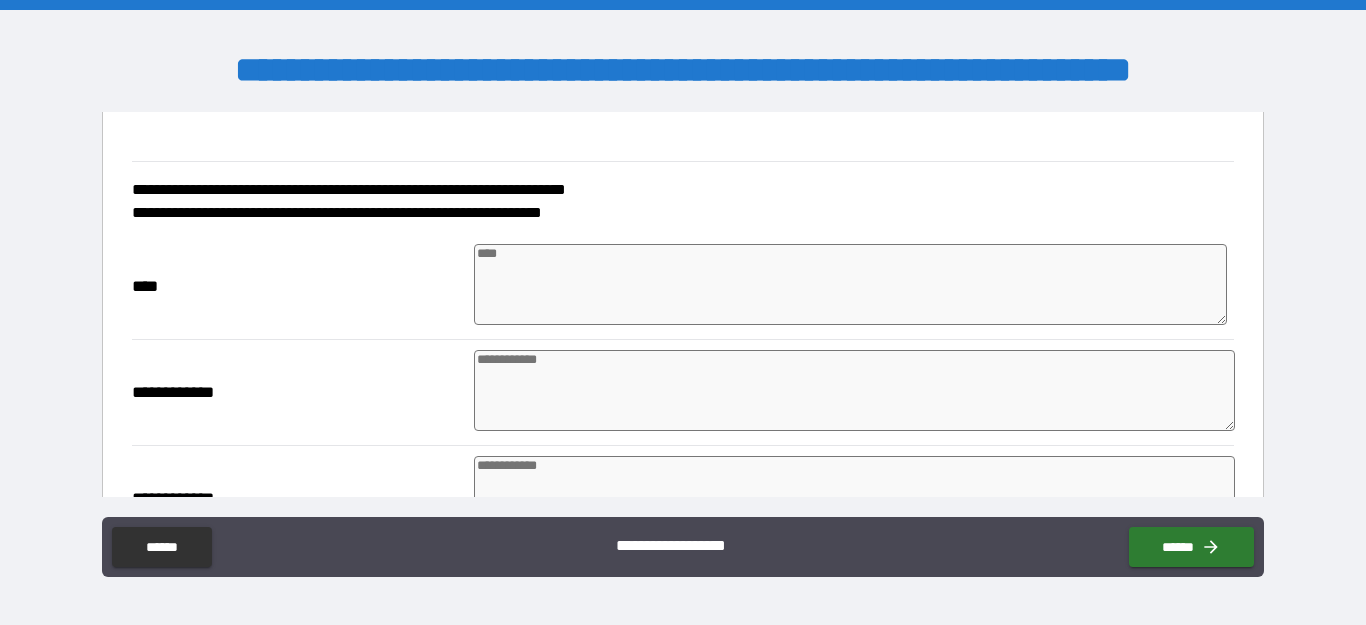 type on "*" 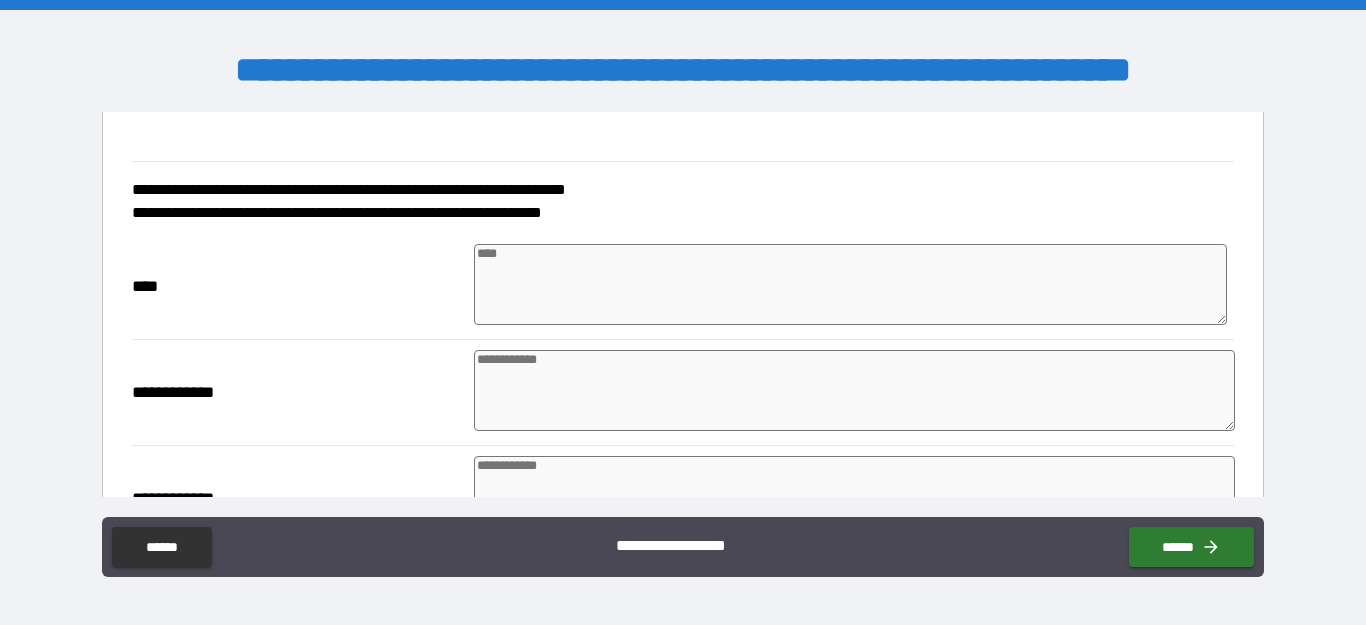 type on "*" 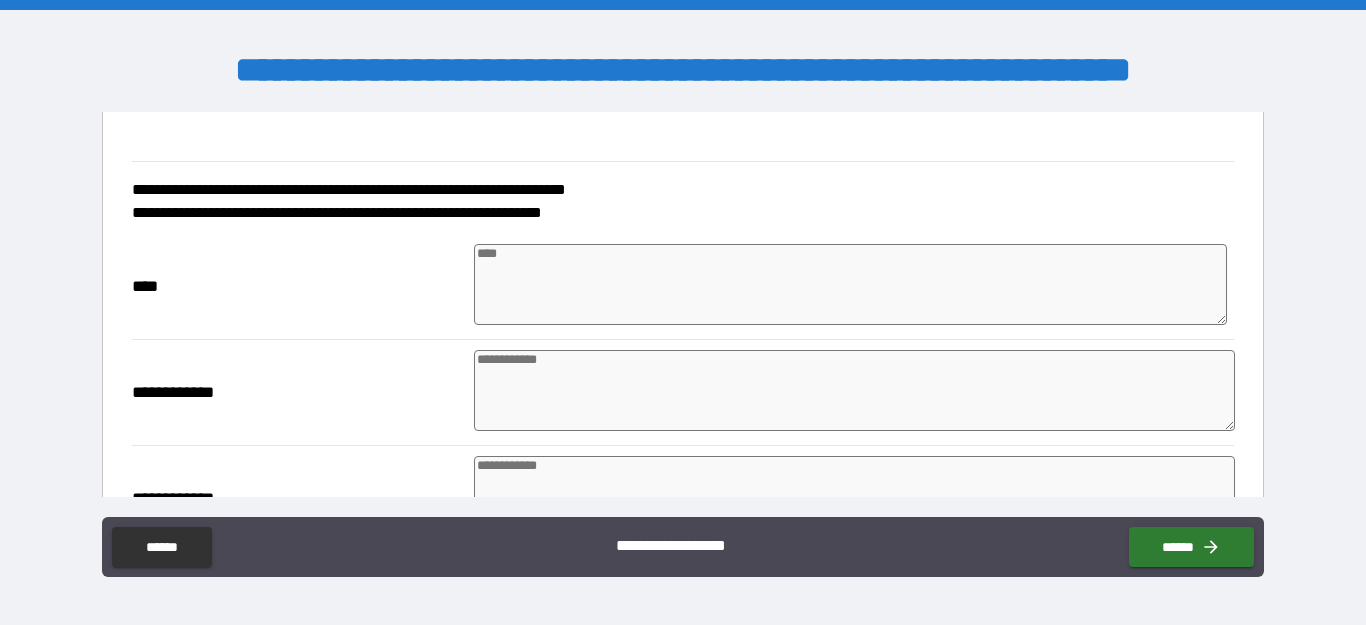 type on "*" 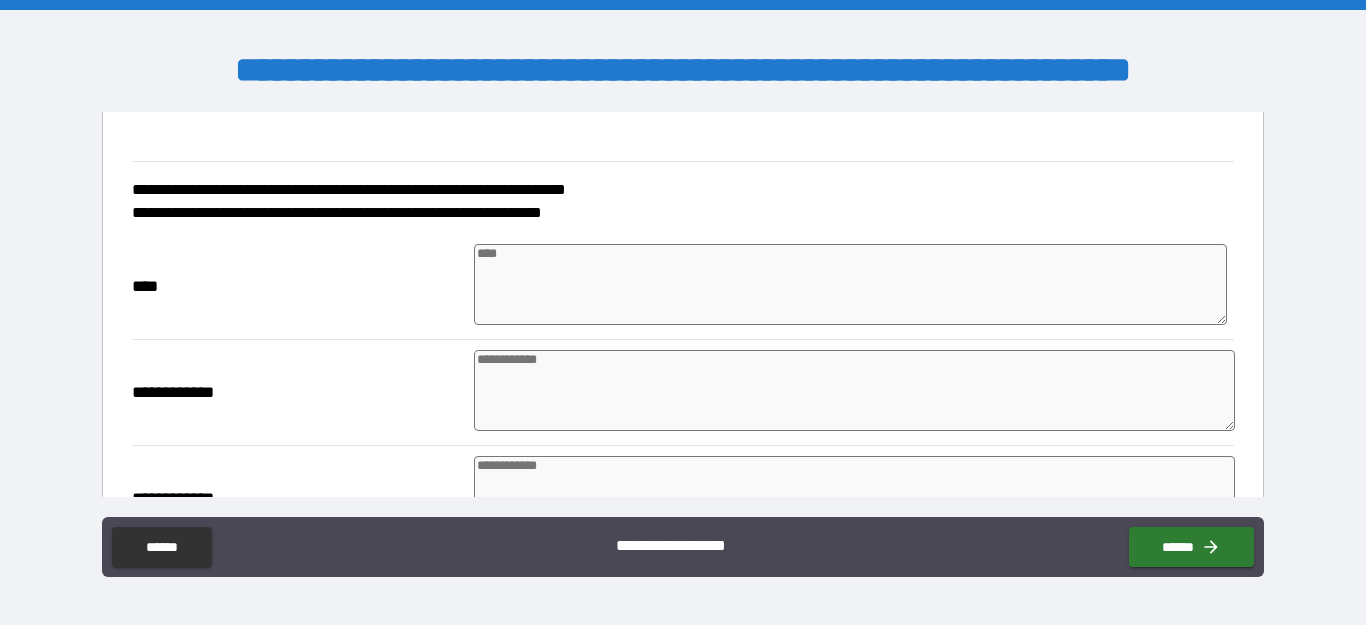type on "*" 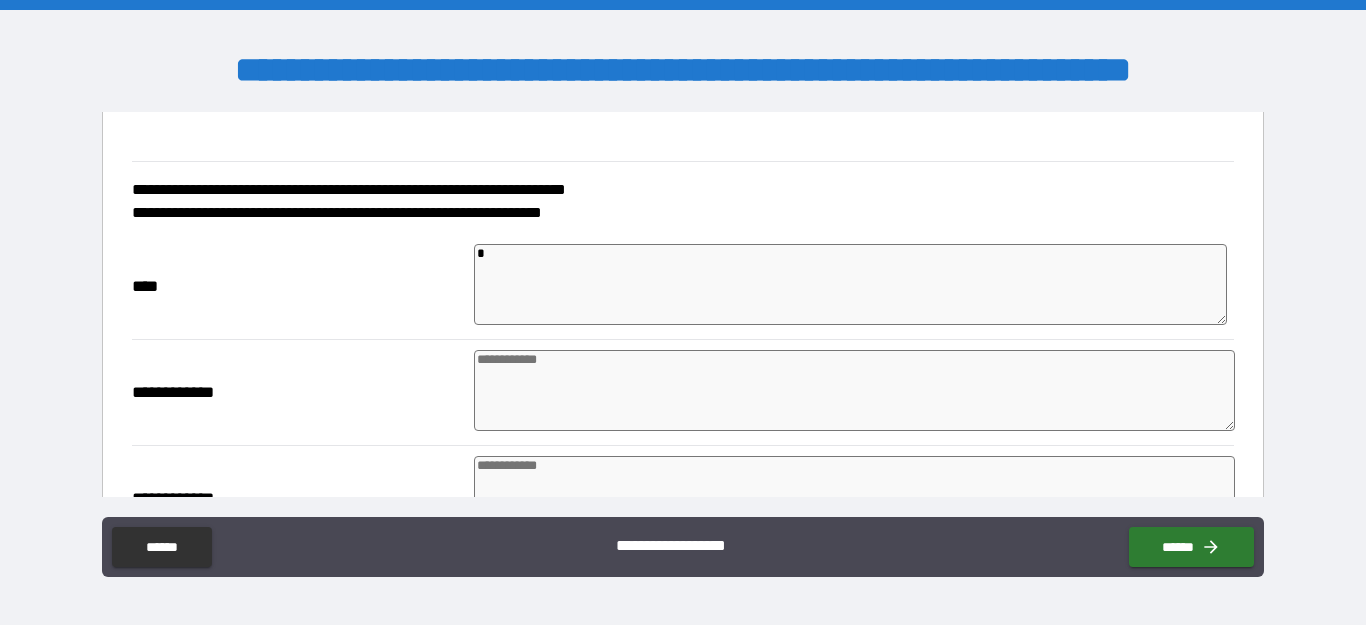 type on "*" 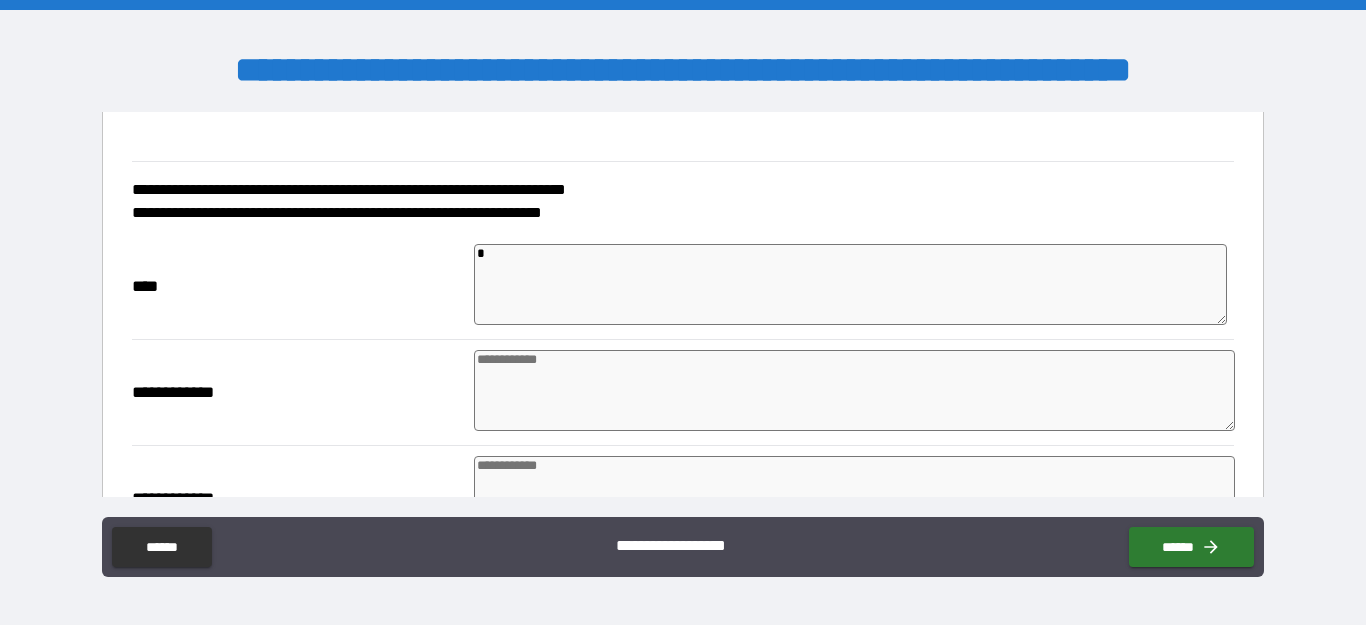 type on "*" 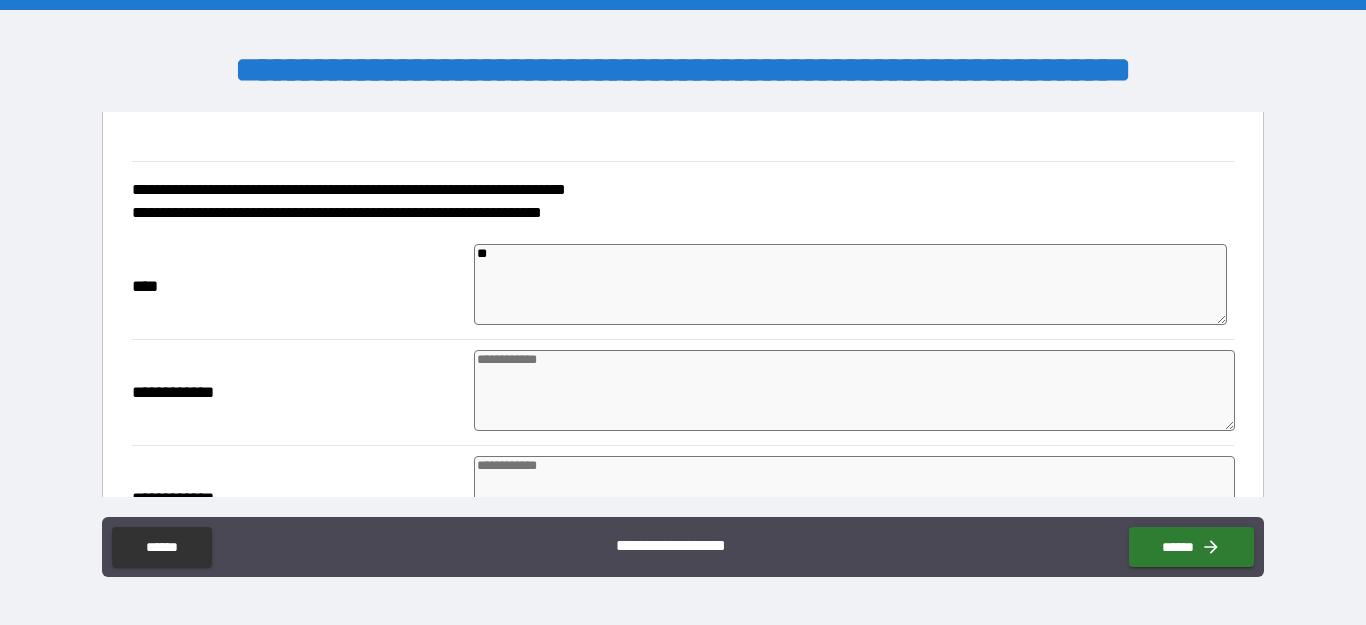 type on "*" 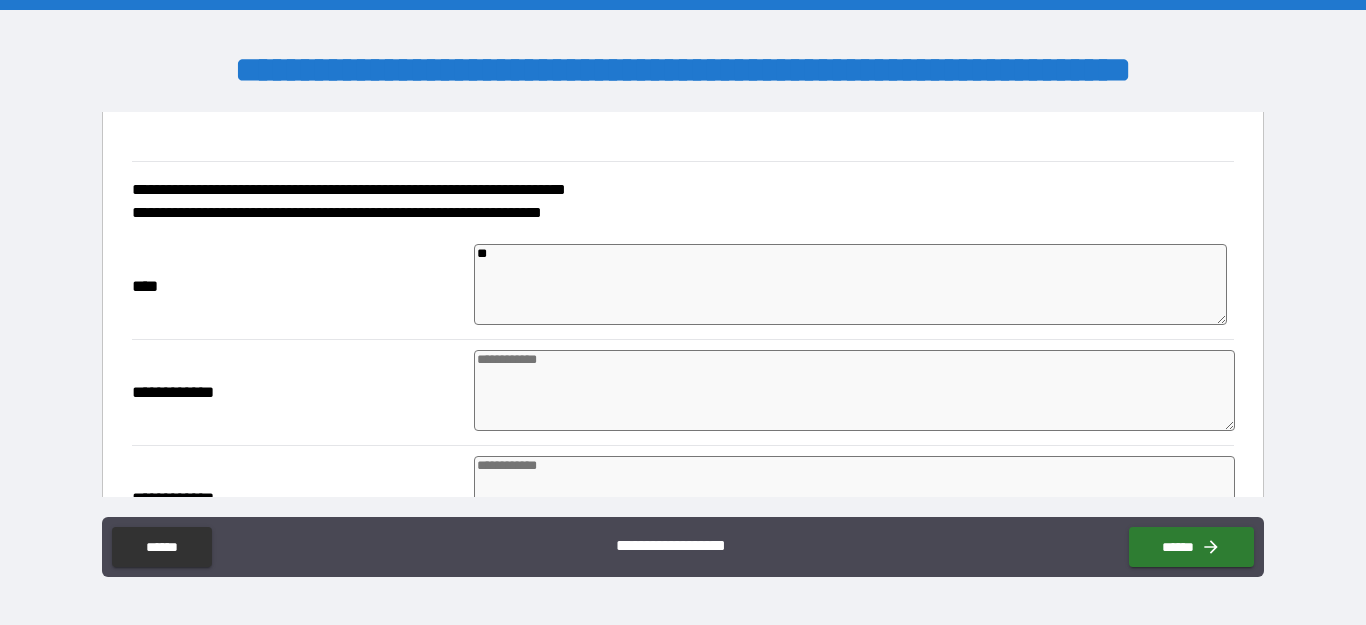 type on "*" 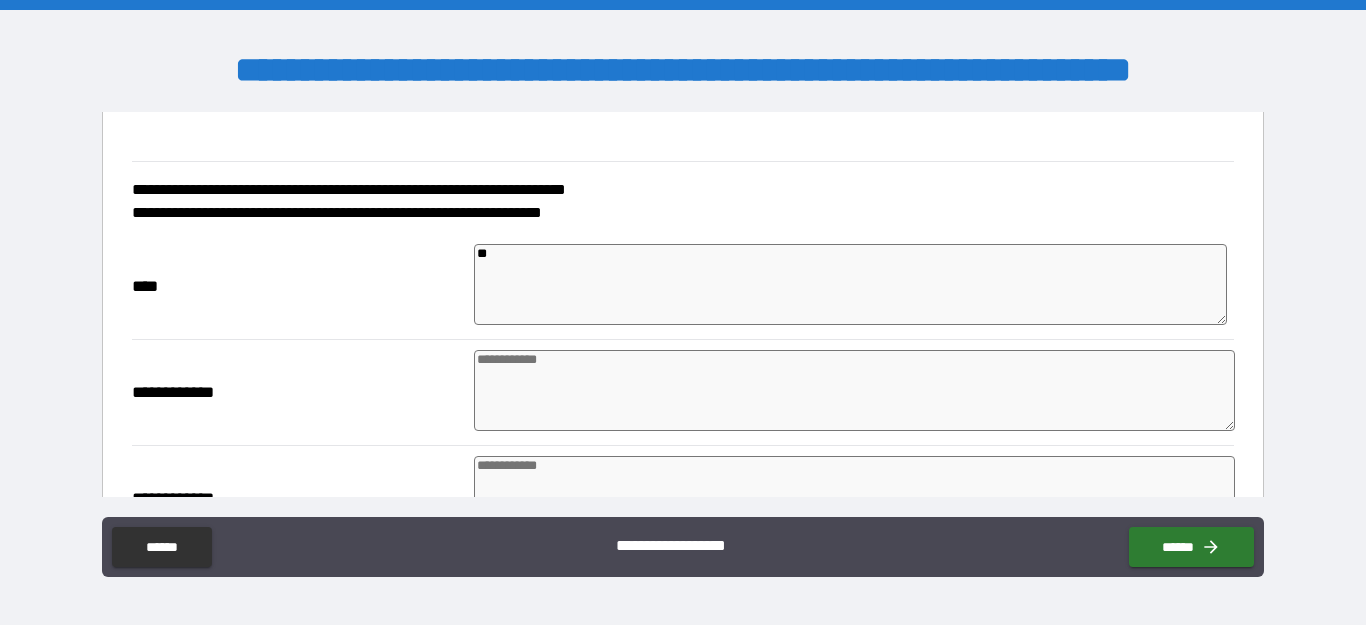 type on "*" 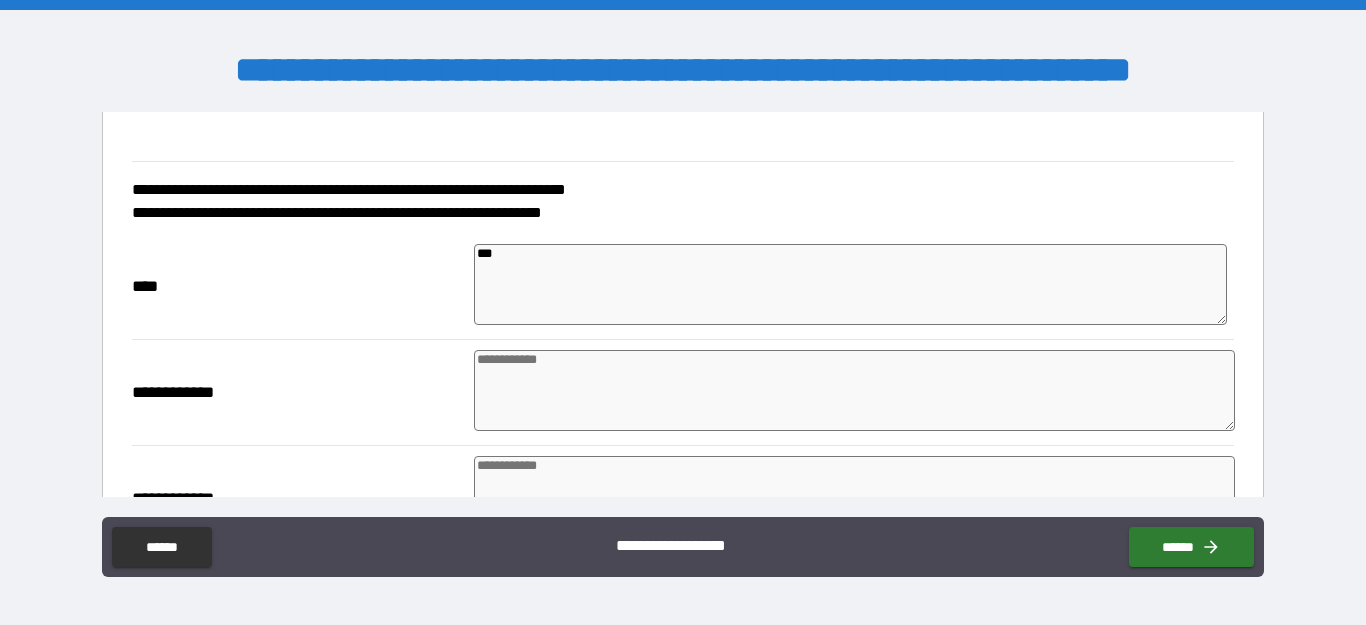type on "*" 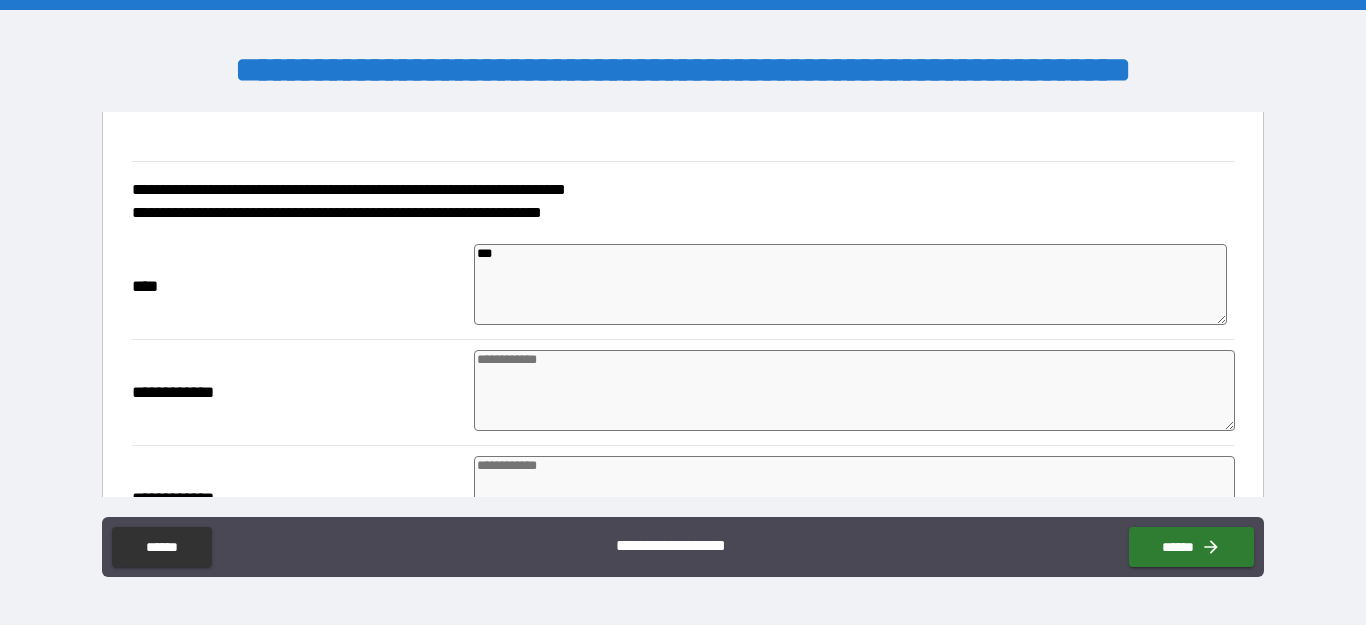 type on "*" 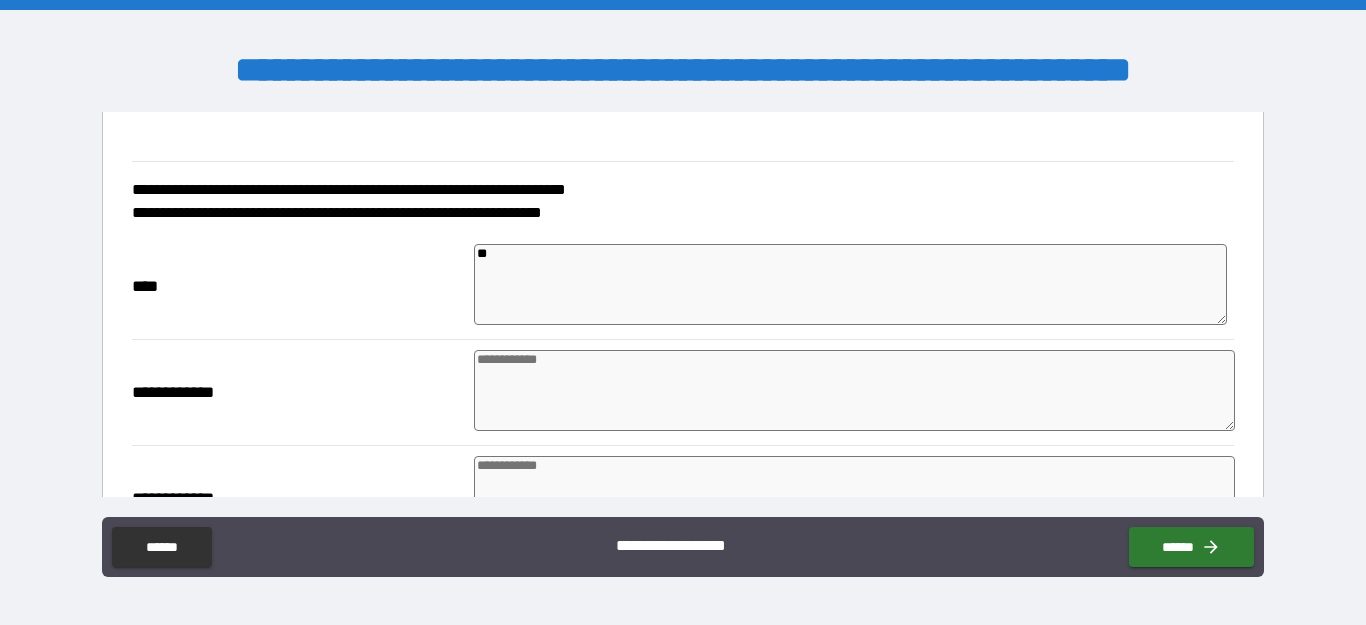 type on "*" 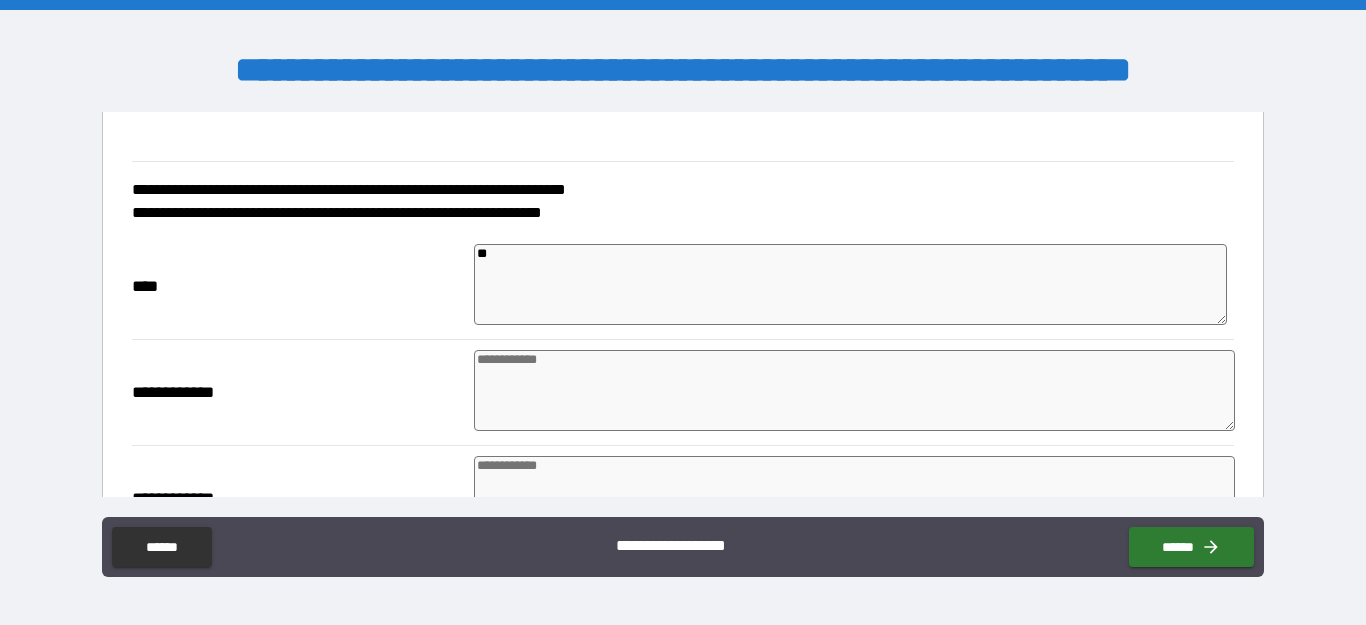 type on "*" 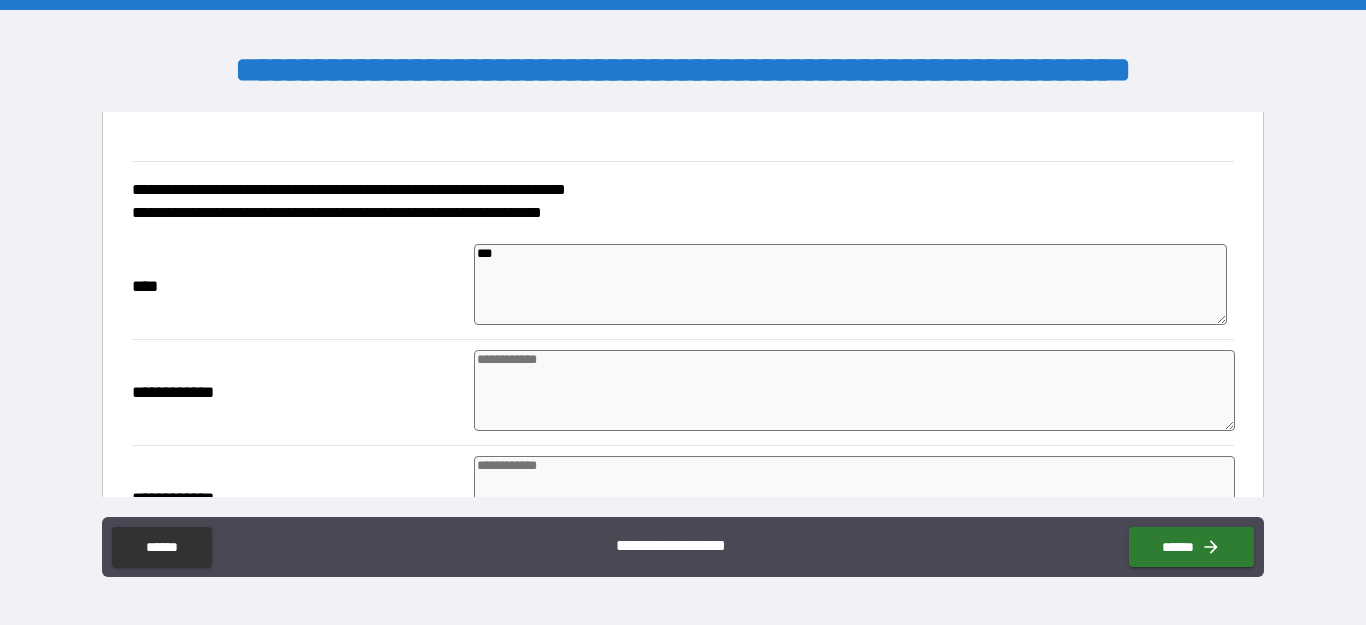 type on "*" 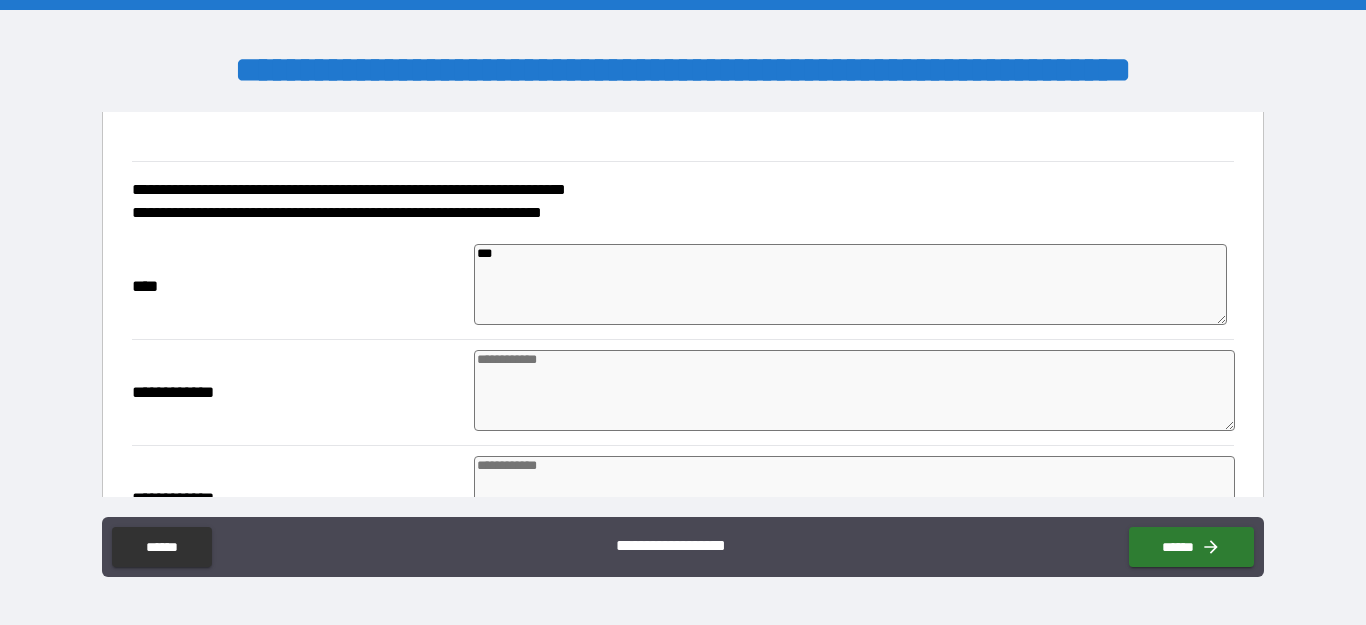 type on "*" 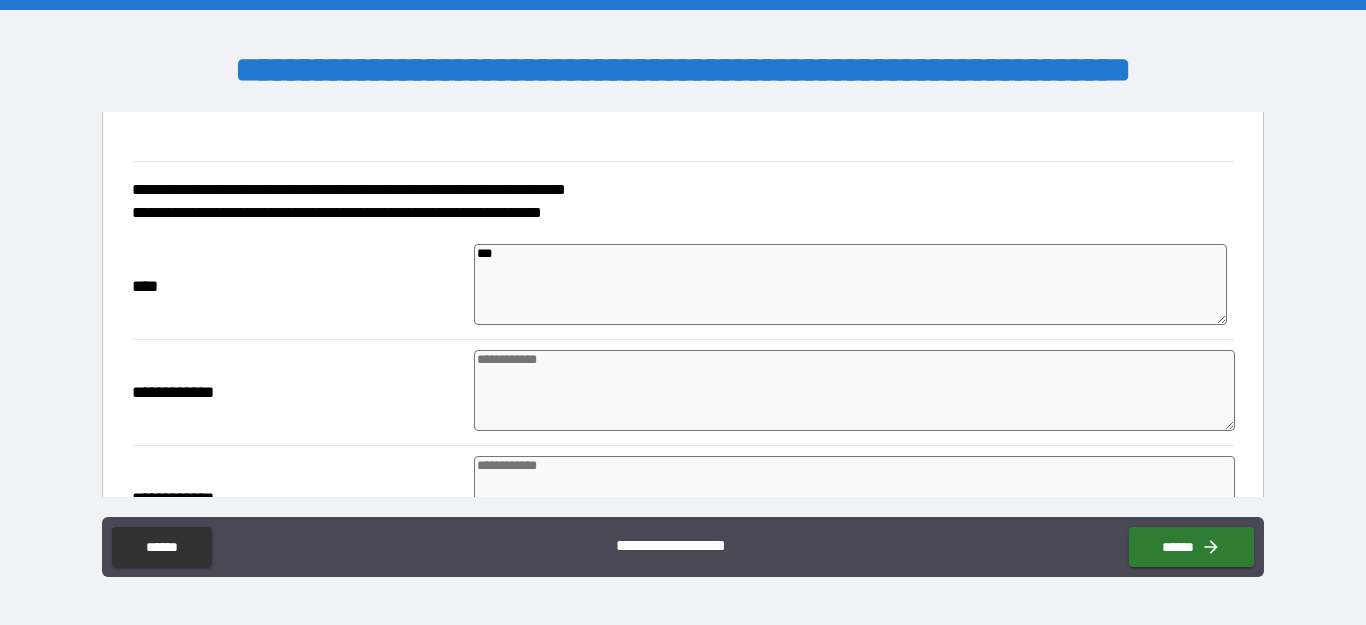 type on "*" 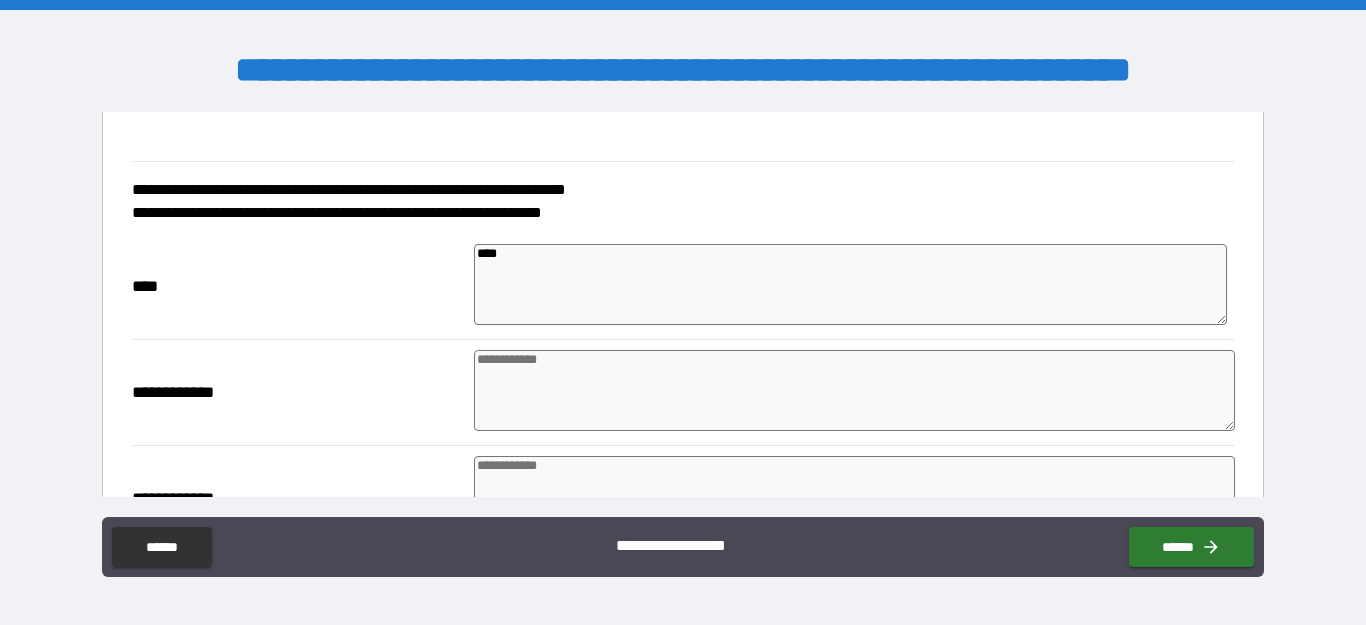 type on "*" 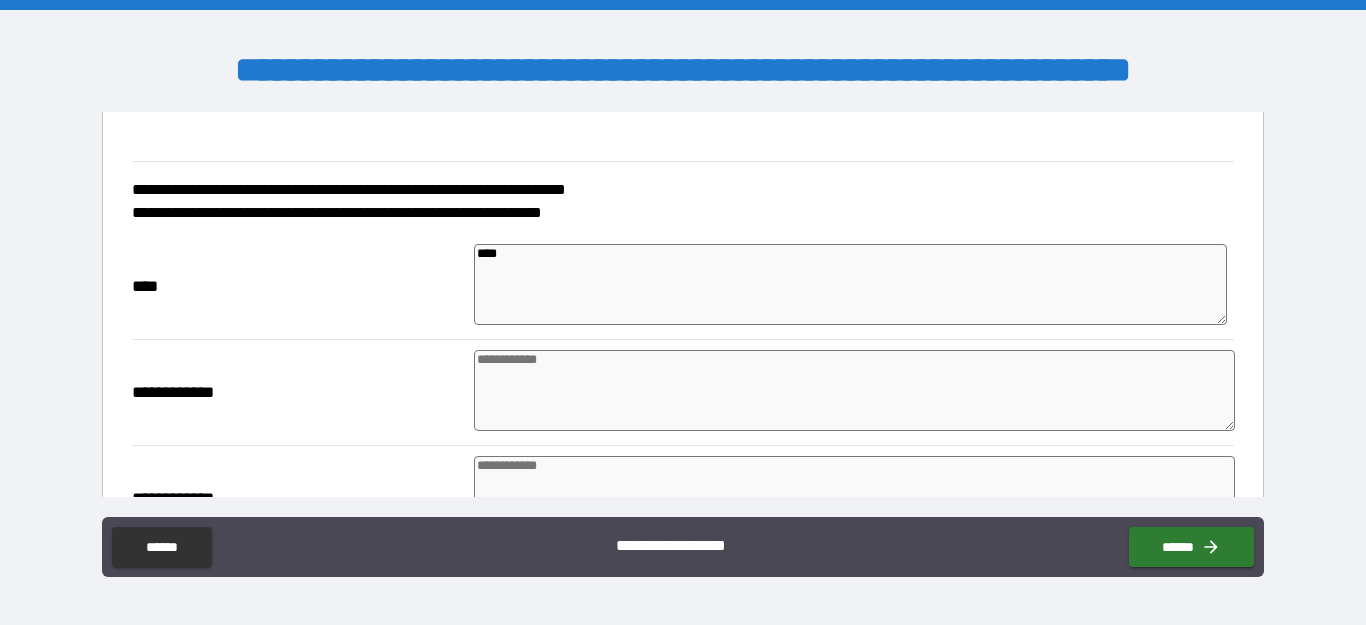 type on "*" 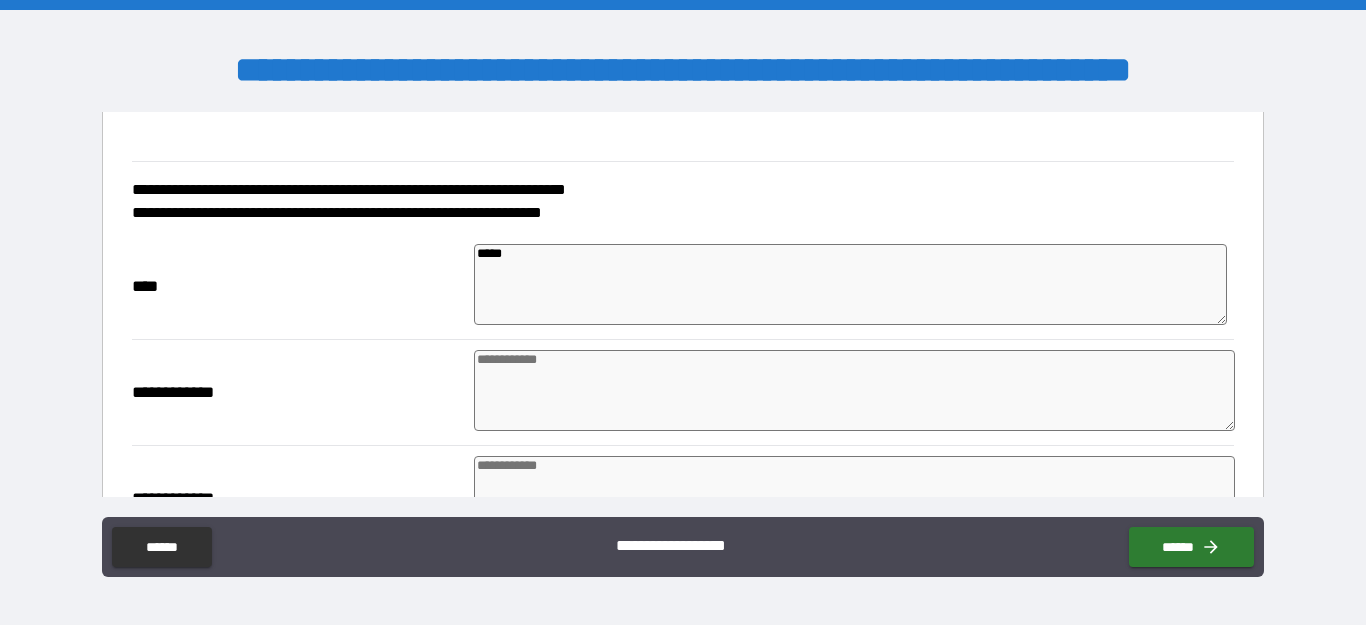 type on "*" 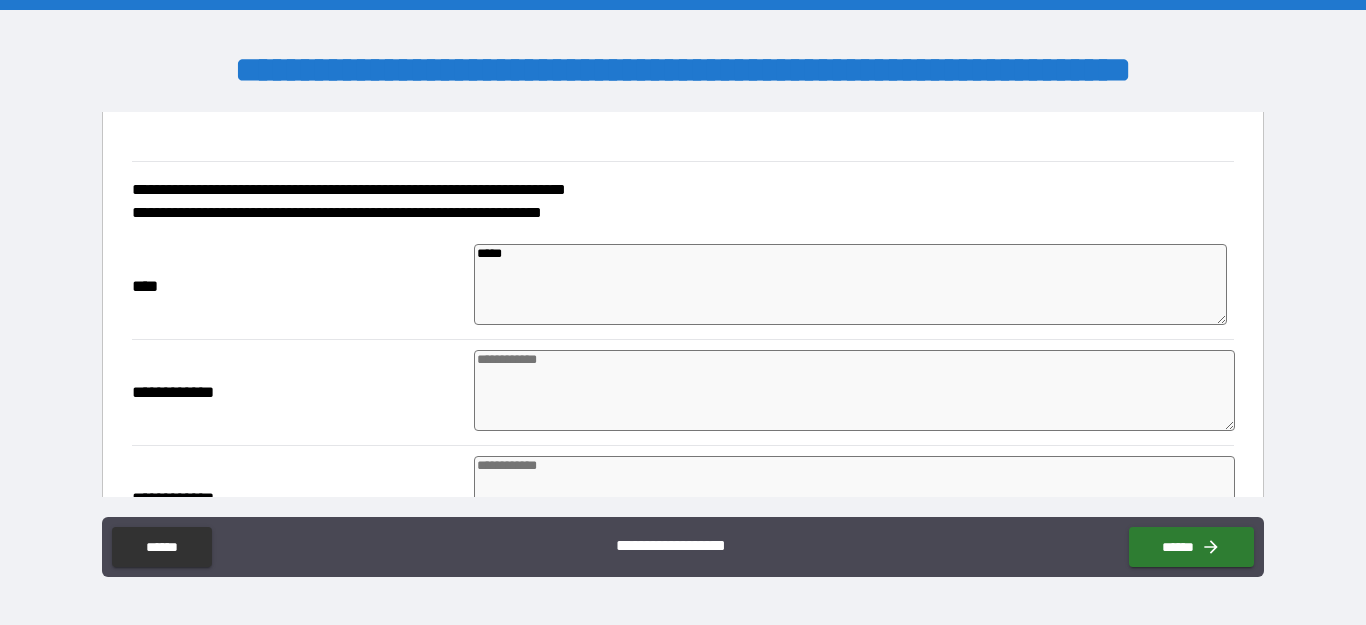 type on "*" 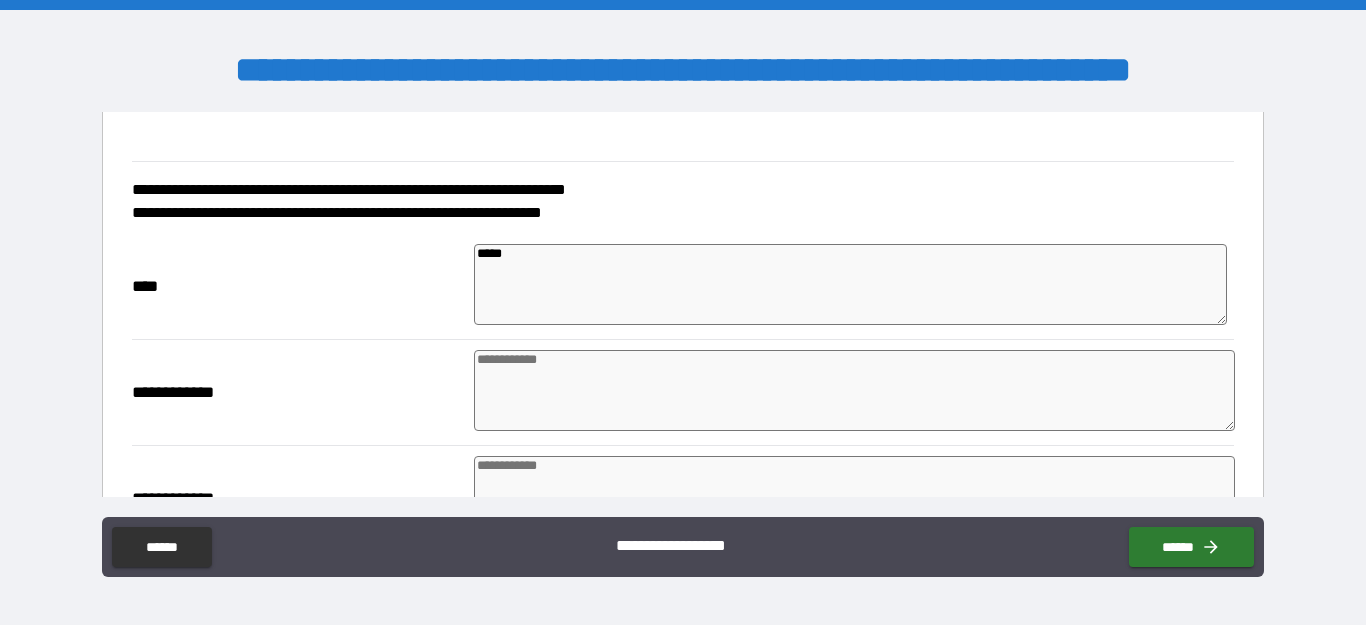 type on "*" 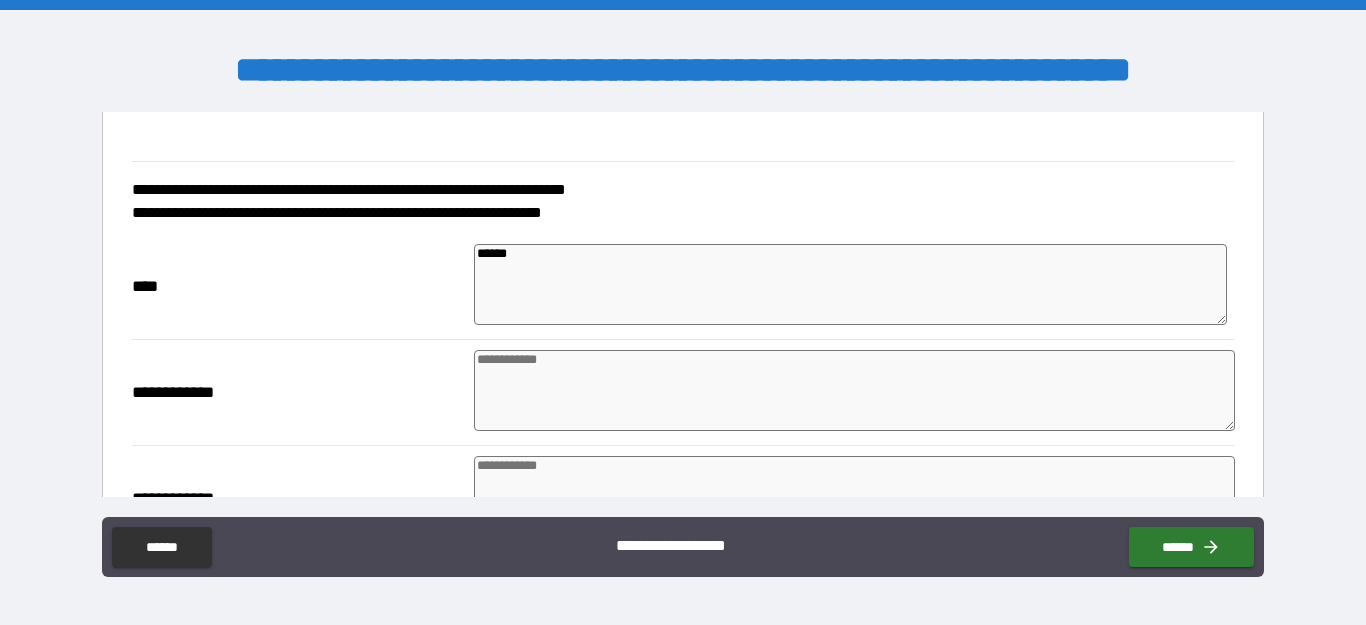 type on "*" 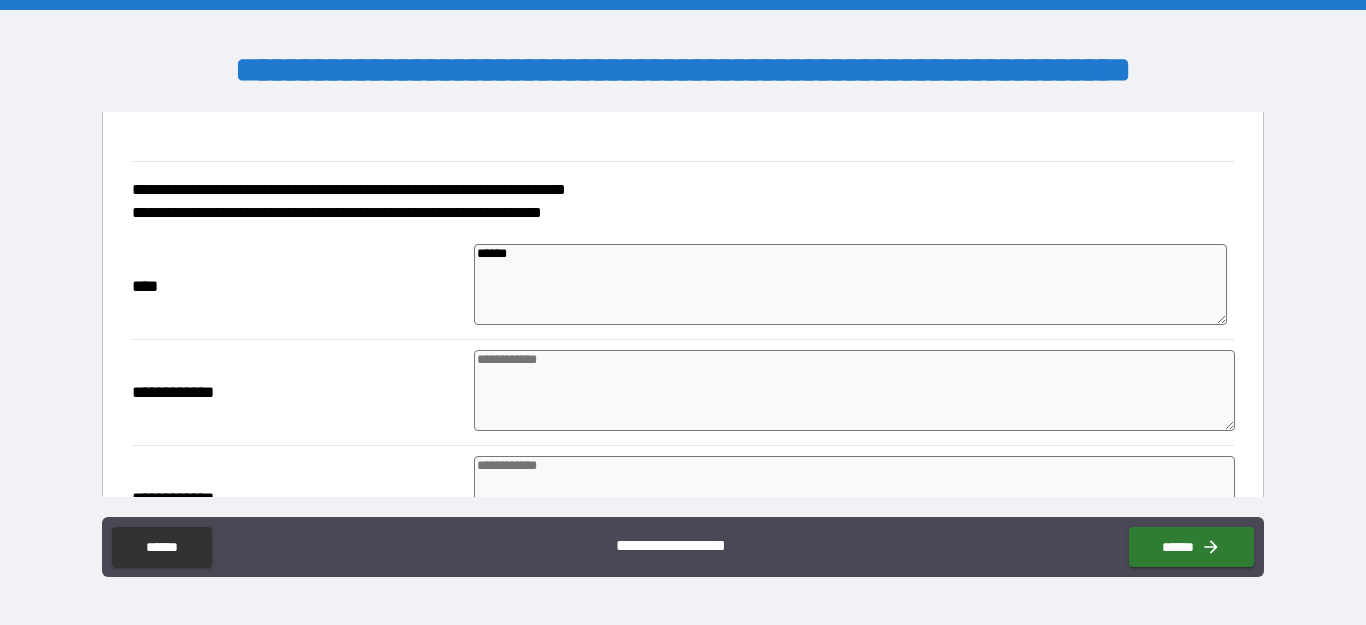 type on "*" 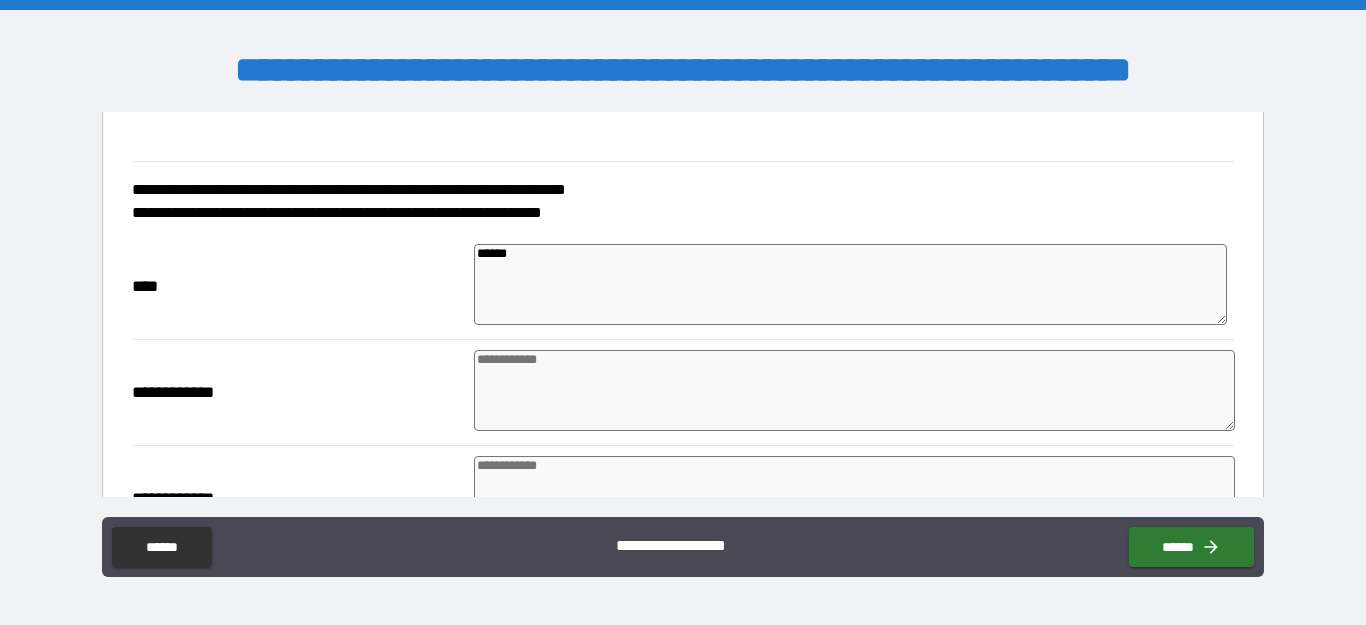 type on "*" 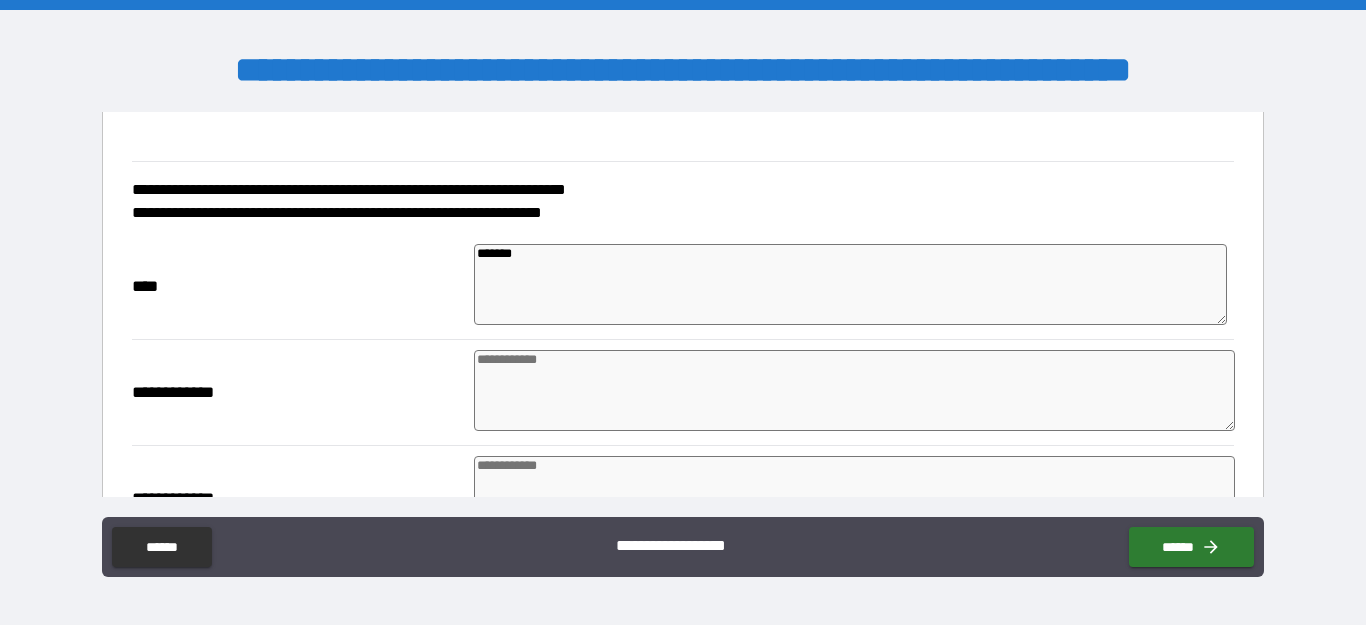 type on "*" 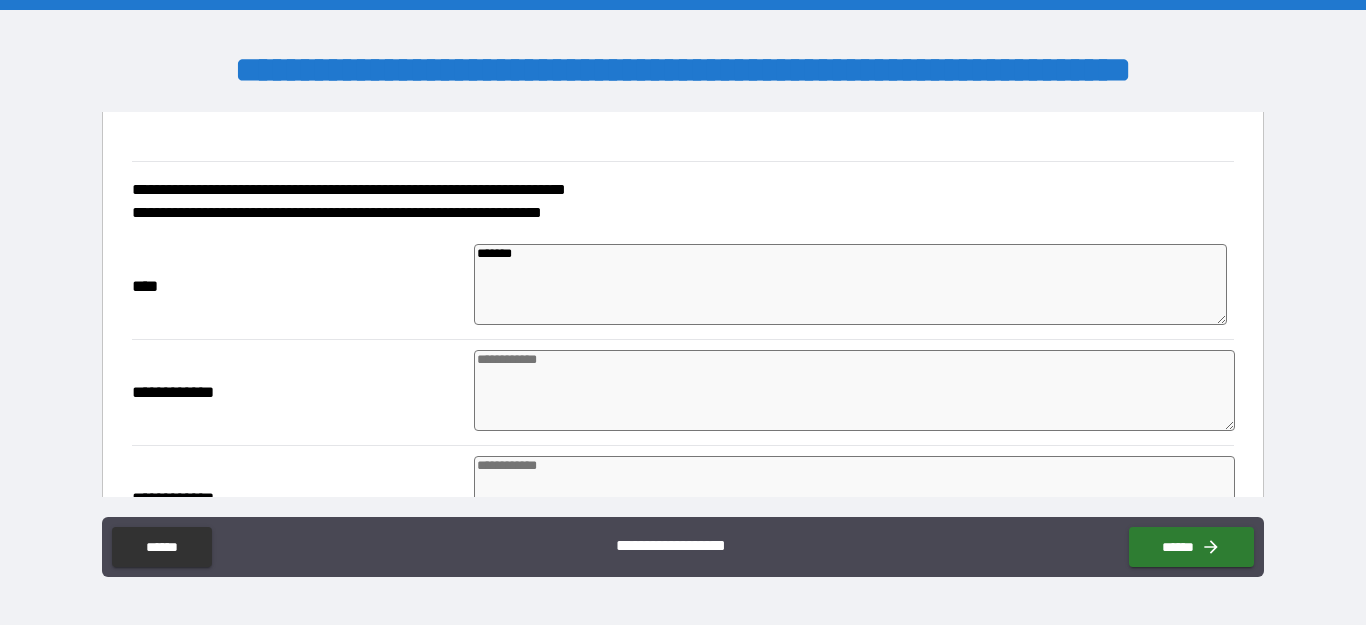 type on "*" 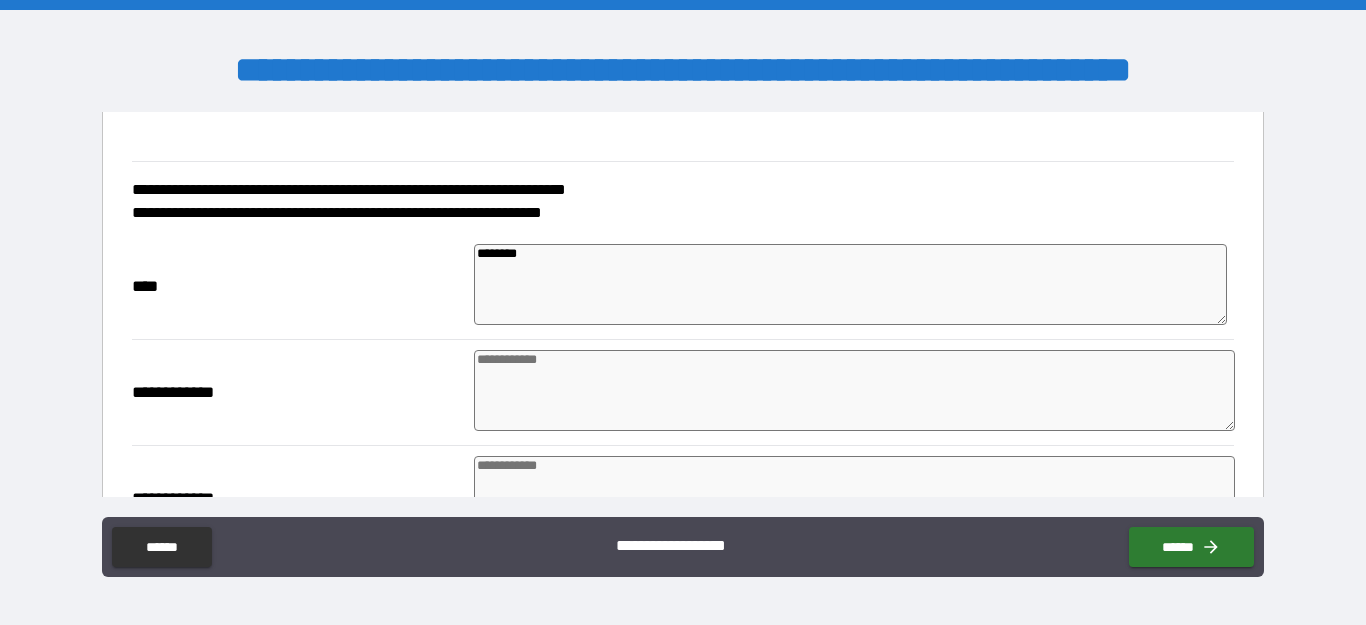 type on "*" 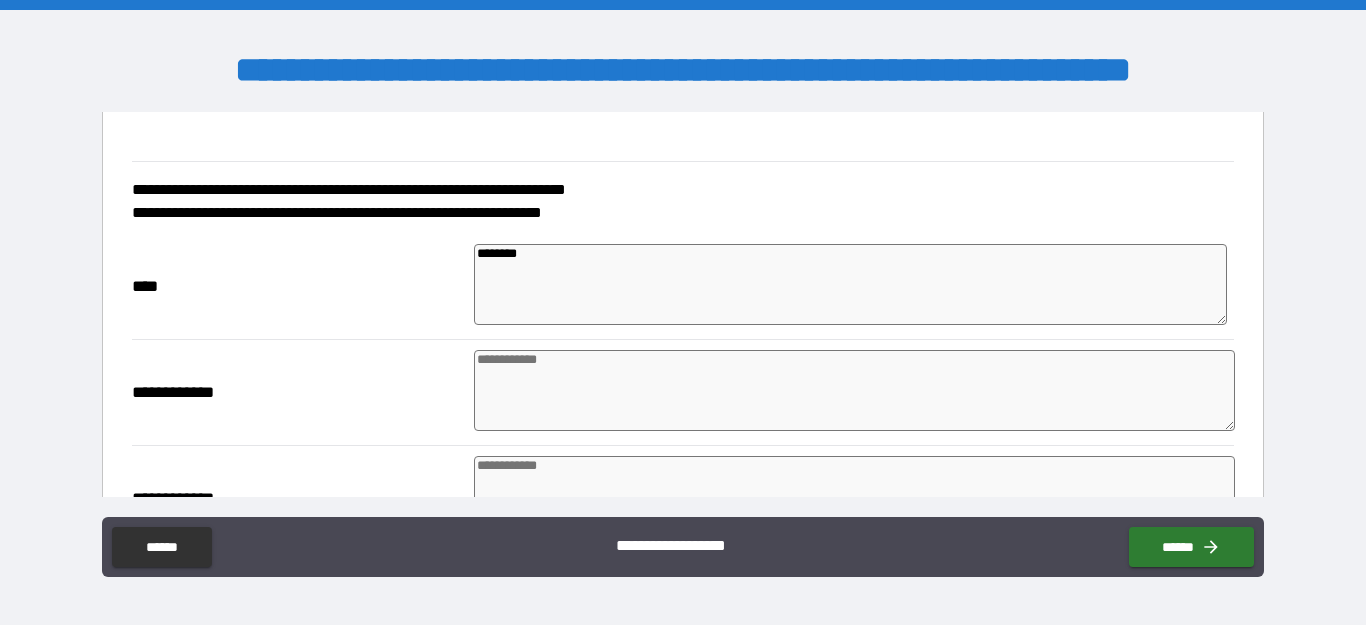 type on "*" 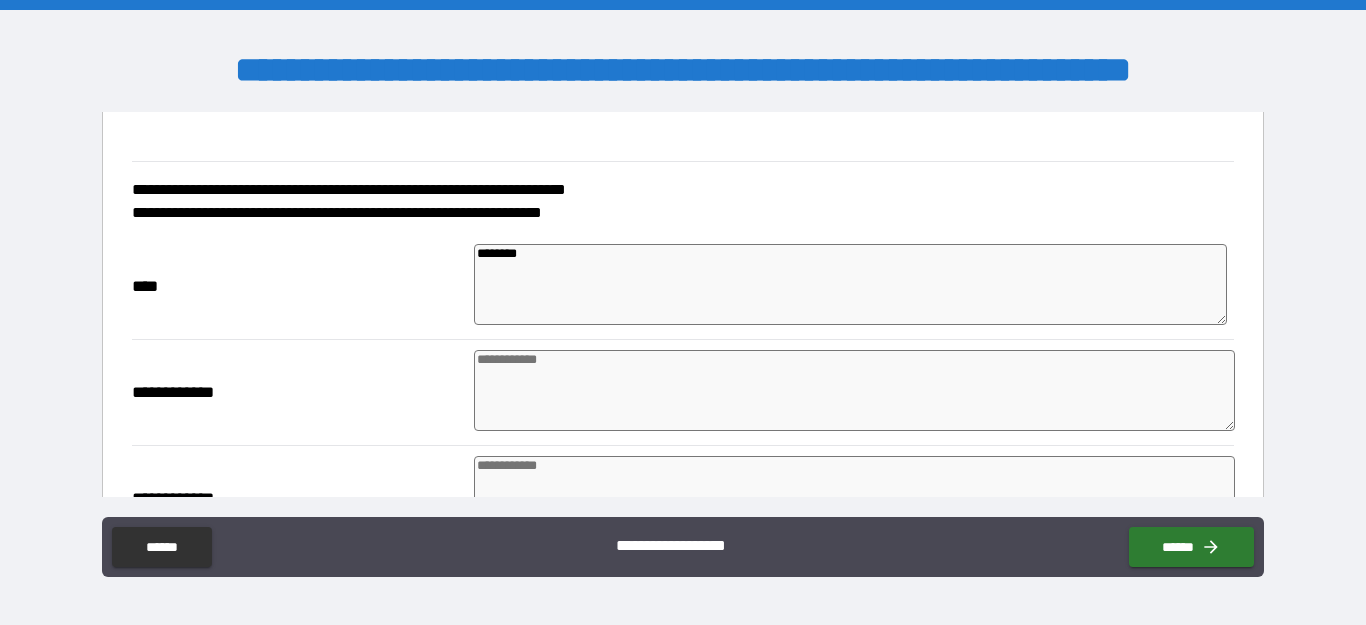 type on "*" 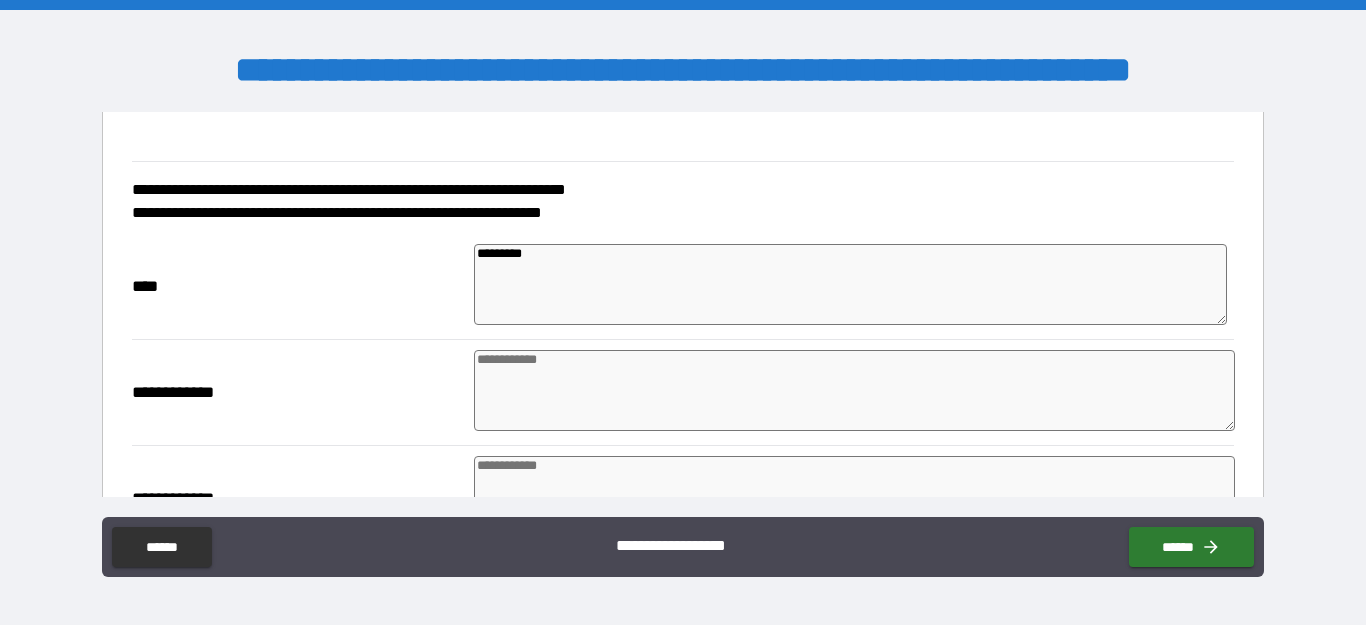 type on "*" 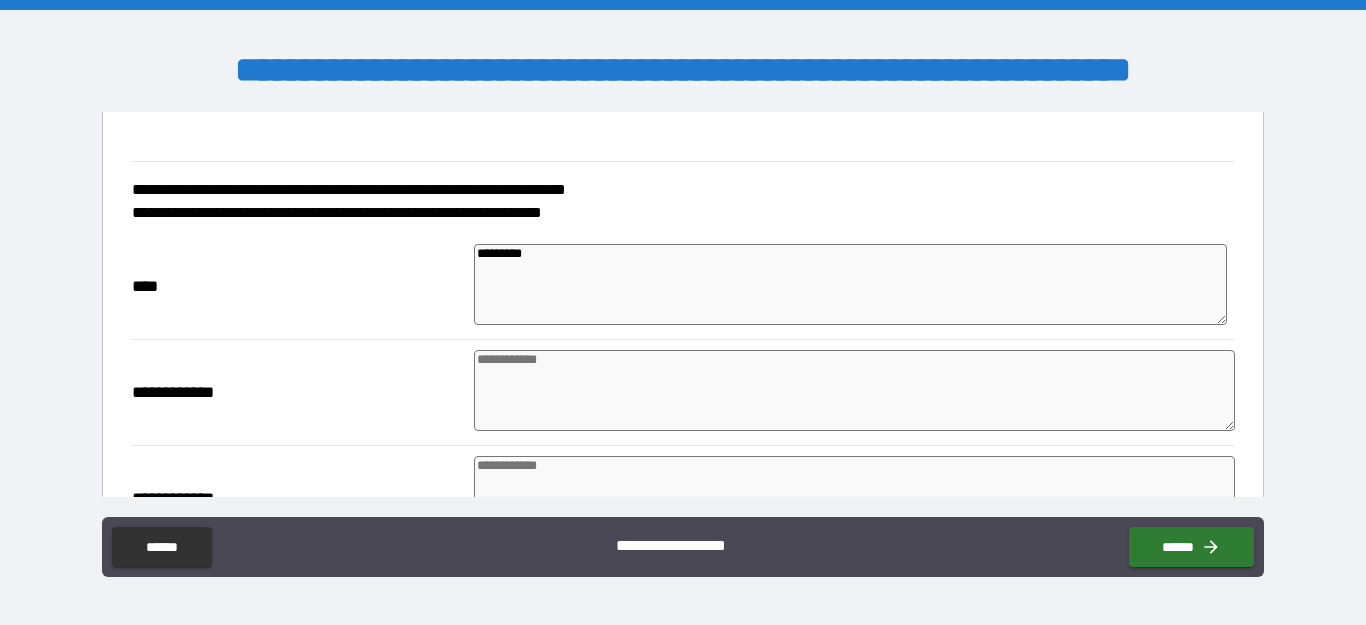 type on "*" 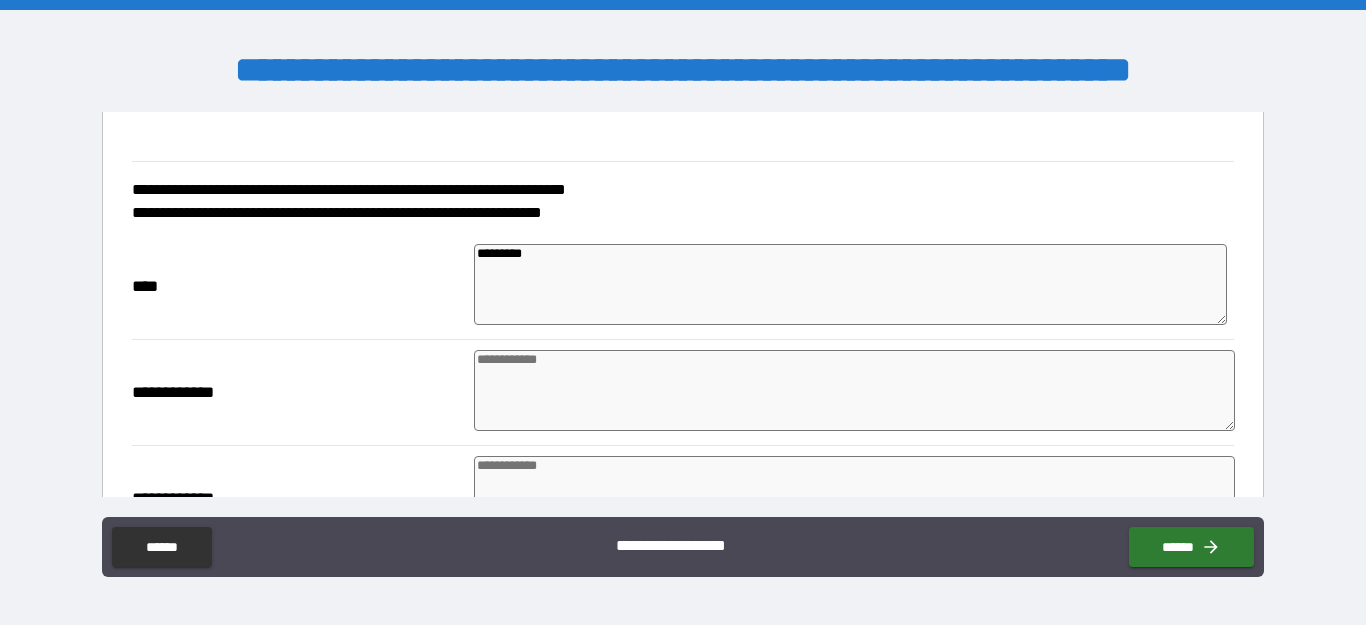type on "*********" 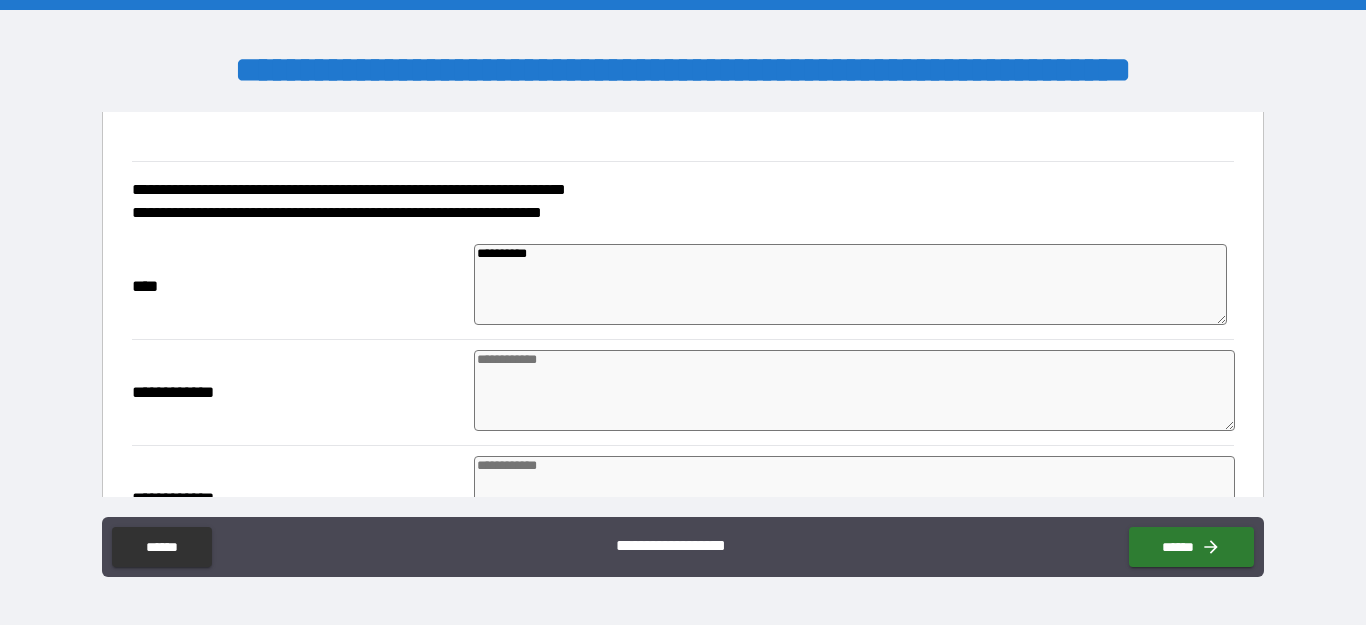 type on "*" 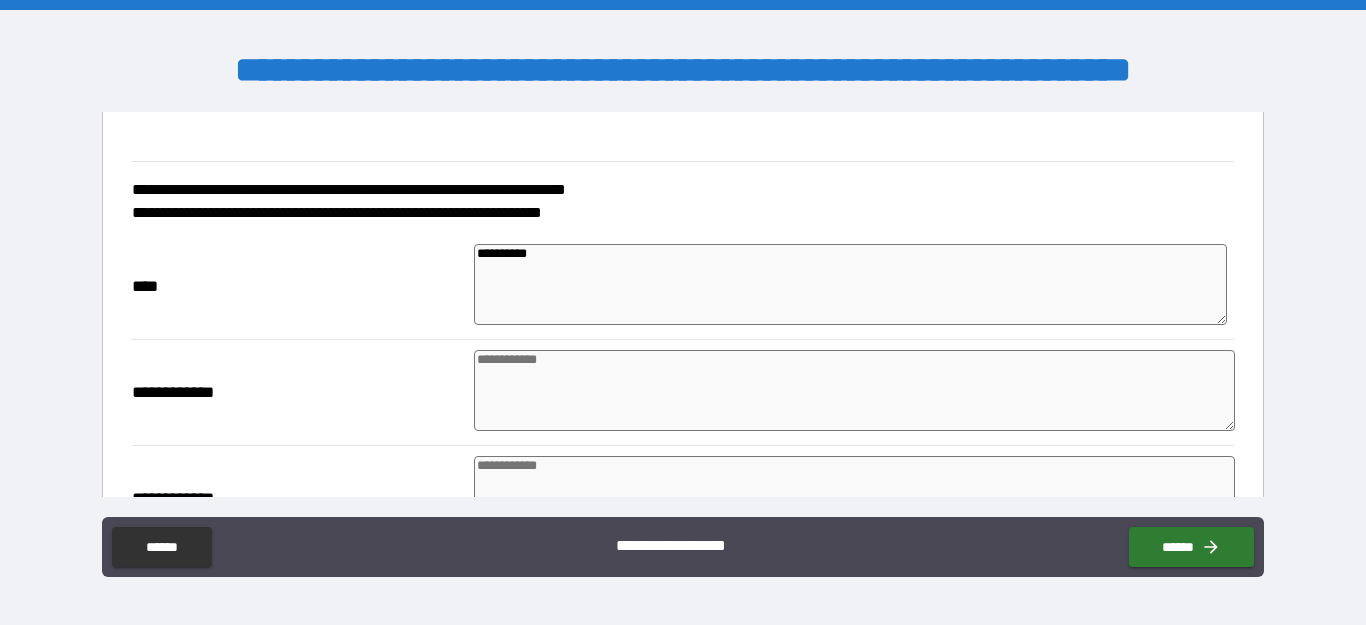 type on "*" 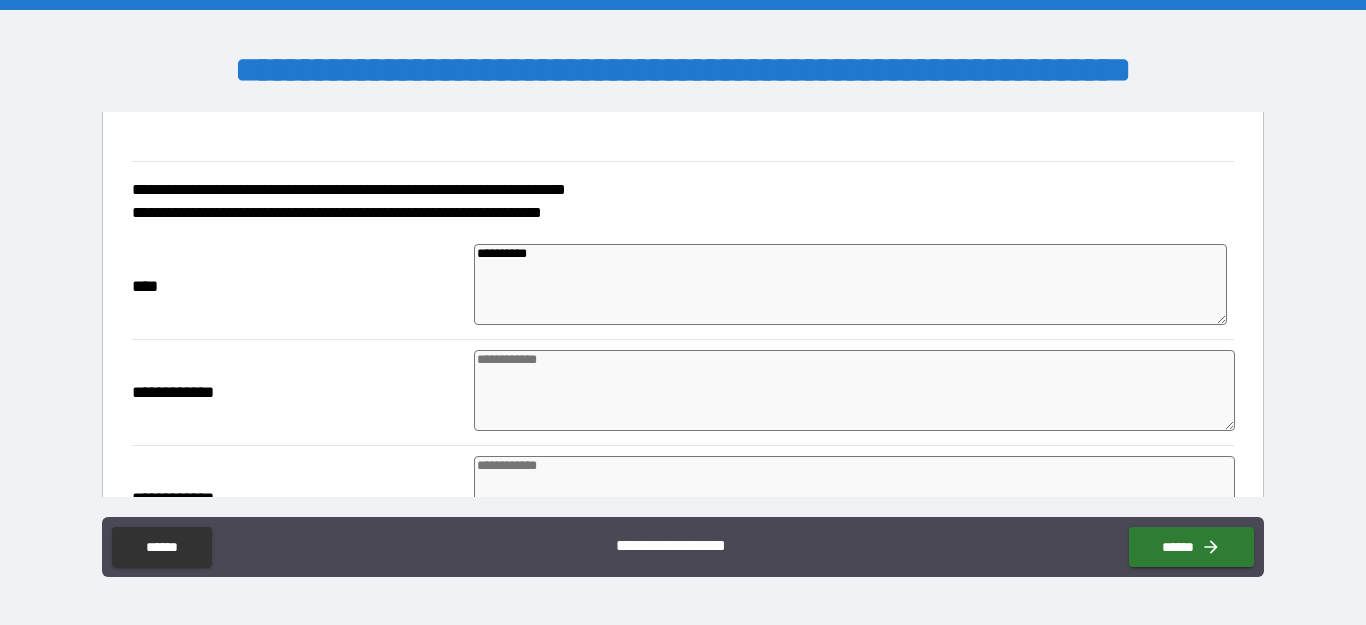 type on "*" 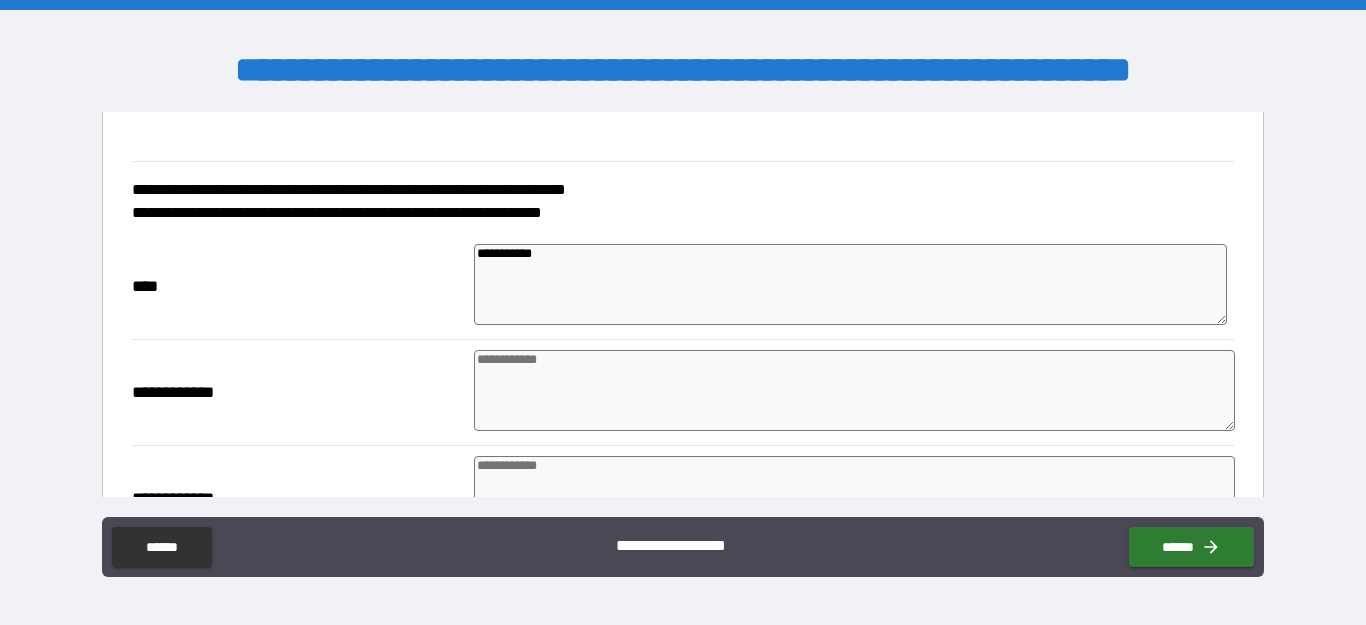 type on "*" 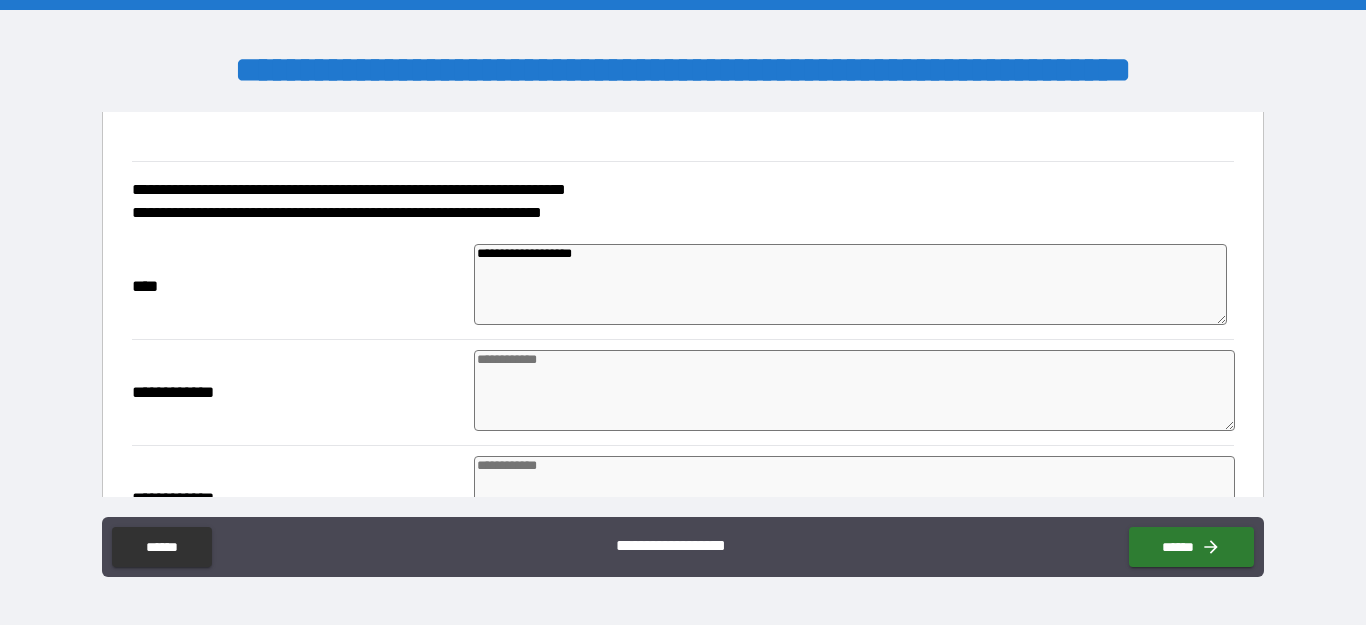 click at bounding box center (854, 390) 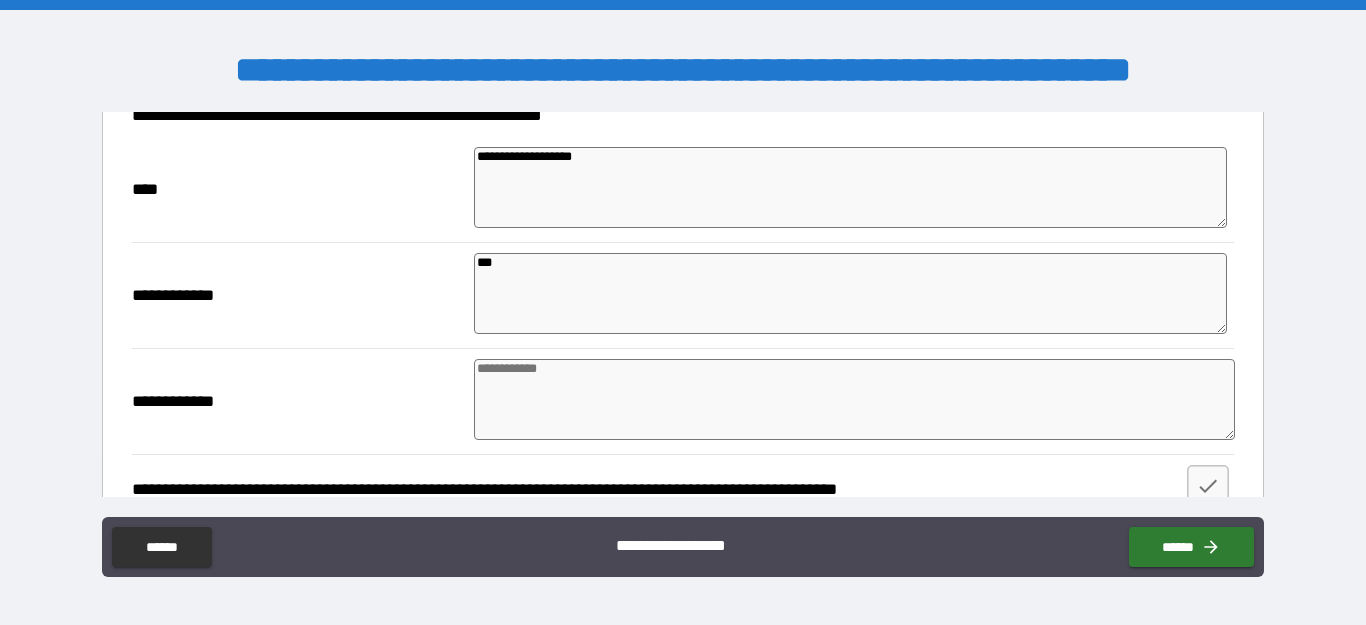 scroll, scrollTop: 3953, scrollLeft: 0, axis: vertical 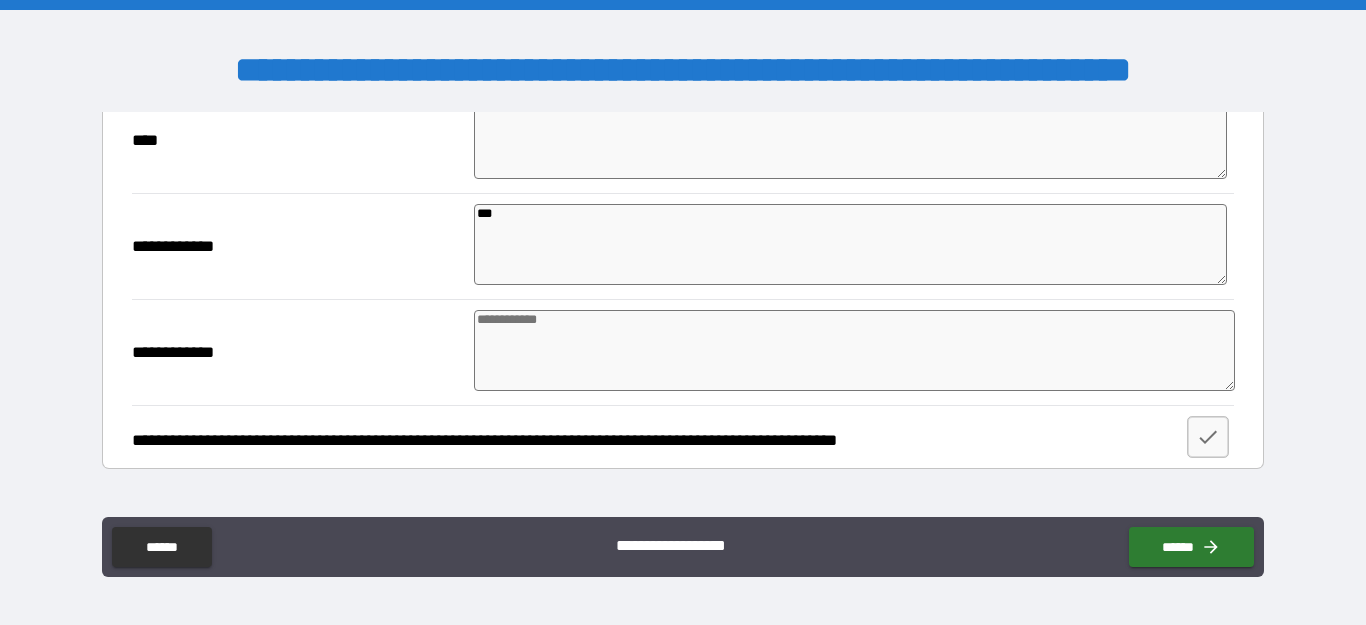 click at bounding box center [854, 350] 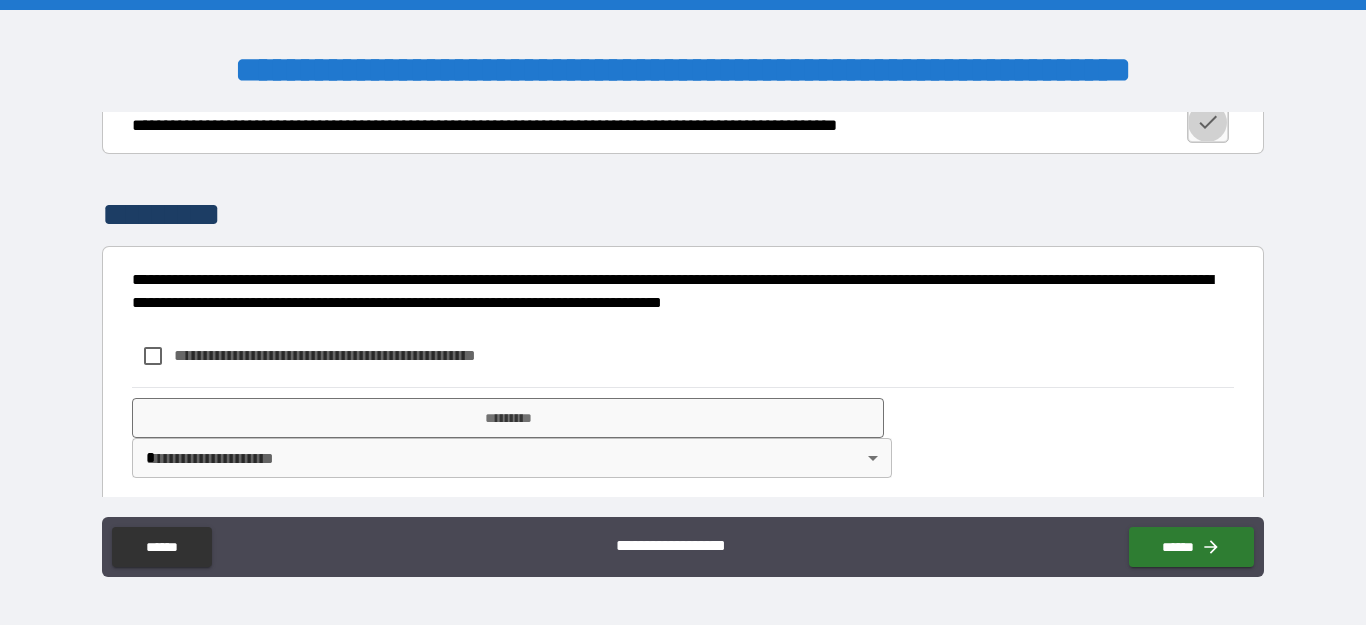 scroll, scrollTop: 4280, scrollLeft: 0, axis: vertical 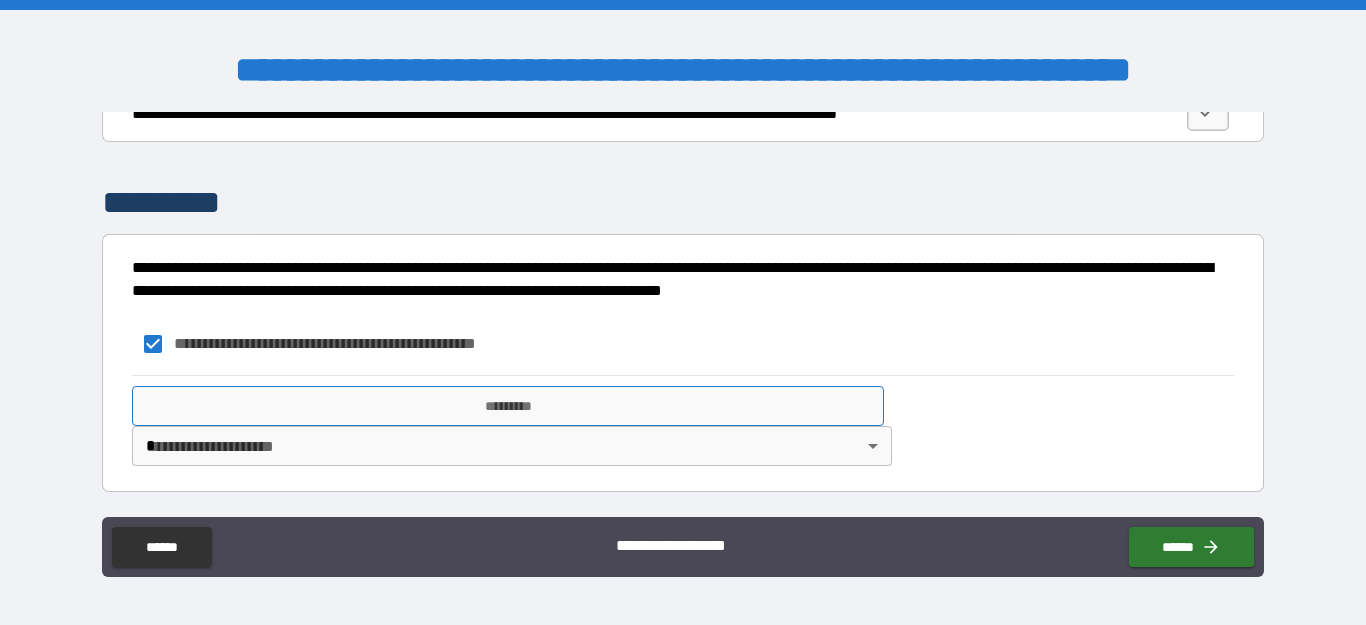 click on "*********" at bounding box center (508, 406) 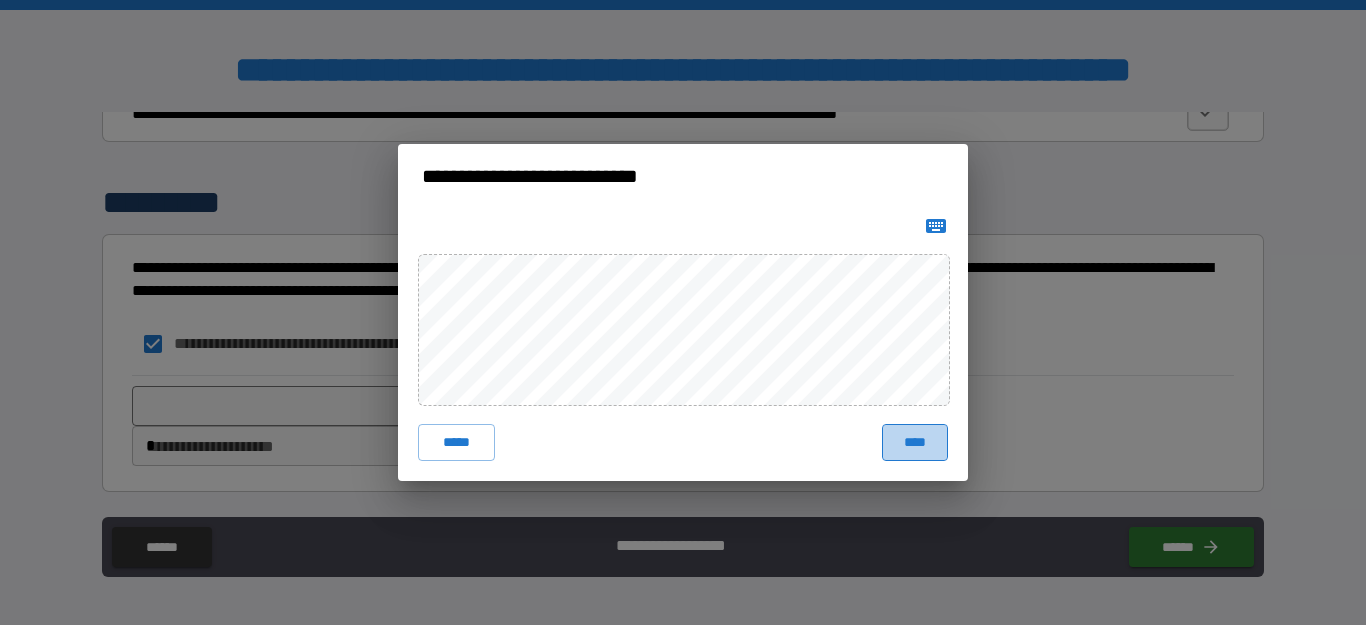 click on "****" at bounding box center [915, 442] 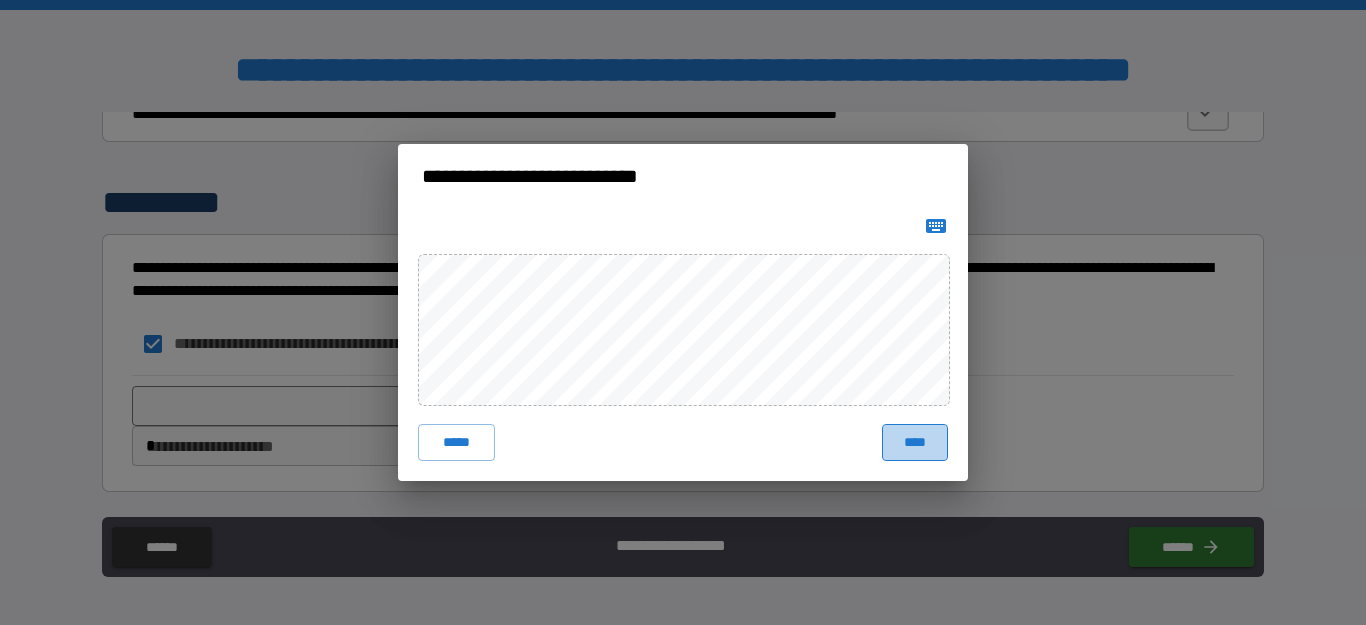 click on "****" at bounding box center (915, 442) 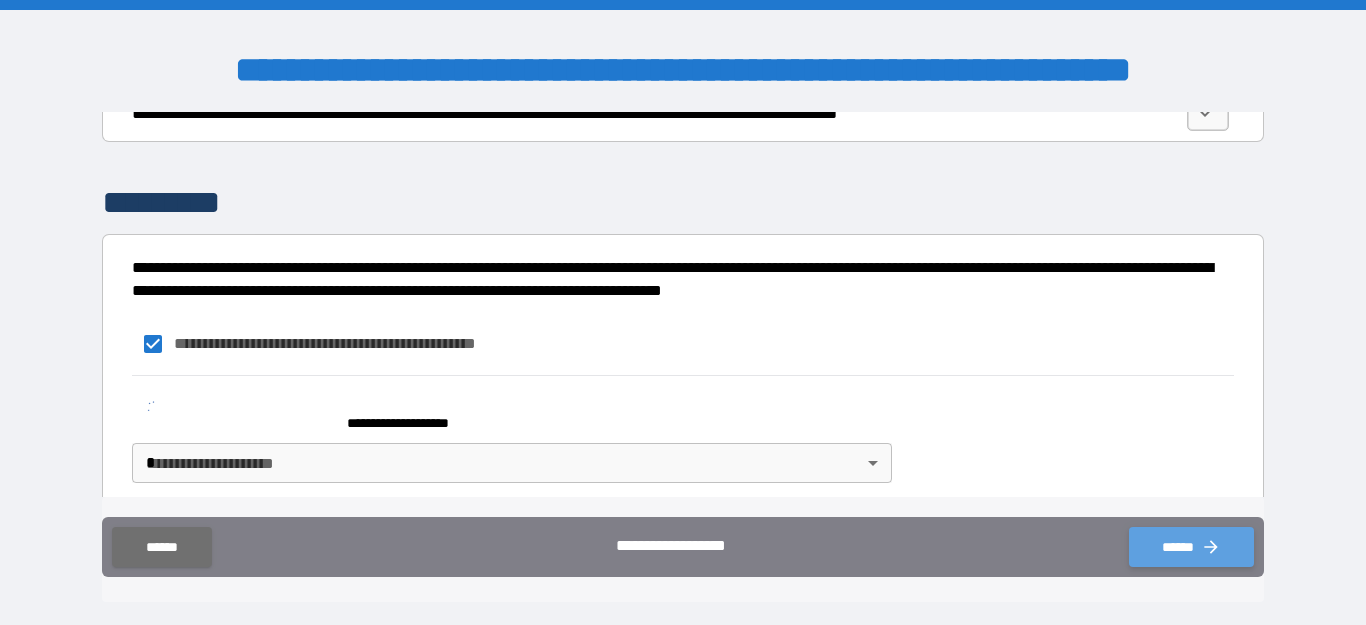 click on "******" at bounding box center (1191, 547) 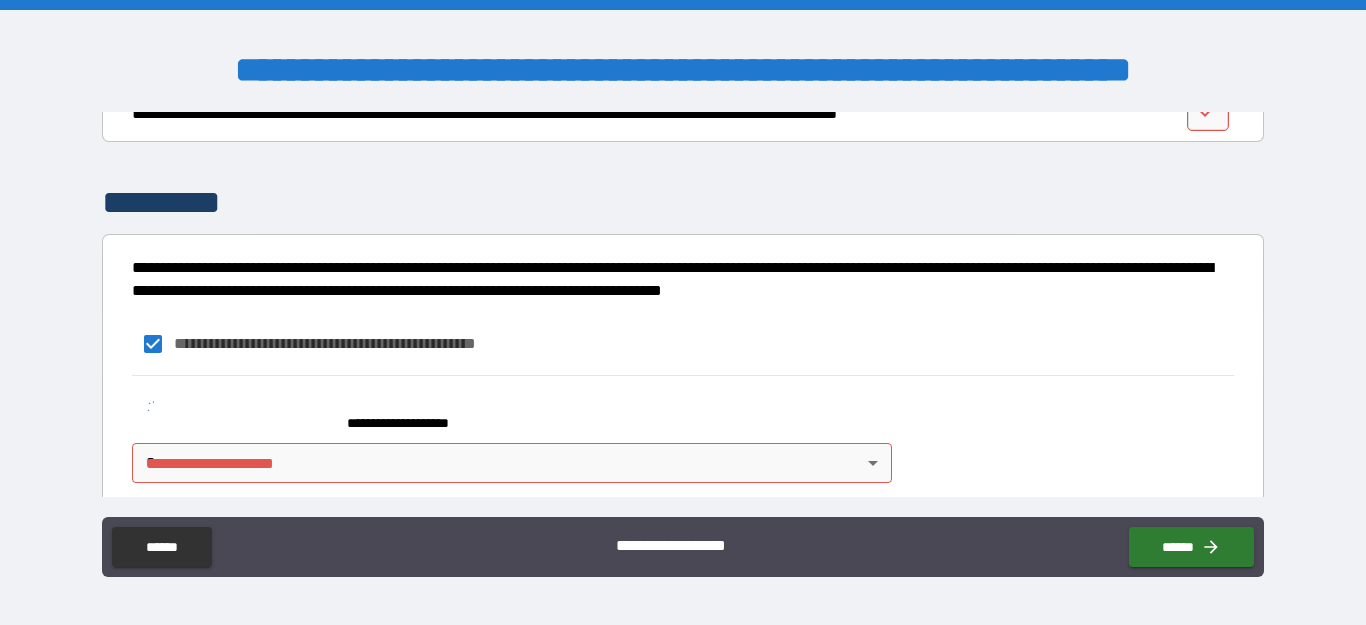 scroll, scrollTop: 4297, scrollLeft: 0, axis: vertical 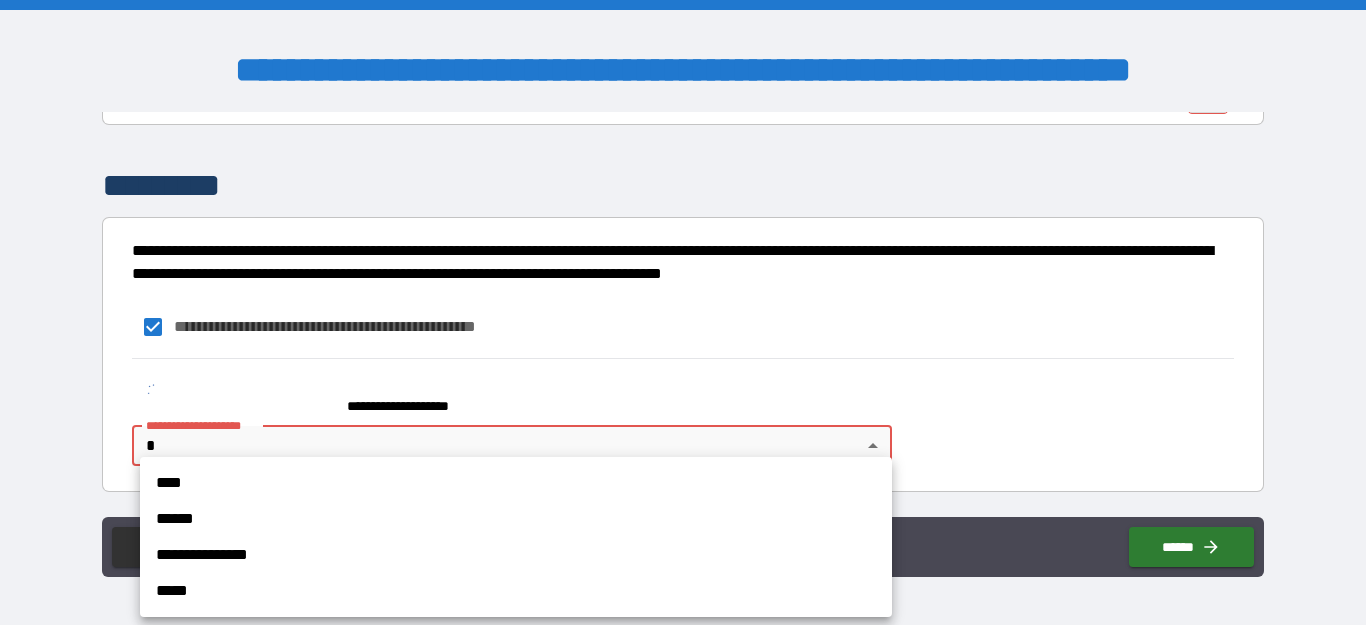 click on "[FIRST] [LAST] [EMAIL]" at bounding box center (683, 312) 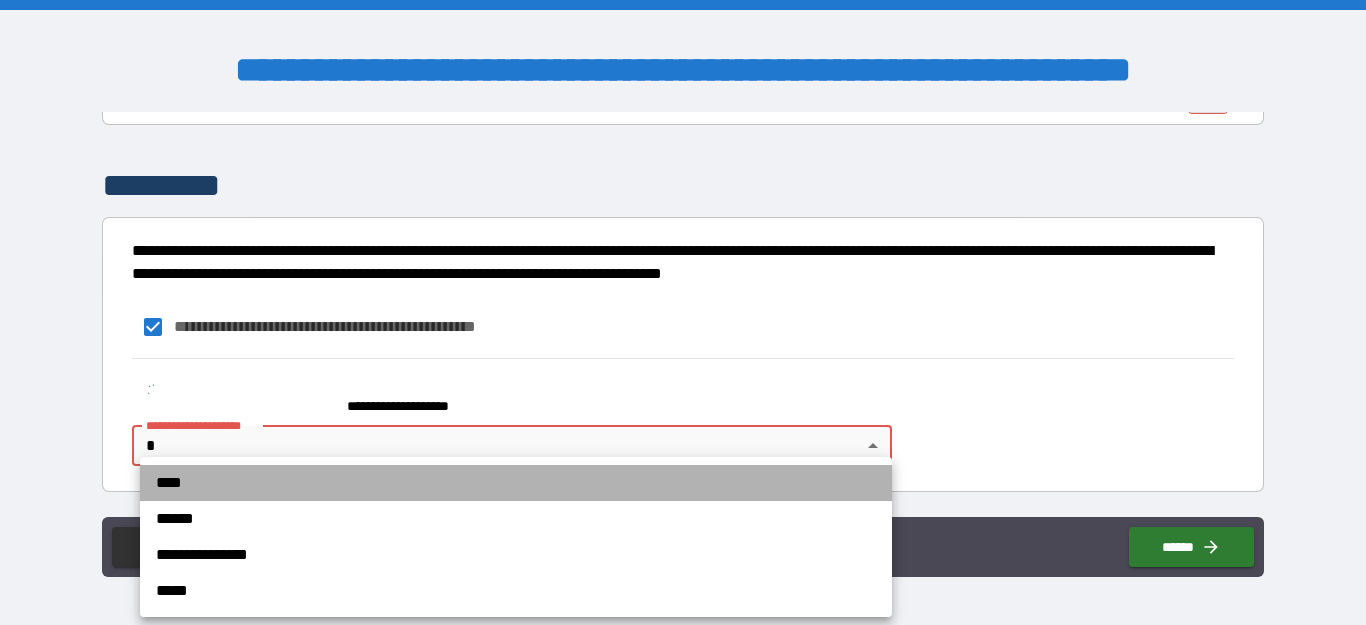 click on "****" at bounding box center [516, 483] 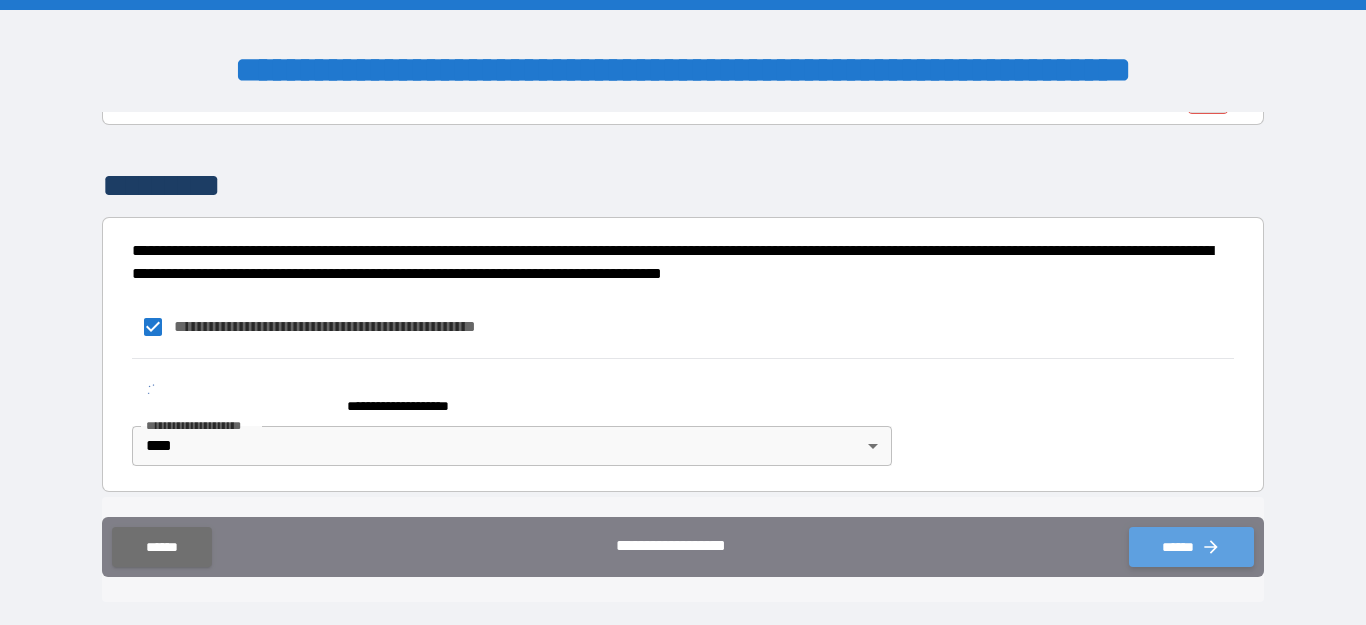 click on "******" at bounding box center (1191, 547) 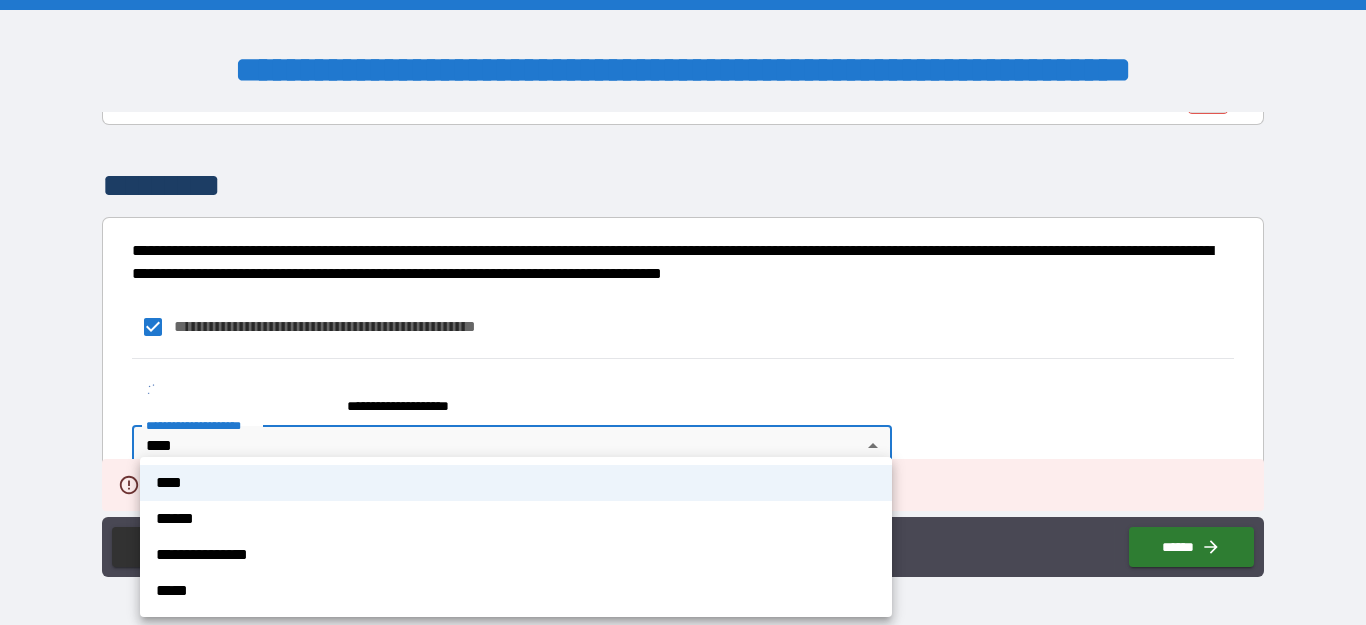 click on "[FIRST] [LAST] [EMAIL]" at bounding box center (683, 312) 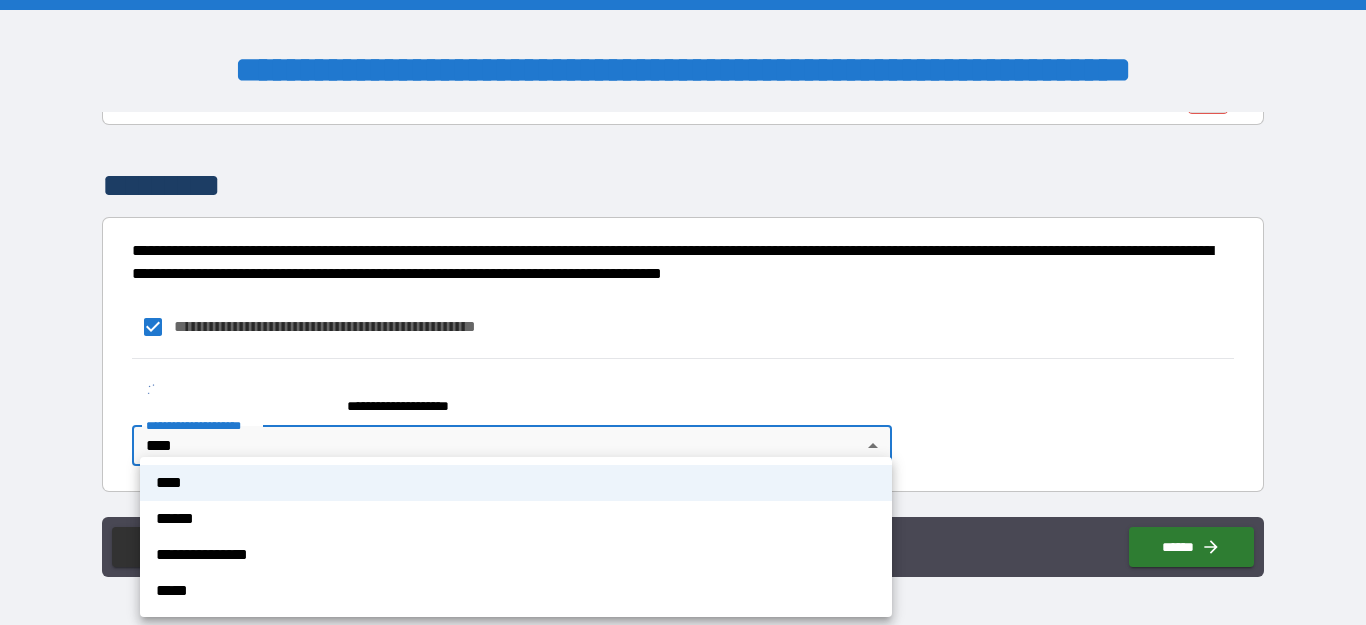 click at bounding box center (683, 312) 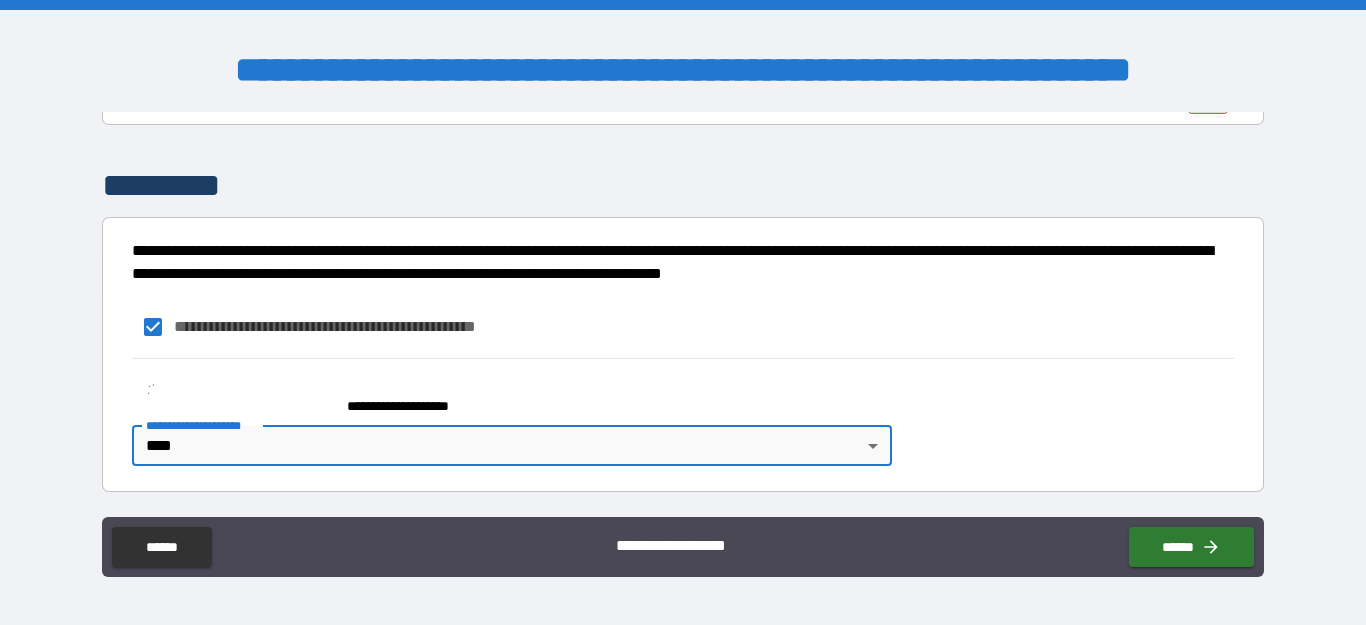 scroll, scrollTop: 4297, scrollLeft: 0, axis: vertical 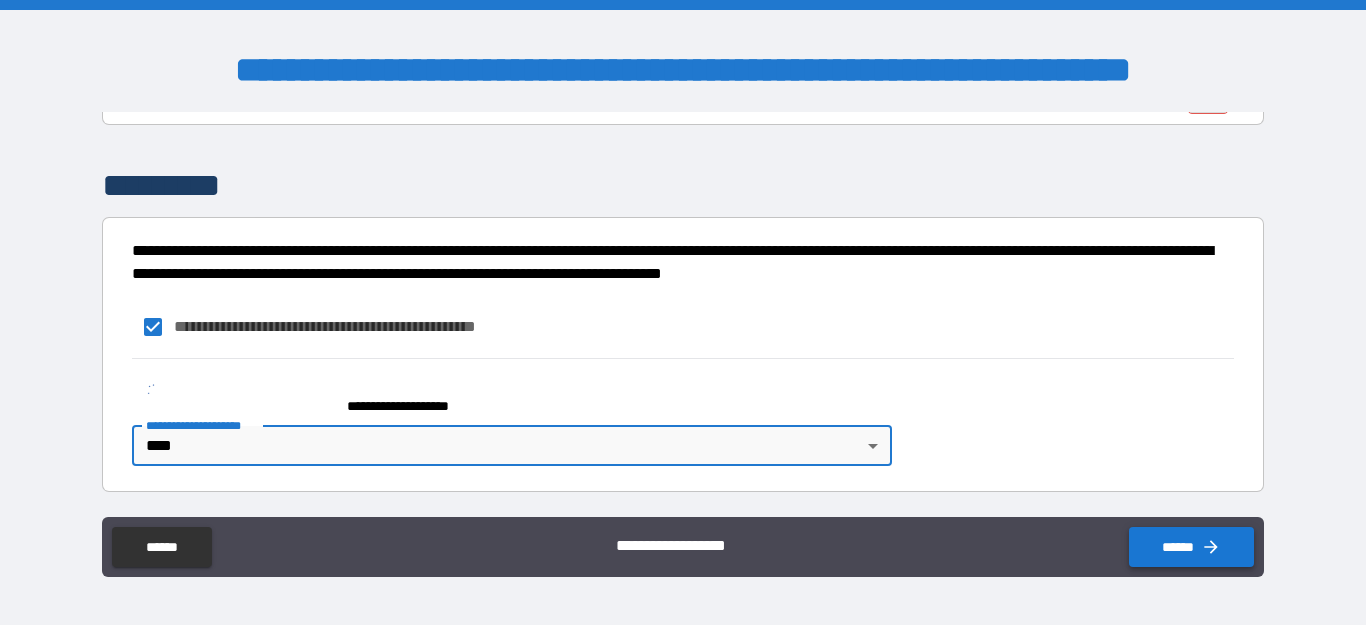 click on "******" at bounding box center (1191, 547) 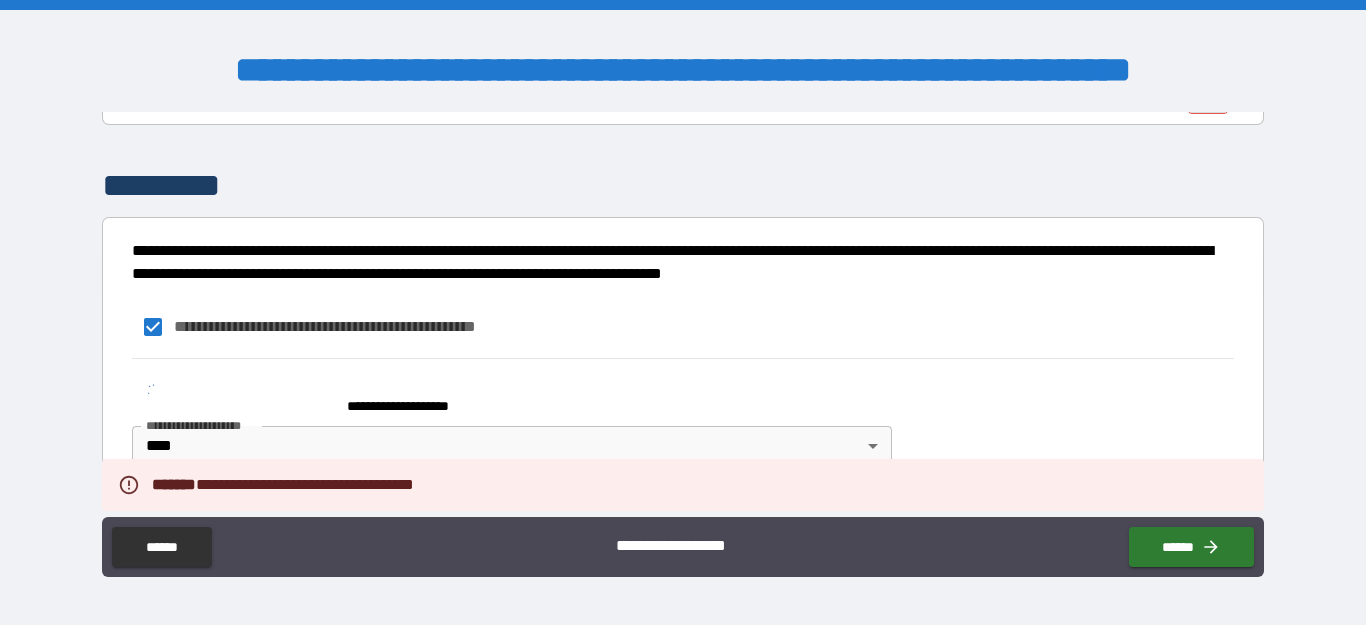 scroll, scrollTop: 3960, scrollLeft: 0, axis: vertical 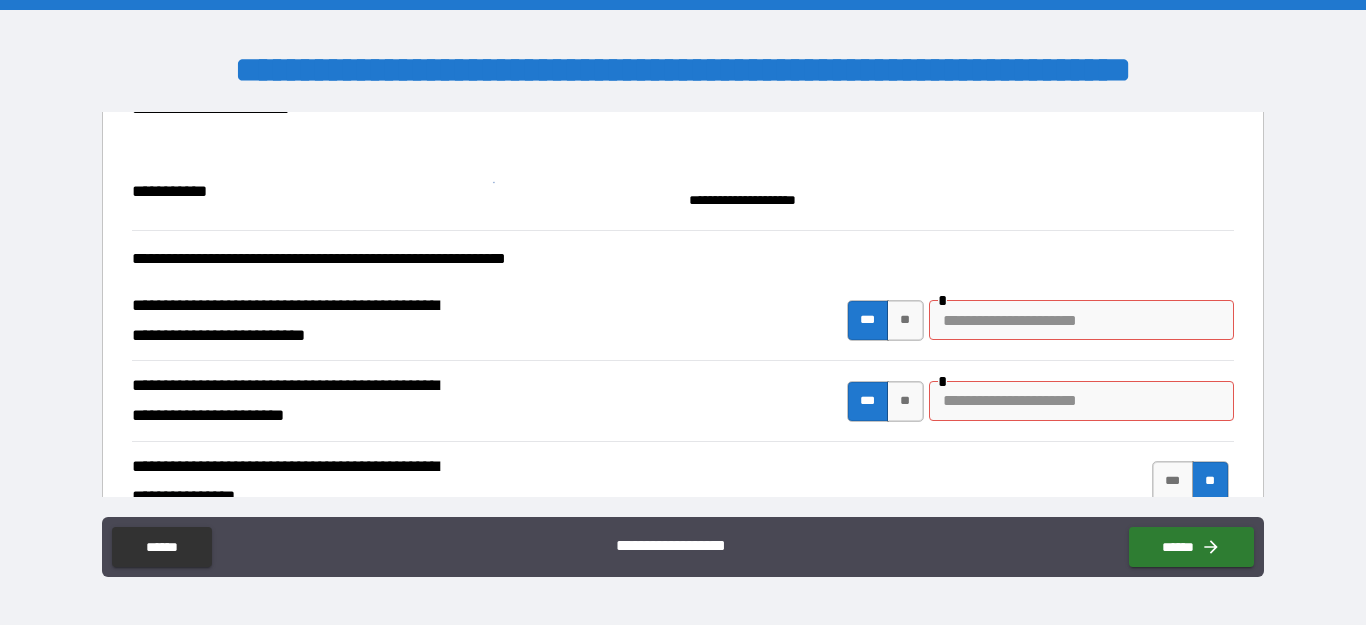 click at bounding box center (1081, 320) 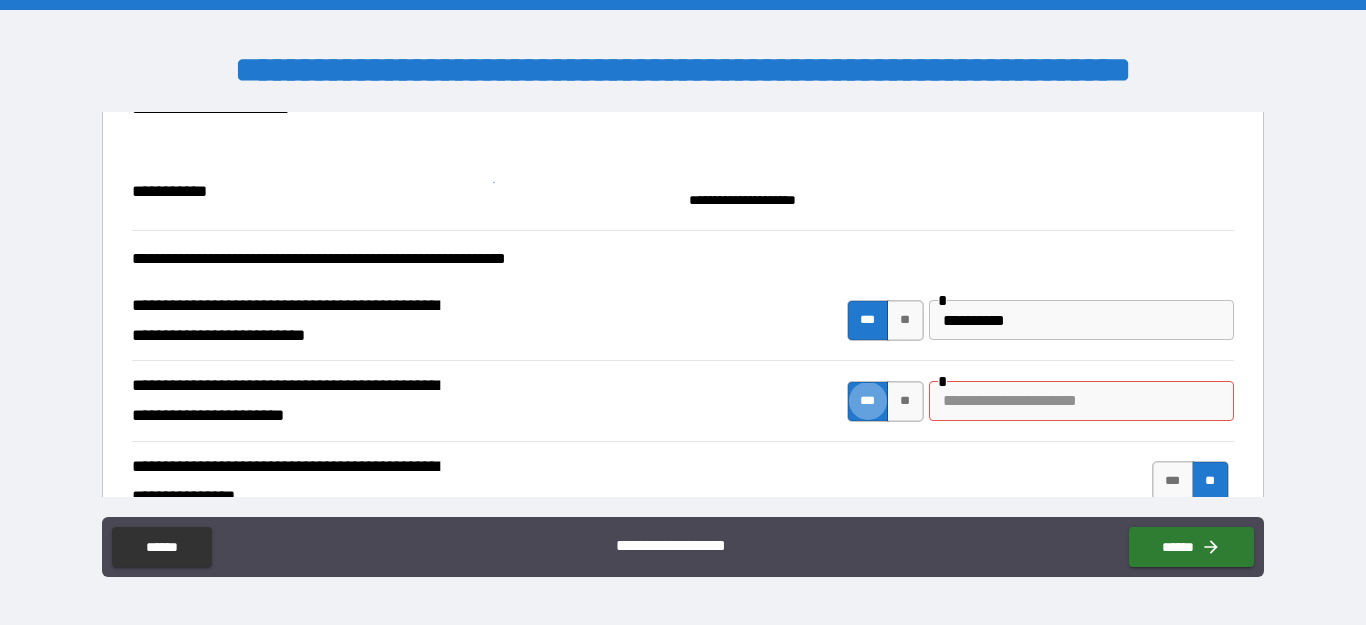 click at bounding box center (1081, 401) 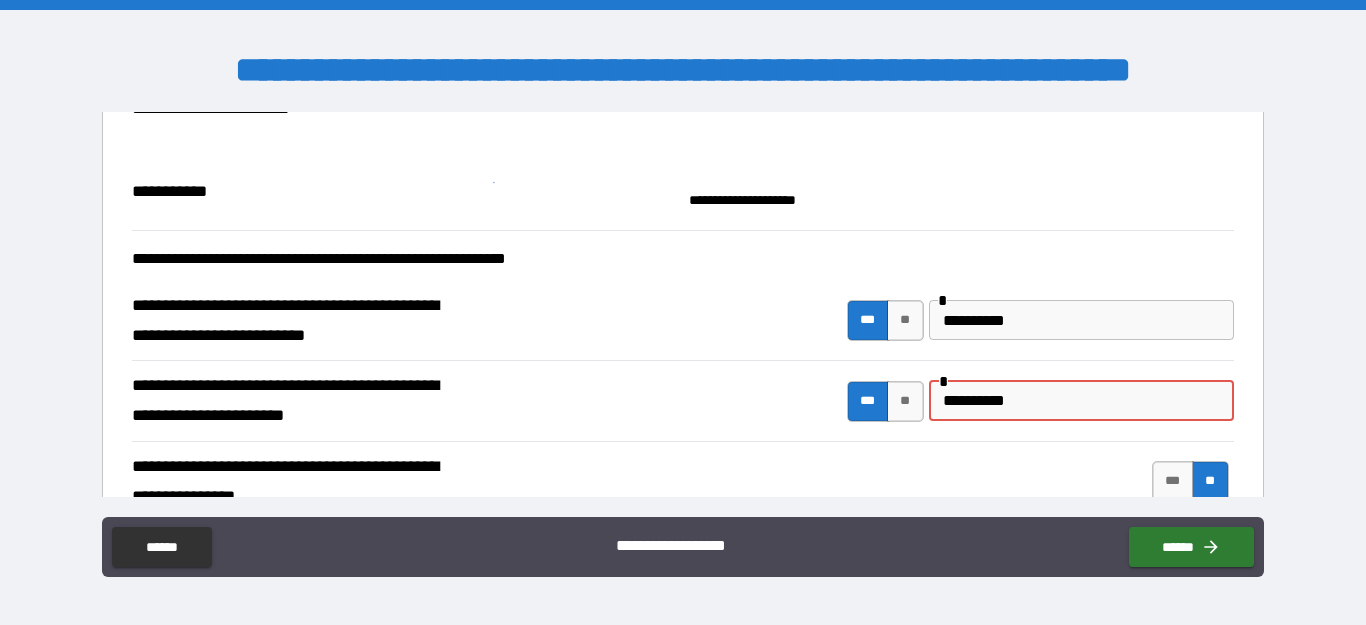 scroll, scrollTop: 3230, scrollLeft: 0, axis: vertical 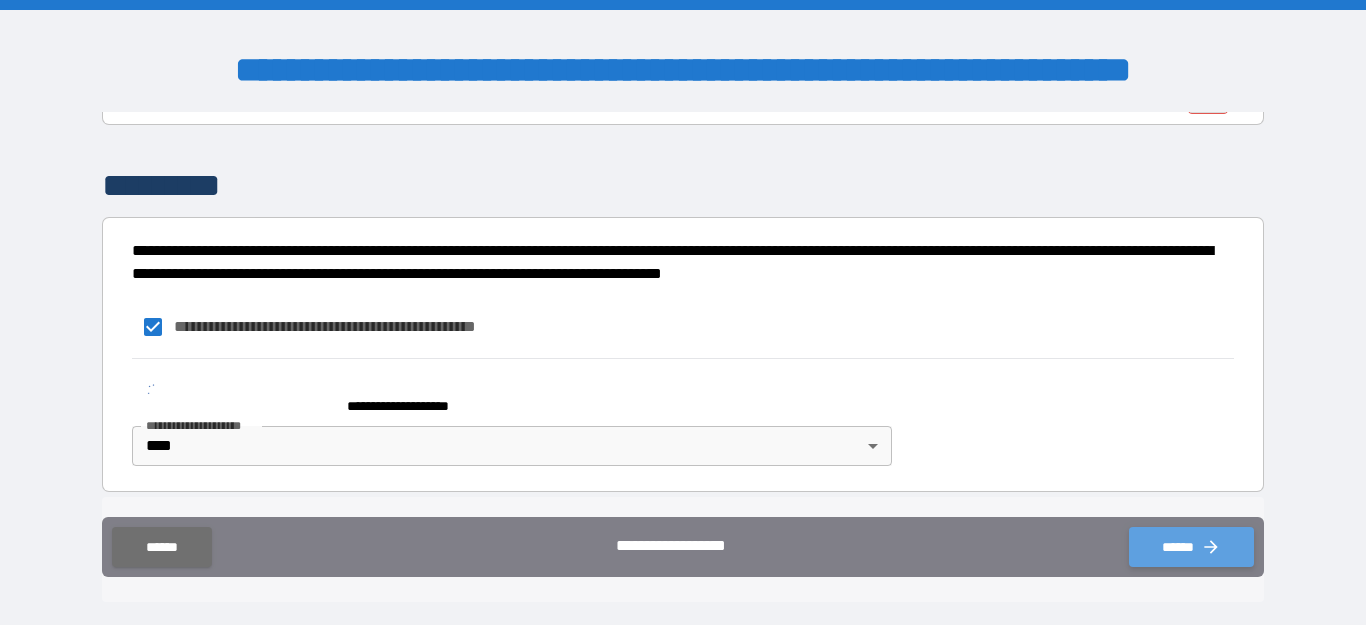 click on "******" at bounding box center (1191, 547) 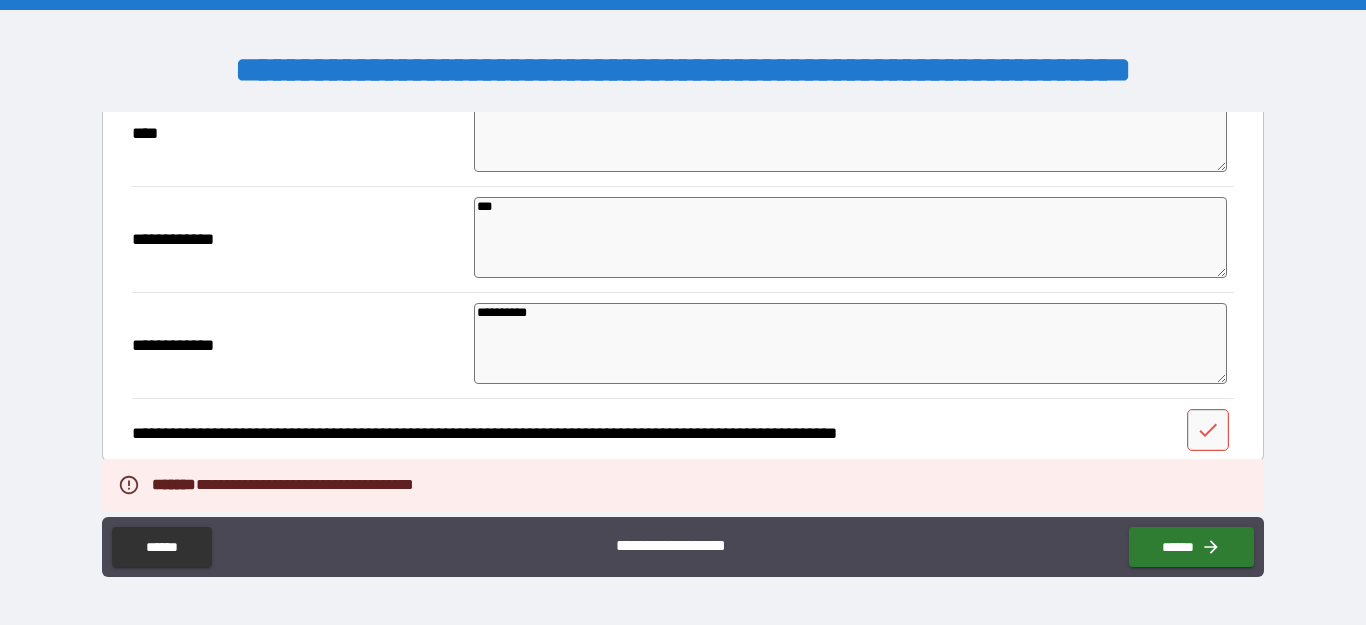 scroll, scrollTop: 3286, scrollLeft: 0, axis: vertical 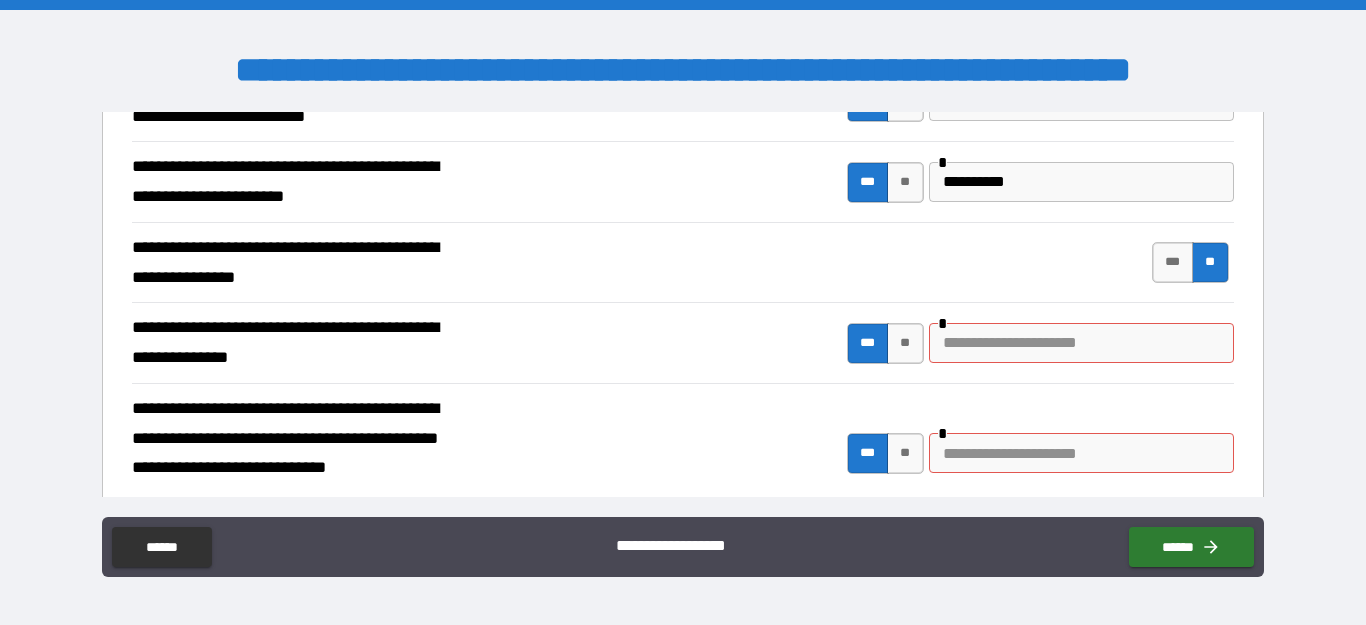 click at bounding box center [1081, 343] 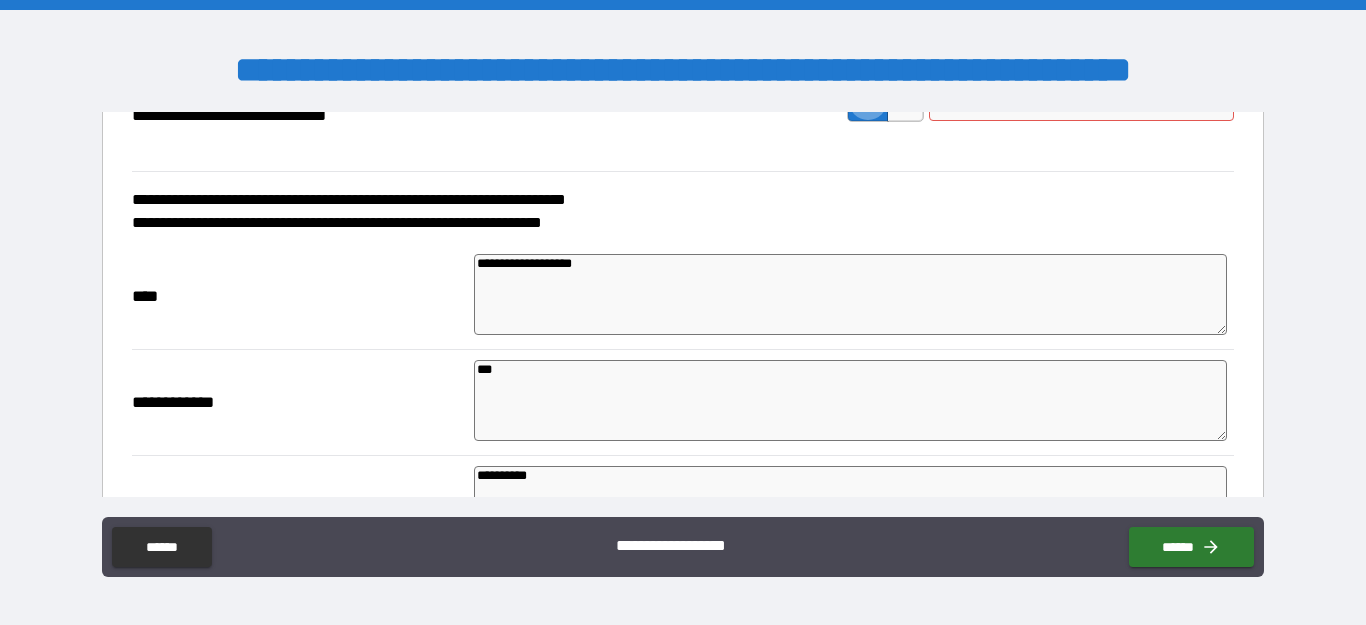 scroll, scrollTop: 3834, scrollLeft: 0, axis: vertical 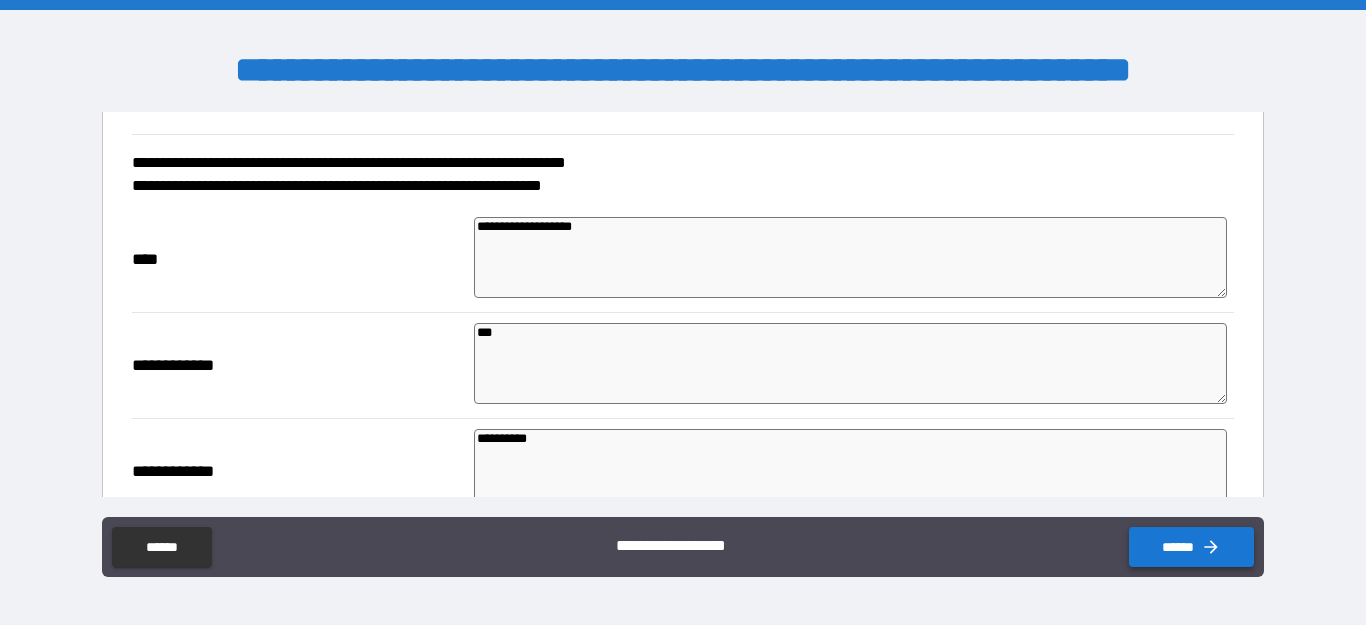 click on "******" at bounding box center [1191, 547] 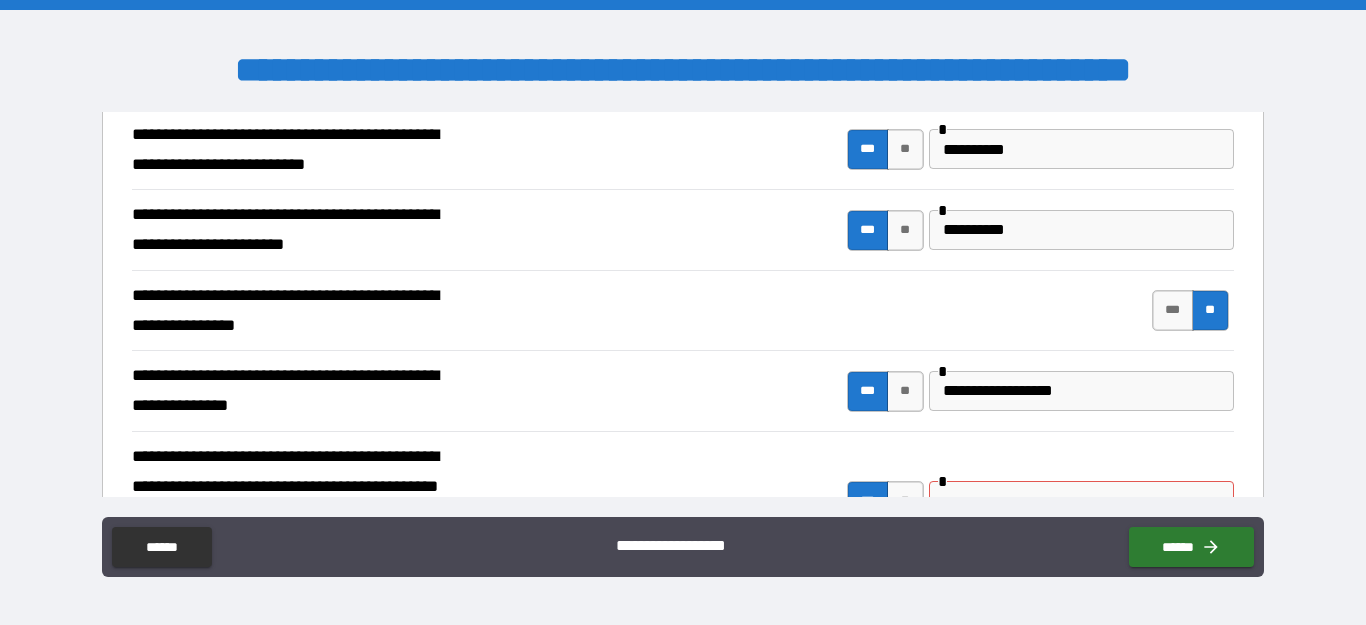 scroll, scrollTop: 3408, scrollLeft: 0, axis: vertical 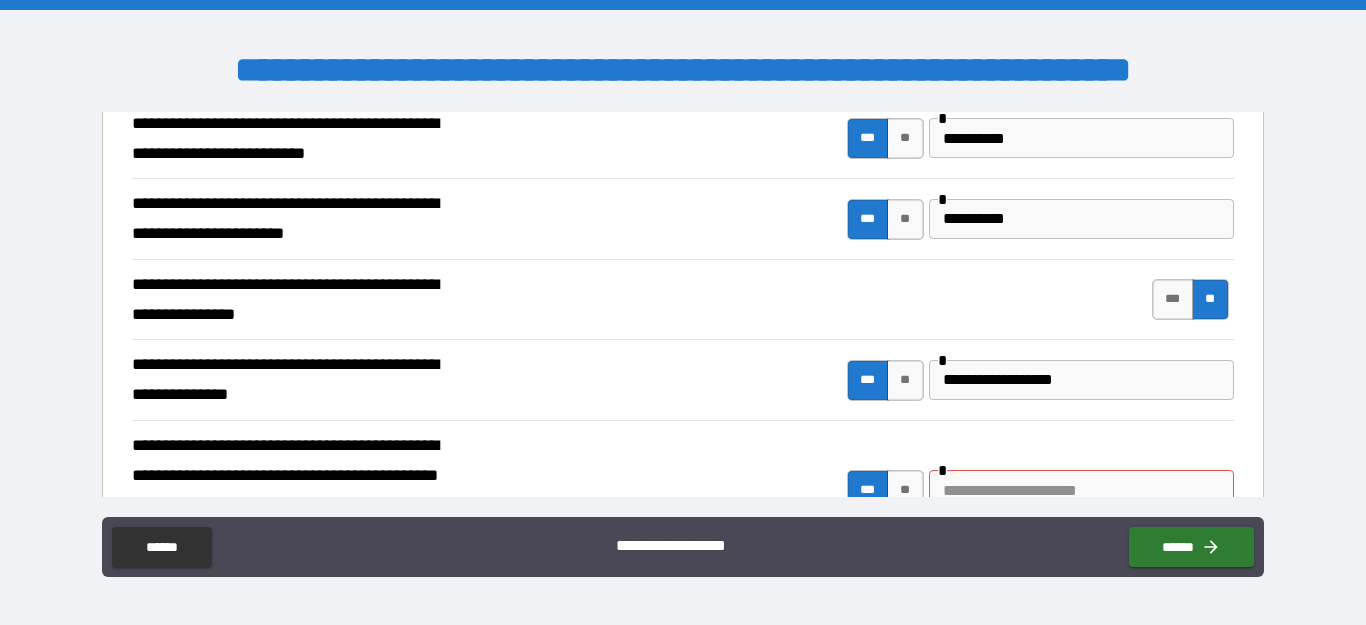 click on "[FIRST] [LAST]" at bounding box center (682, 379) 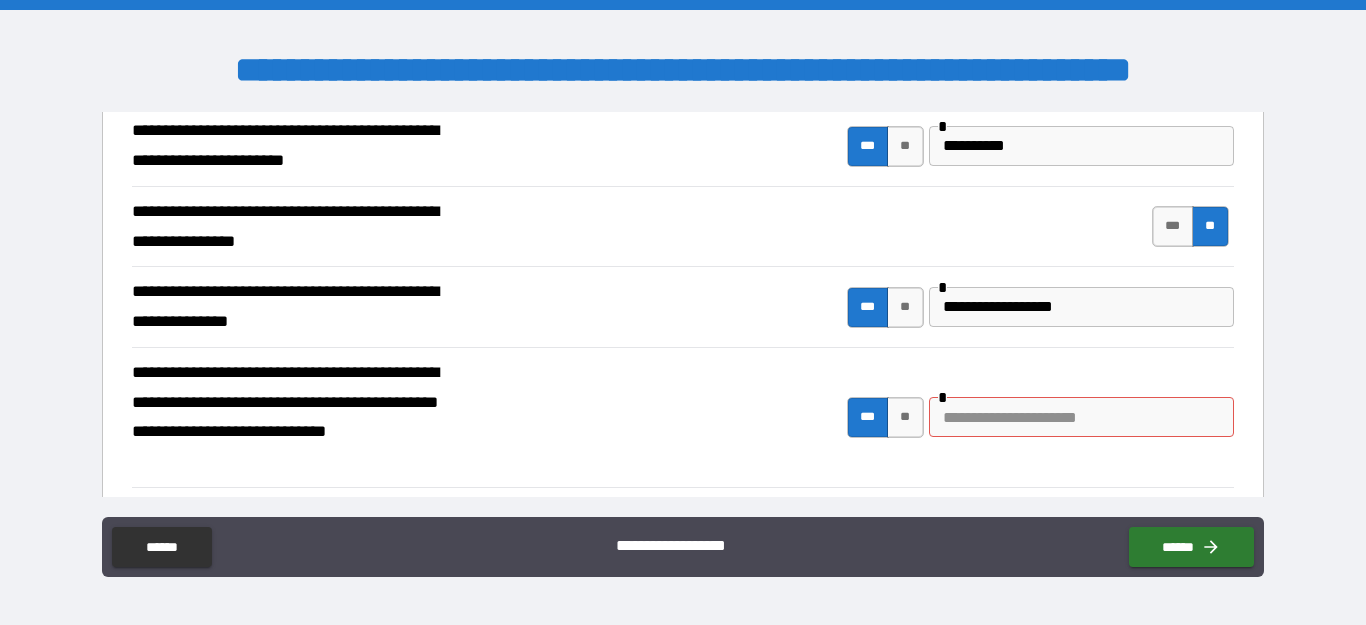 scroll, scrollTop: 3494, scrollLeft: 0, axis: vertical 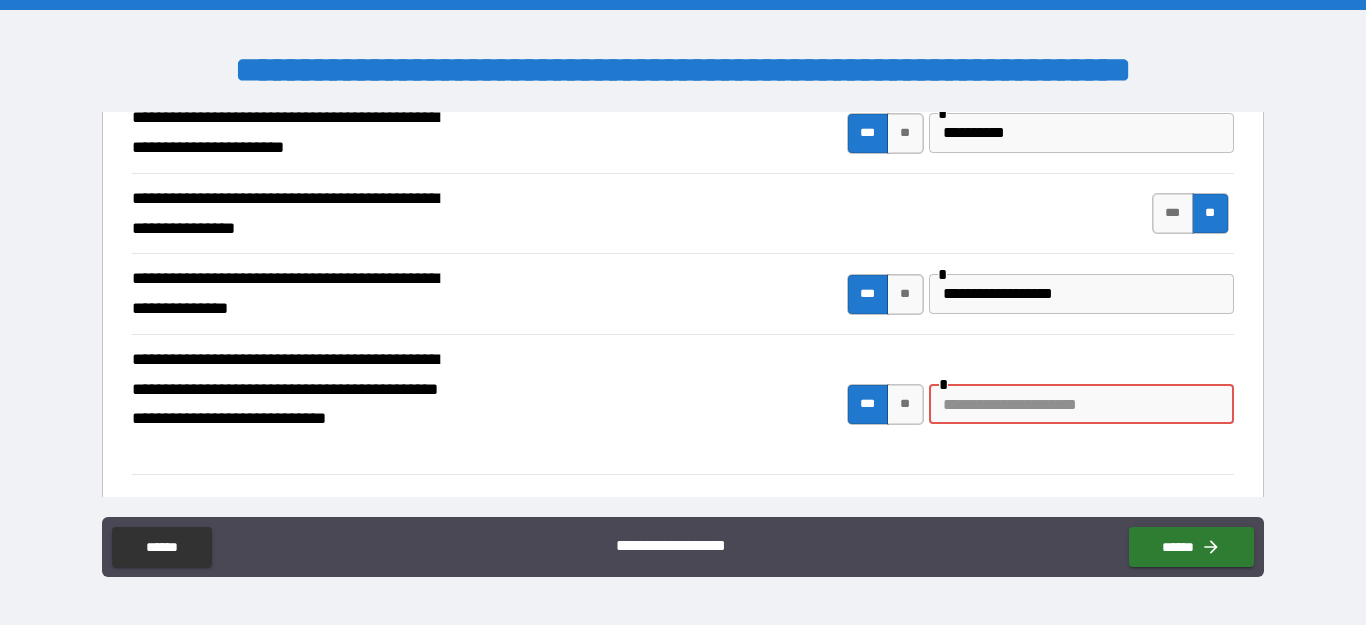 click at bounding box center [1081, 404] 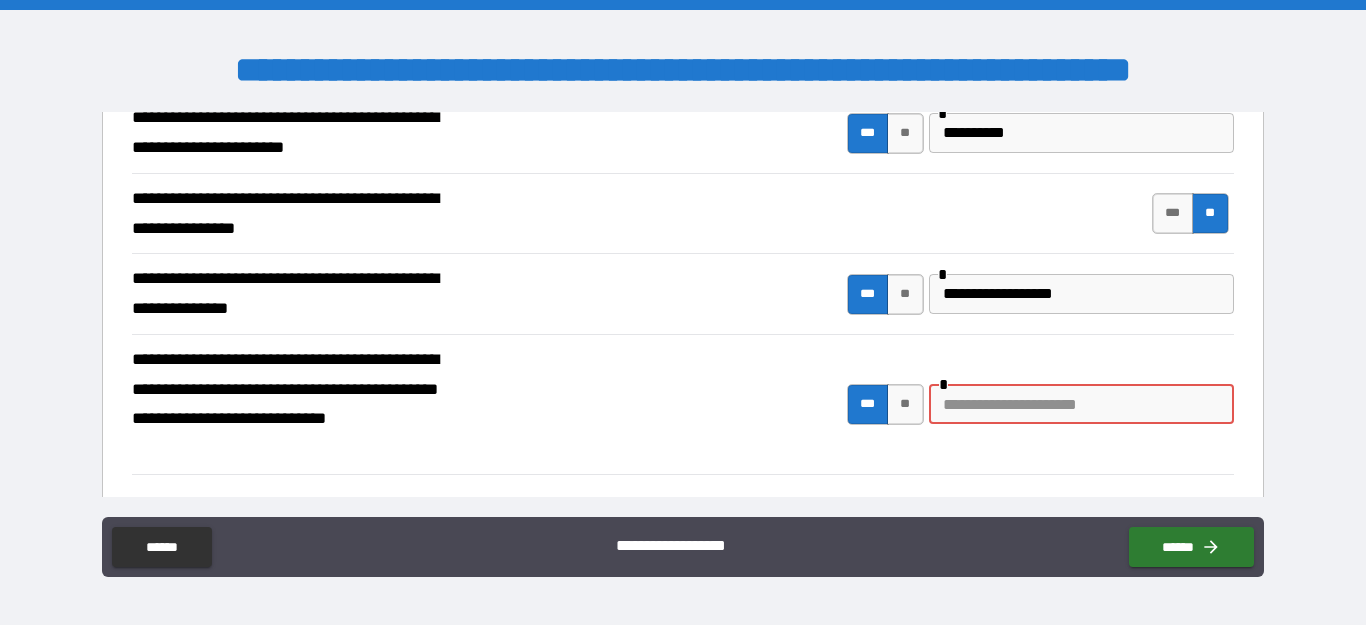 click at bounding box center (1081, 404) 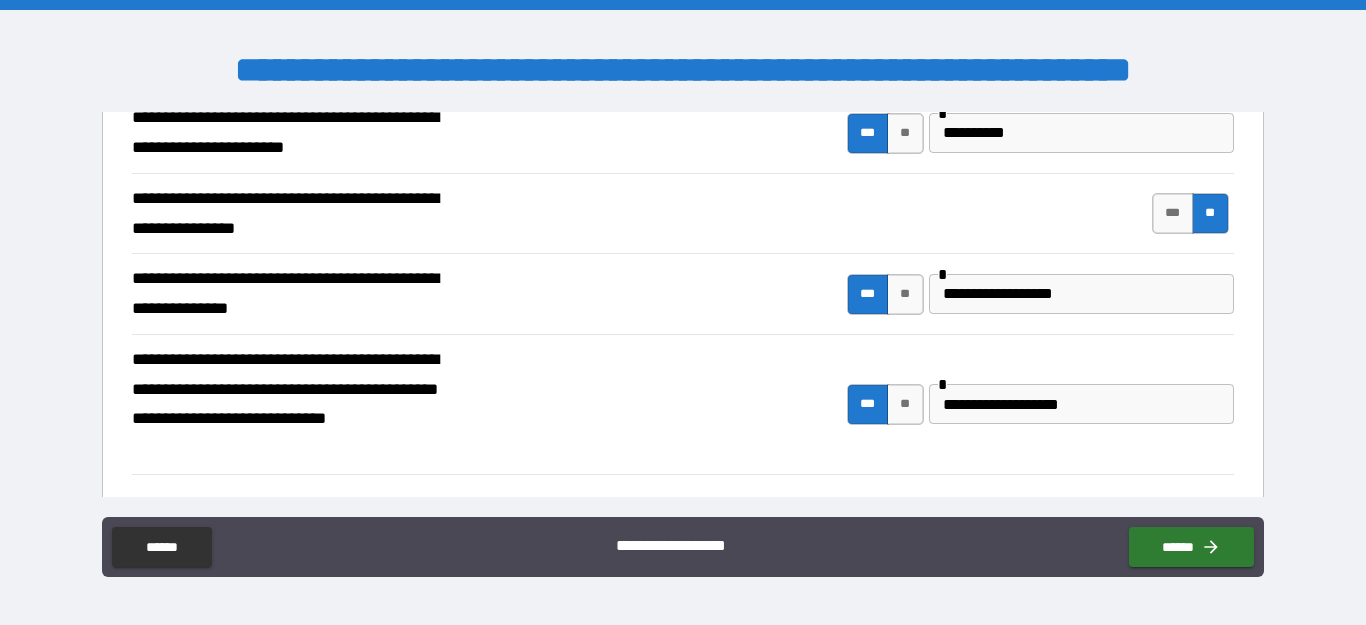scroll, scrollTop: 3758, scrollLeft: 0, axis: vertical 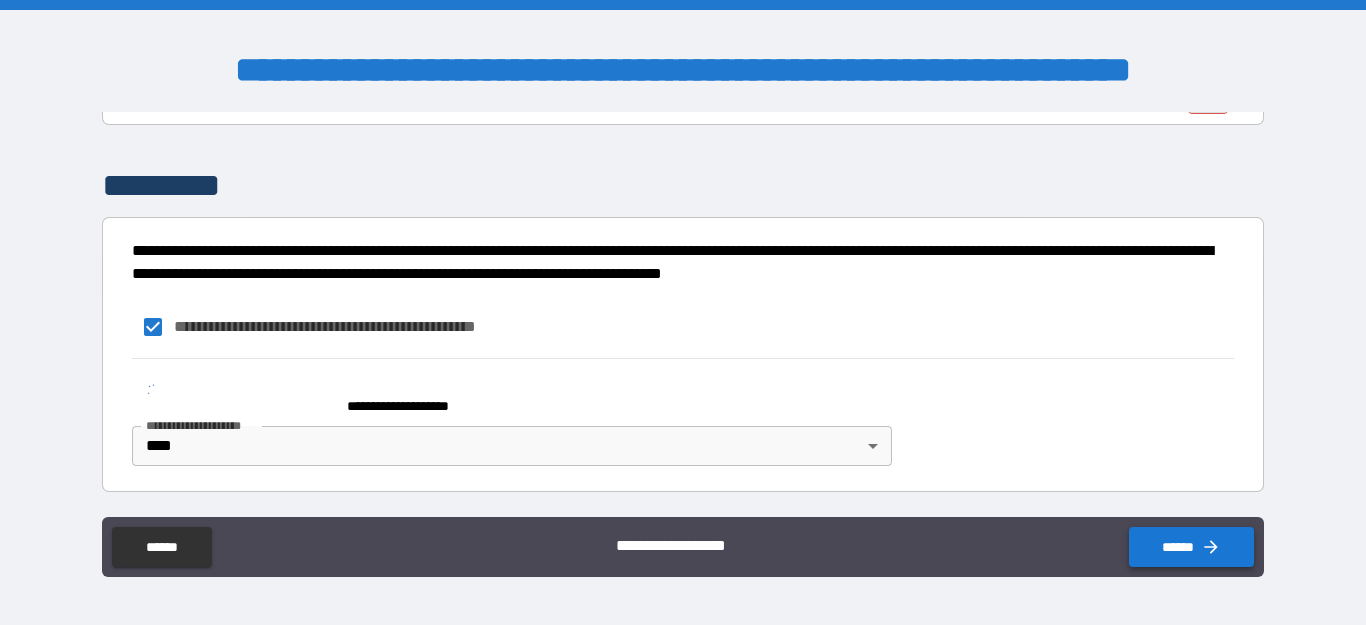 click on "******" at bounding box center (1191, 547) 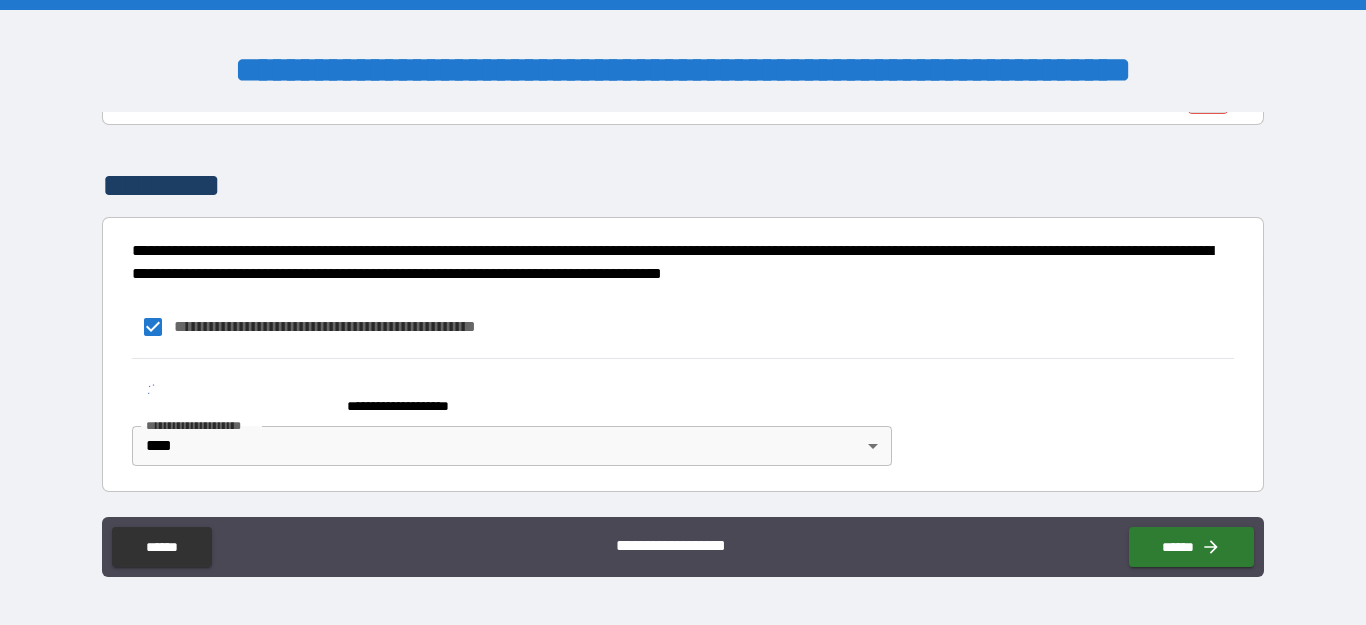 scroll, scrollTop: 4297, scrollLeft: 0, axis: vertical 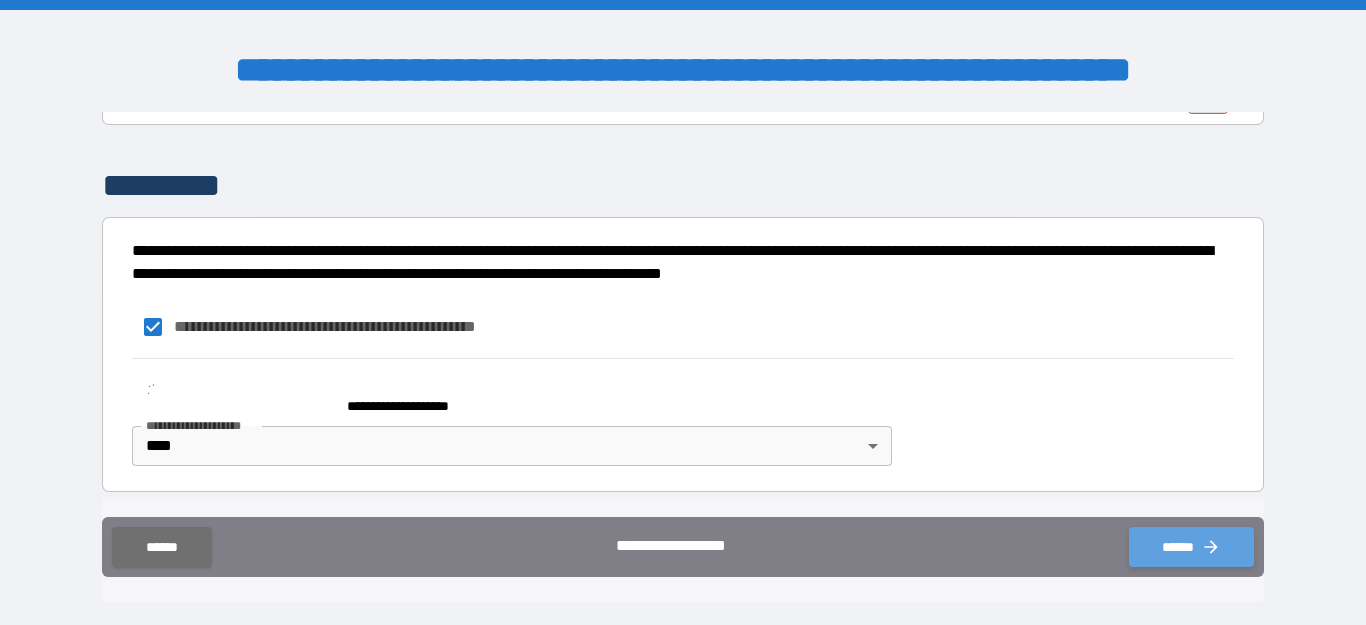click on "******" at bounding box center (1191, 547) 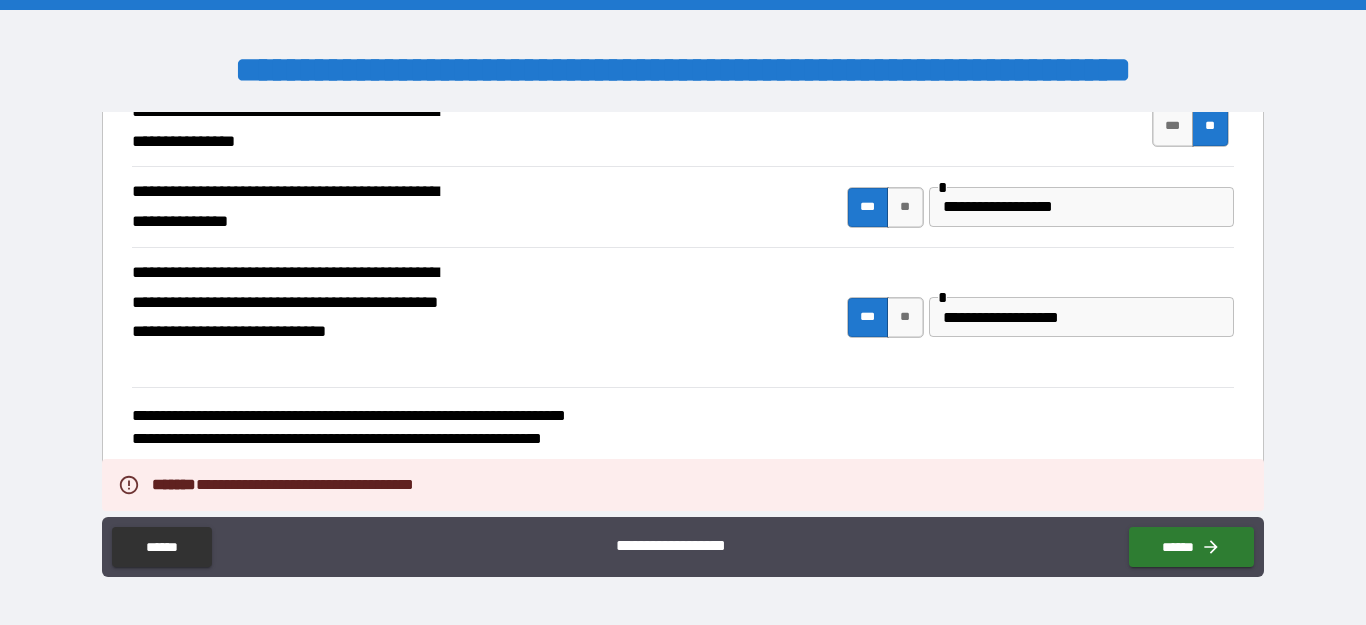 scroll, scrollTop: 3286, scrollLeft: 0, axis: vertical 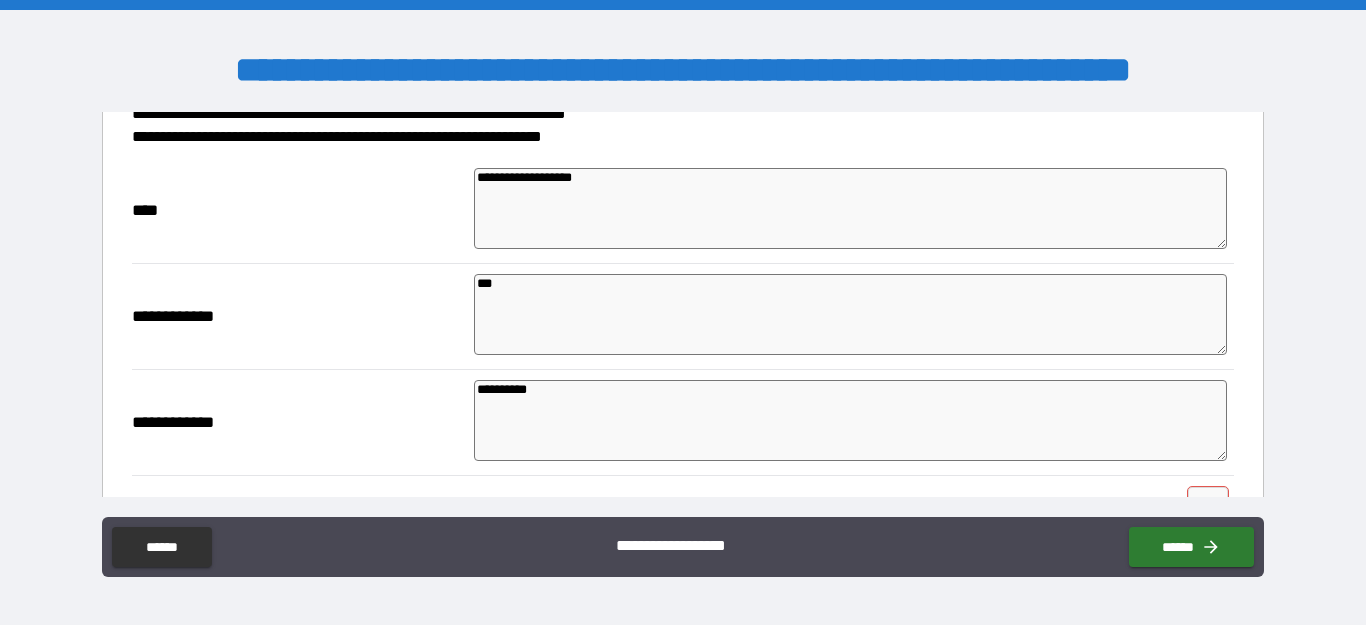 click on "**********" at bounding box center (850, 420) 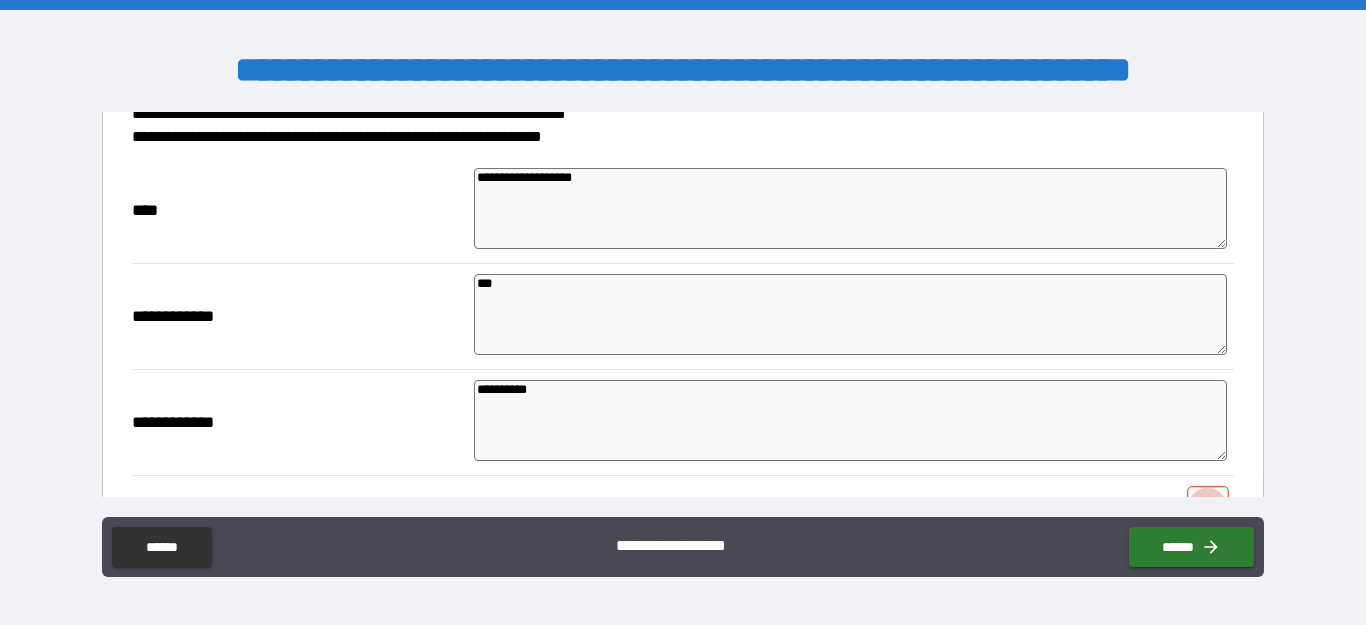 scroll, scrollTop: 3914, scrollLeft: 0, axis: vertical 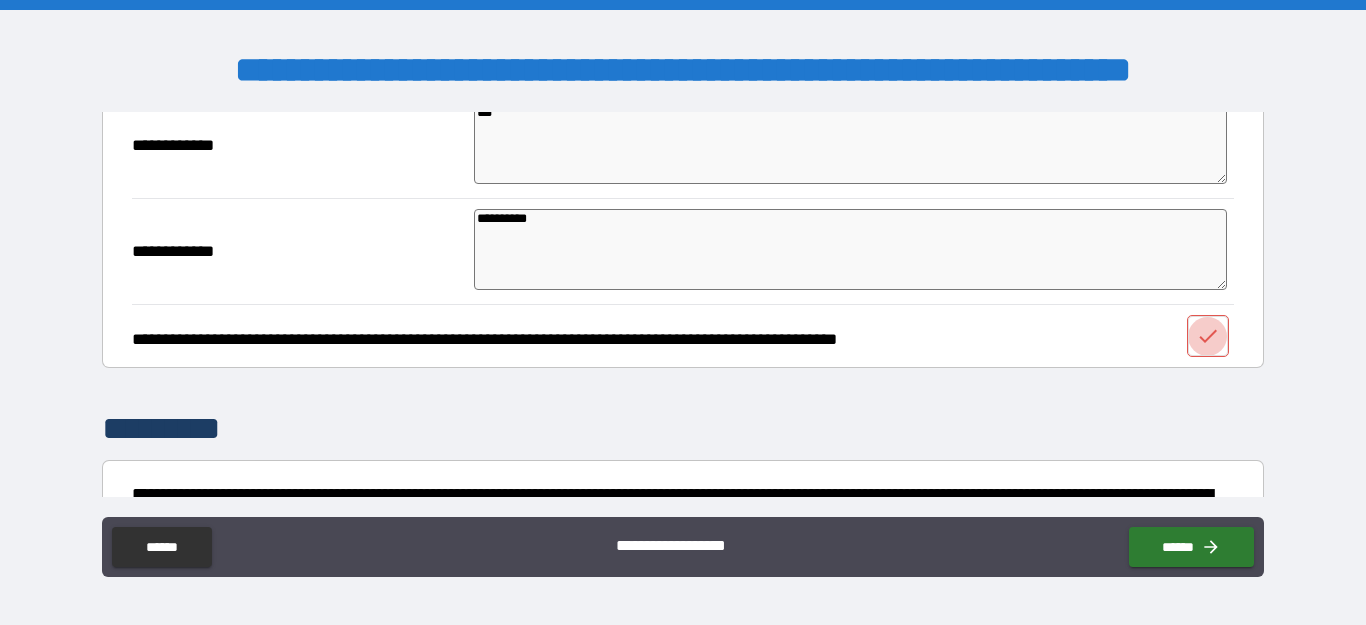 click 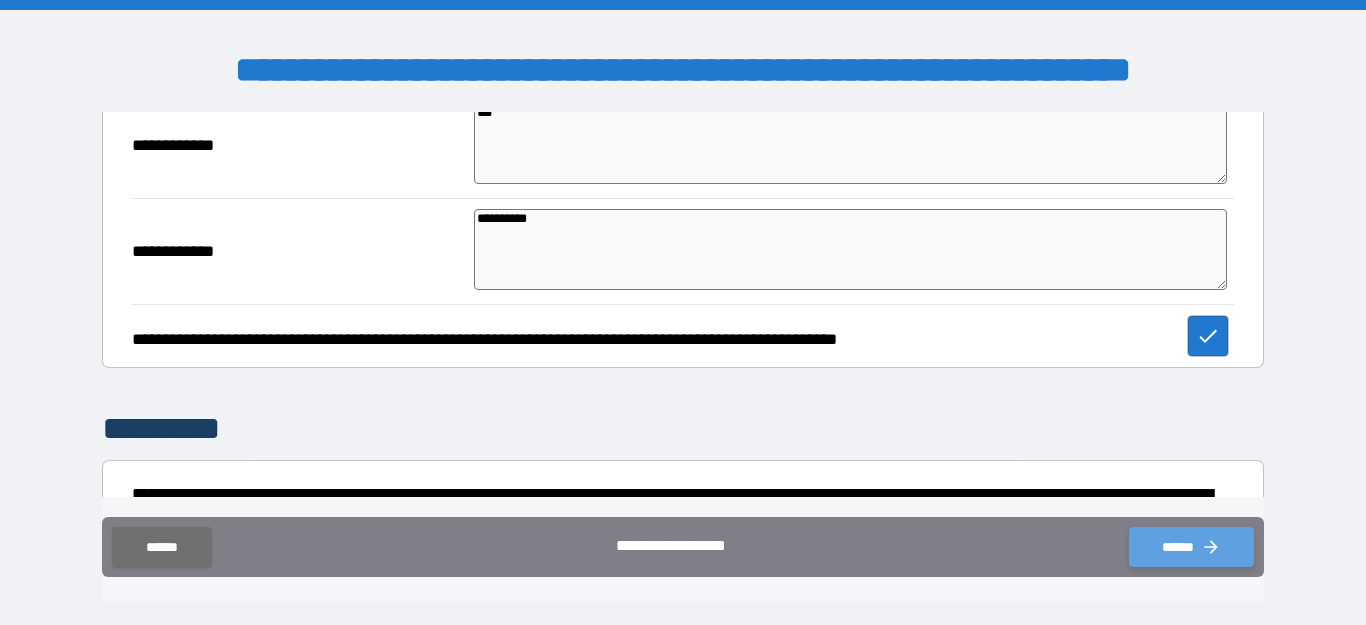 click on "******" at bounding box center (1191, 547) 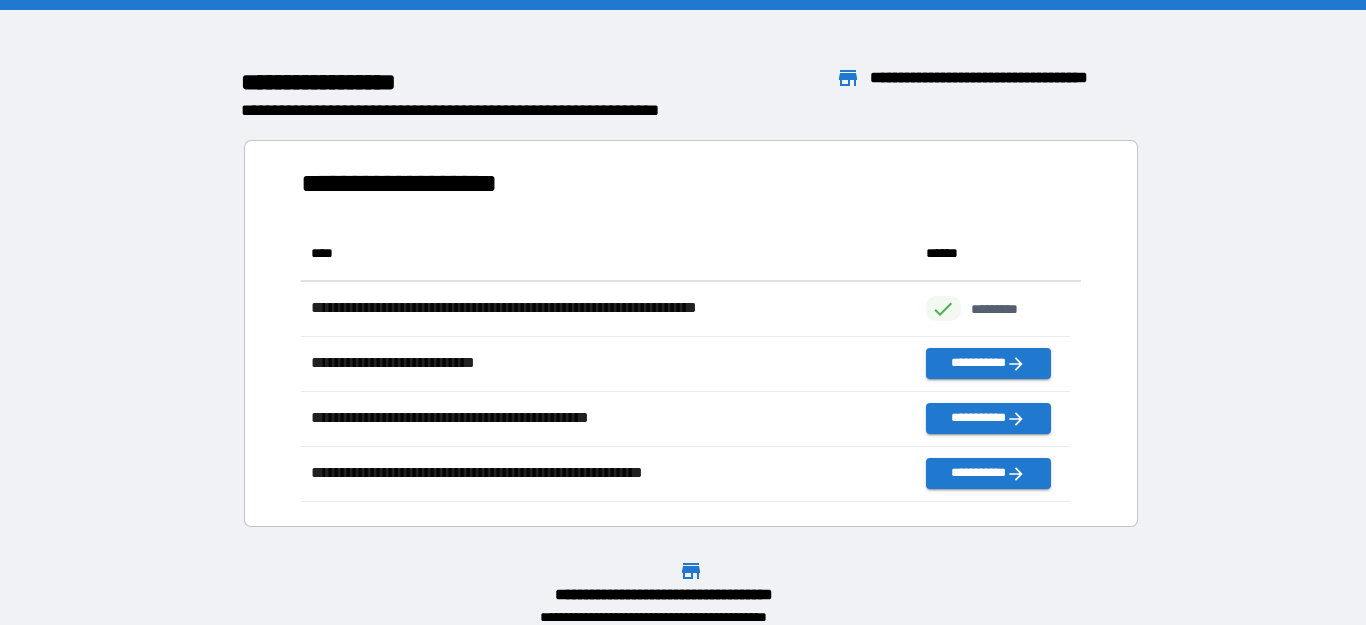 scroll, scrollTop: 259, scrollLeft: 753, axis: both 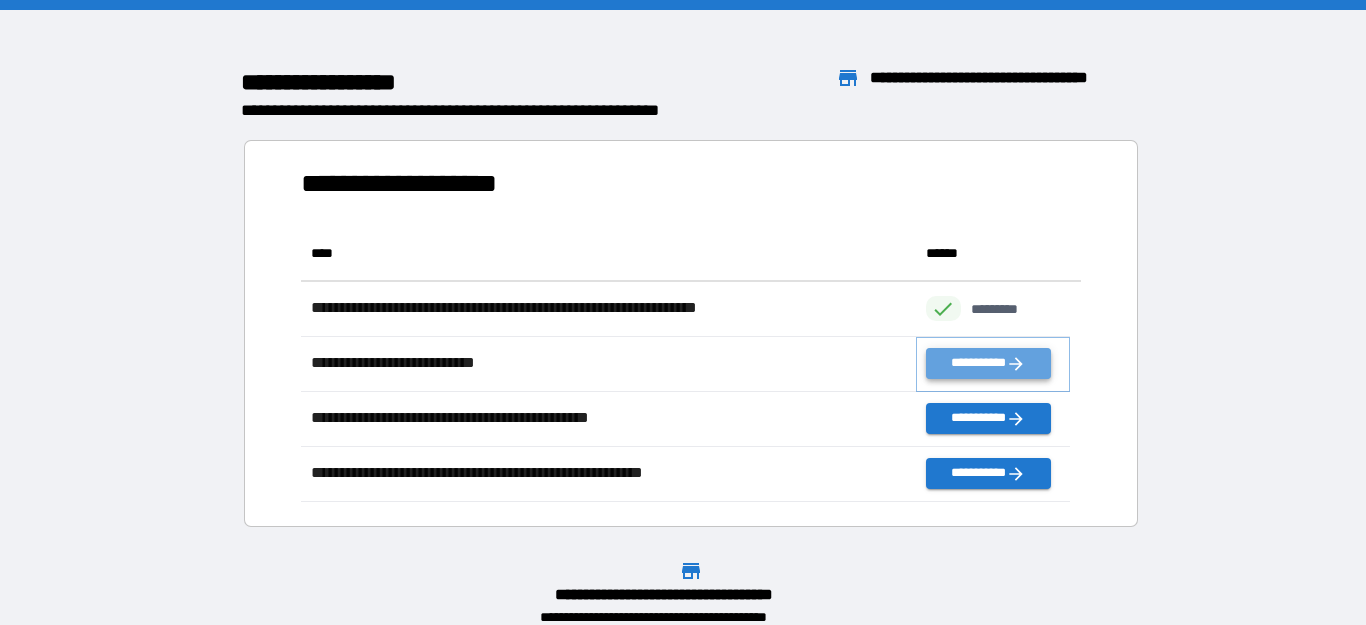 click on "**********" at bounding box center [988, 363] 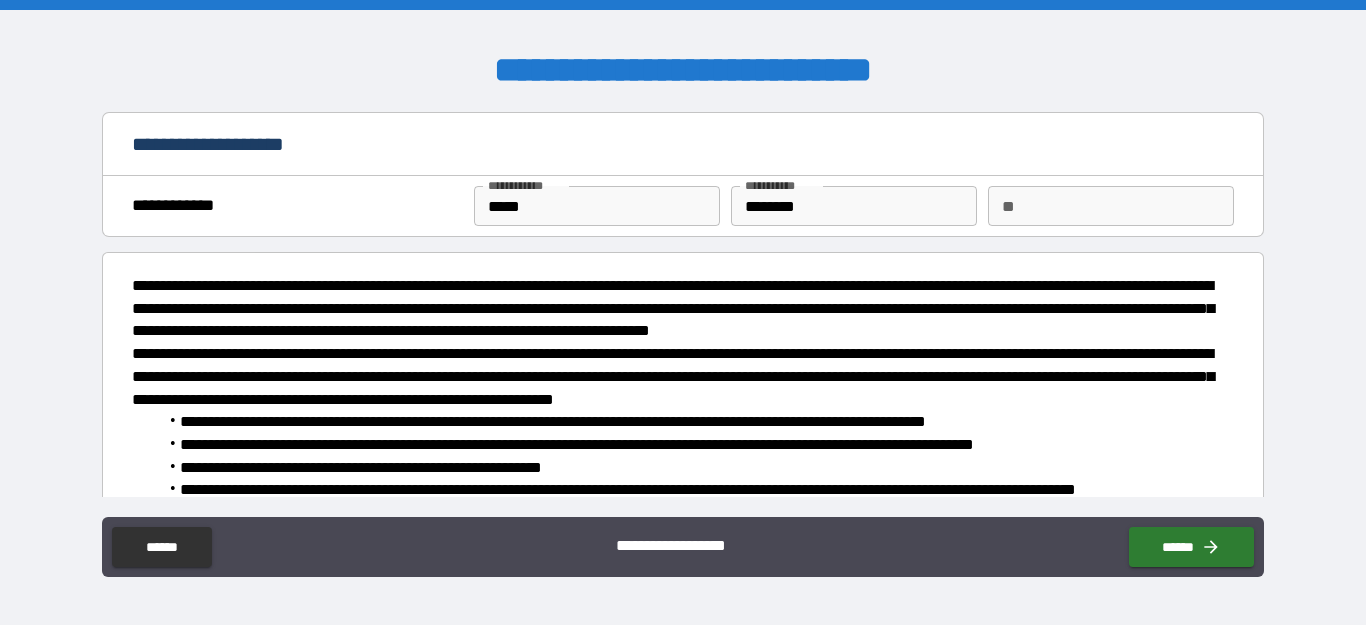 click on "**" at bounding box center [1111, 206] 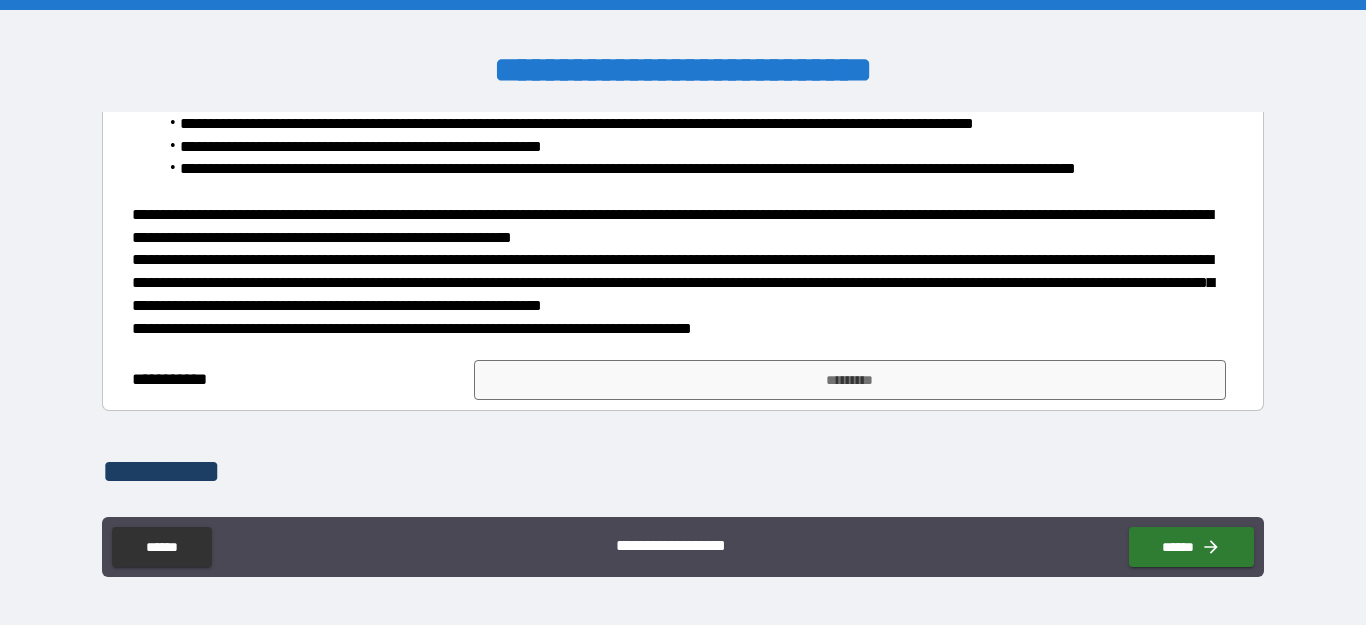 scroll, scrollTop: 325, scrollLeft: 0, axis: vertical 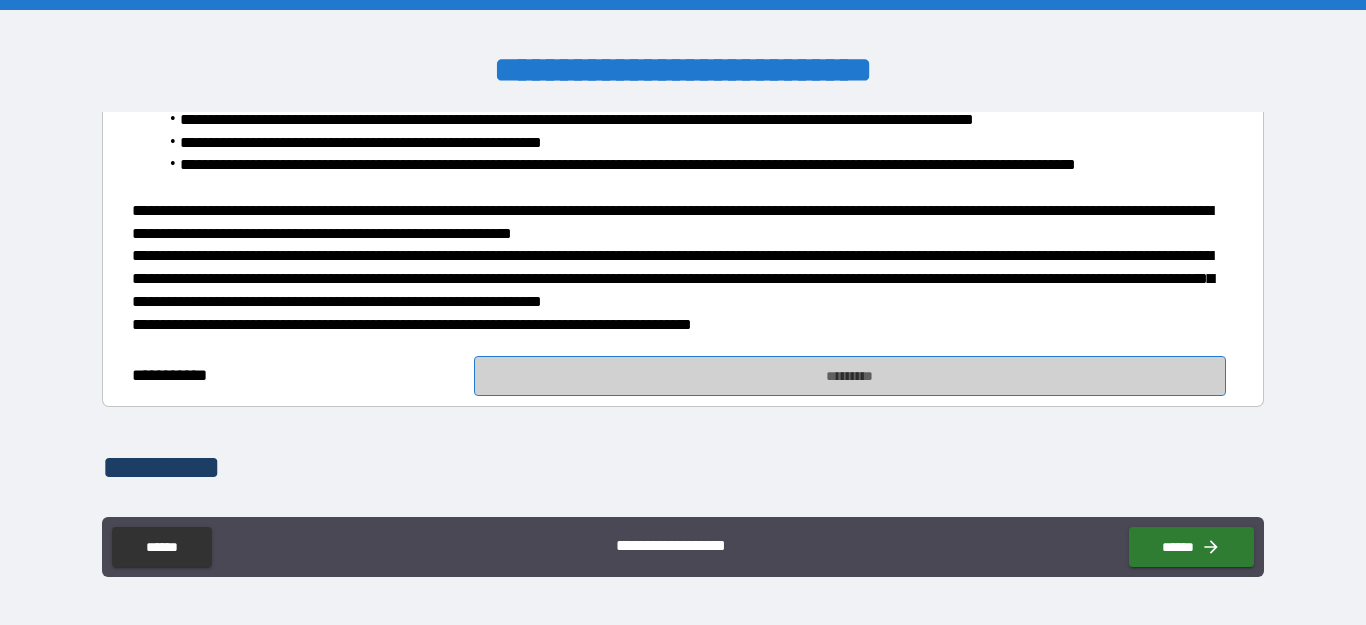 click on "*********" at bounding box center (850, 376) 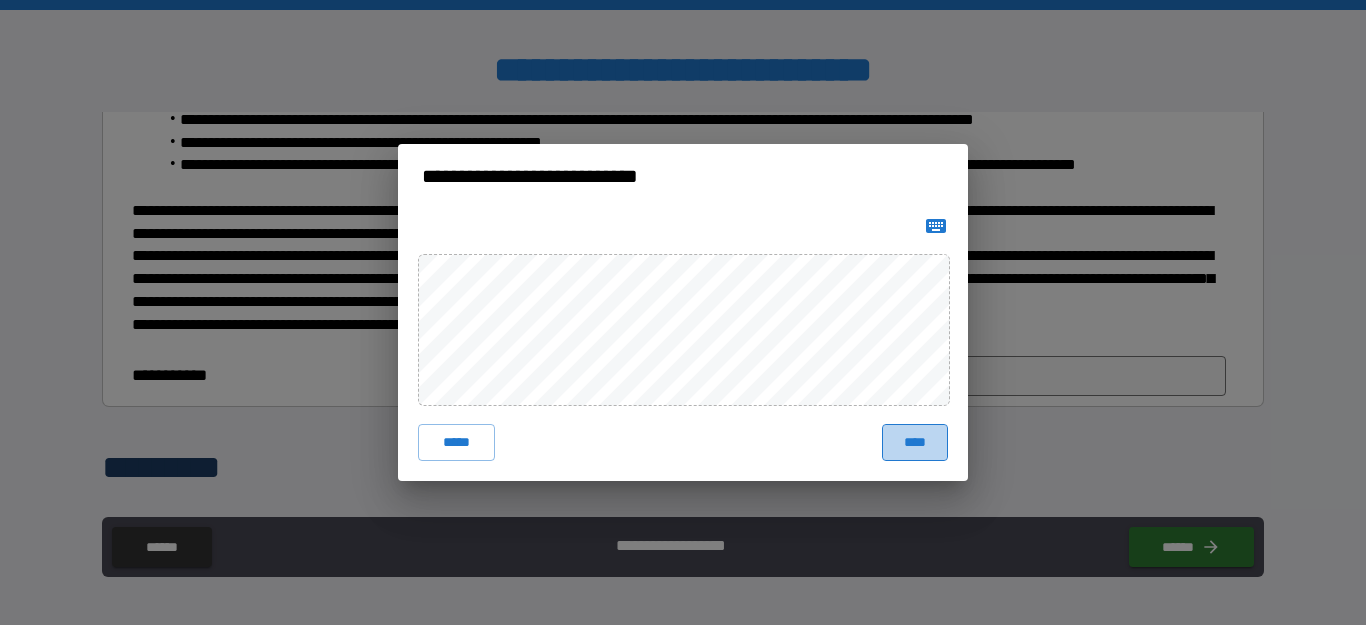click on "****" at bounding box center (915, 442) 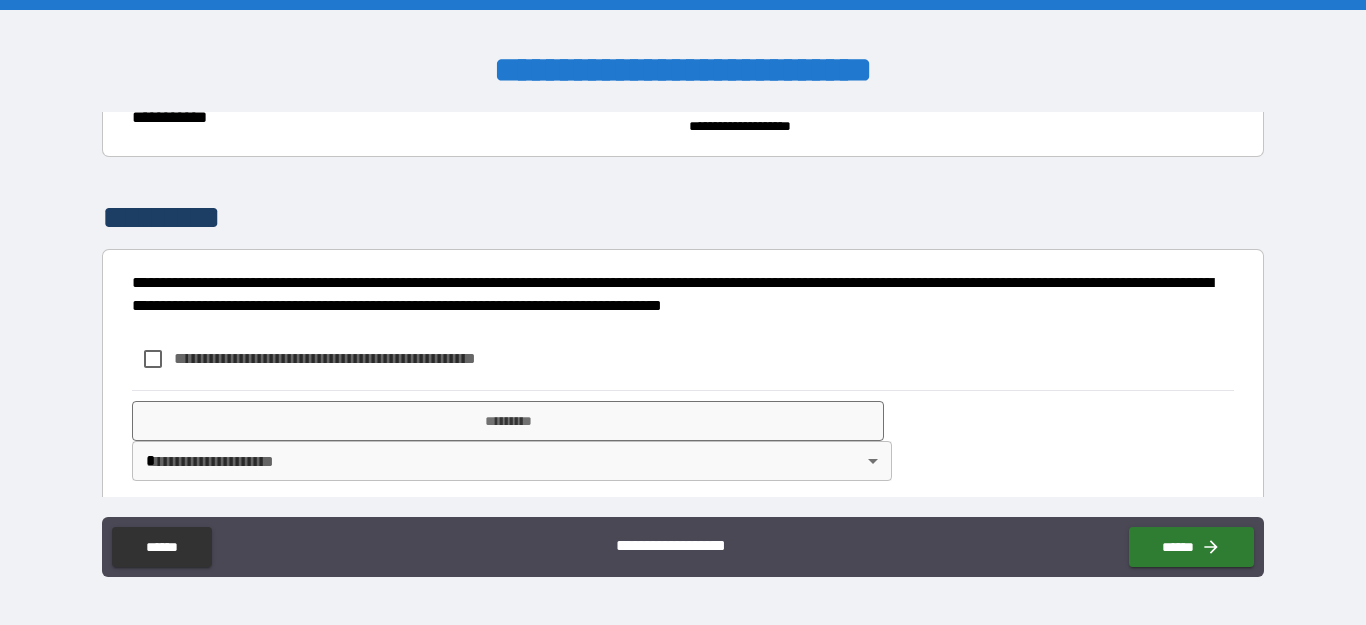 scroll, scrollTop: 597, scrollLeft: 0, axis: vertical 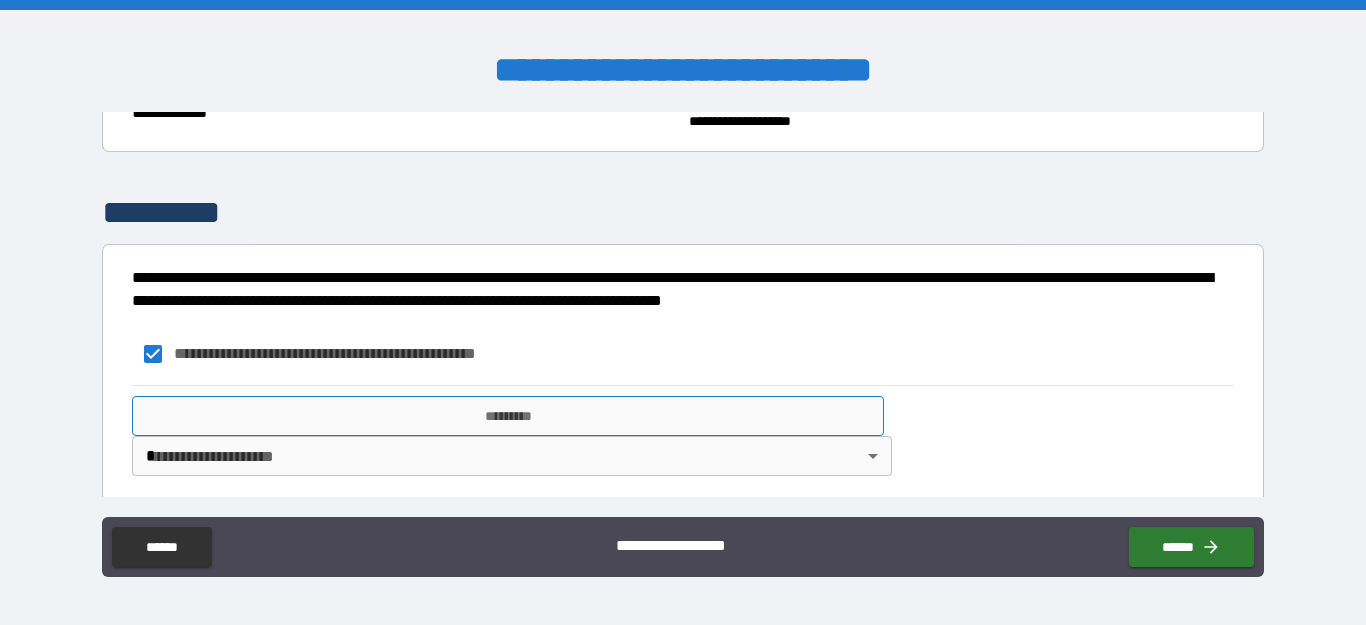 click on "*********" at bounding box center [508, 416] 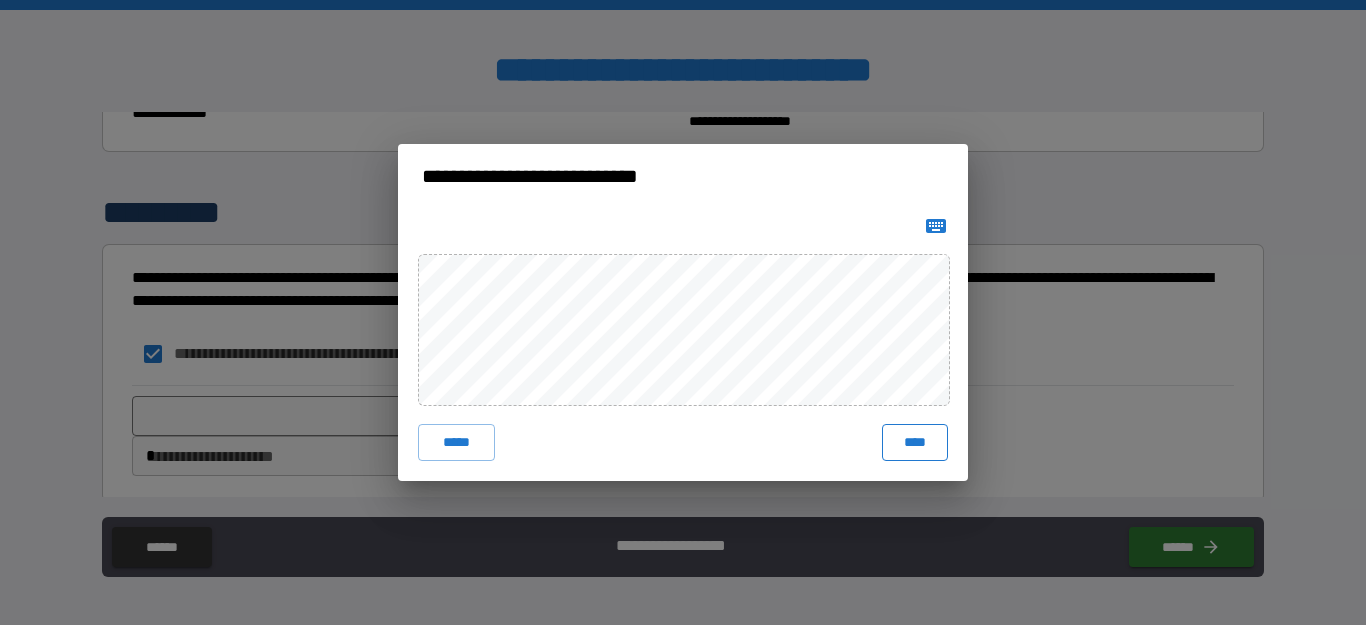 click on "****" at bounding box center (915, 442) 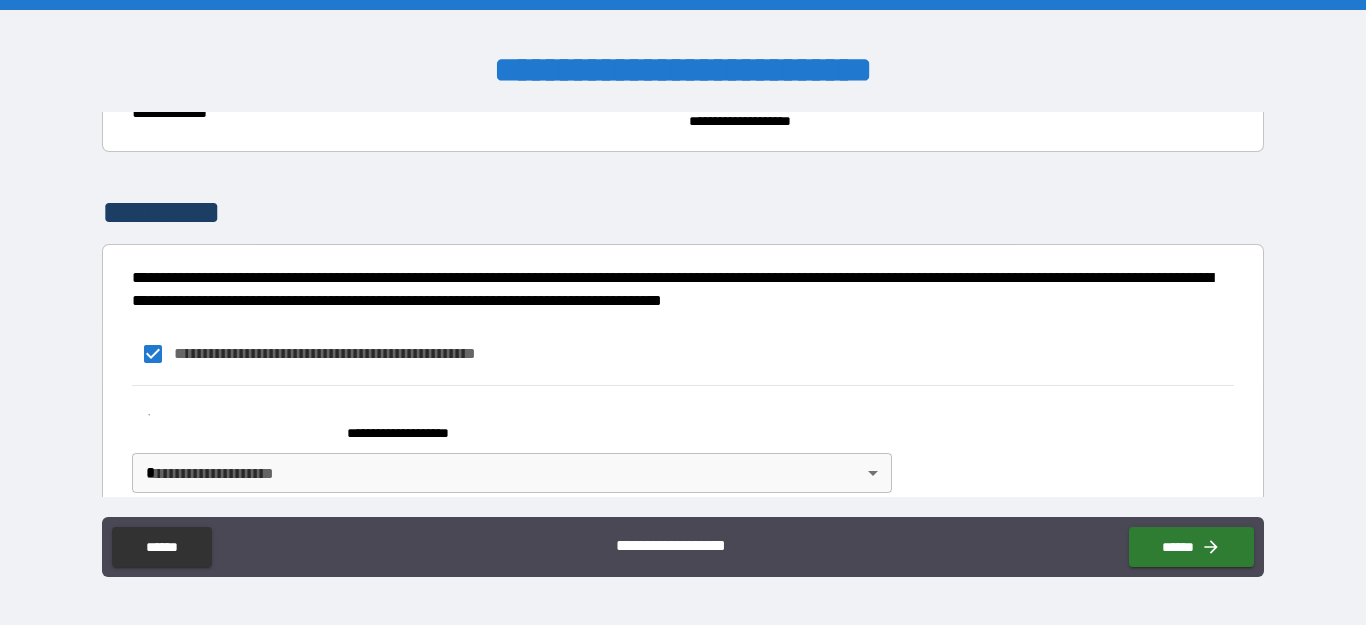 scroll, scrollTop: 624, scrollLeft: 0, axis: vertical 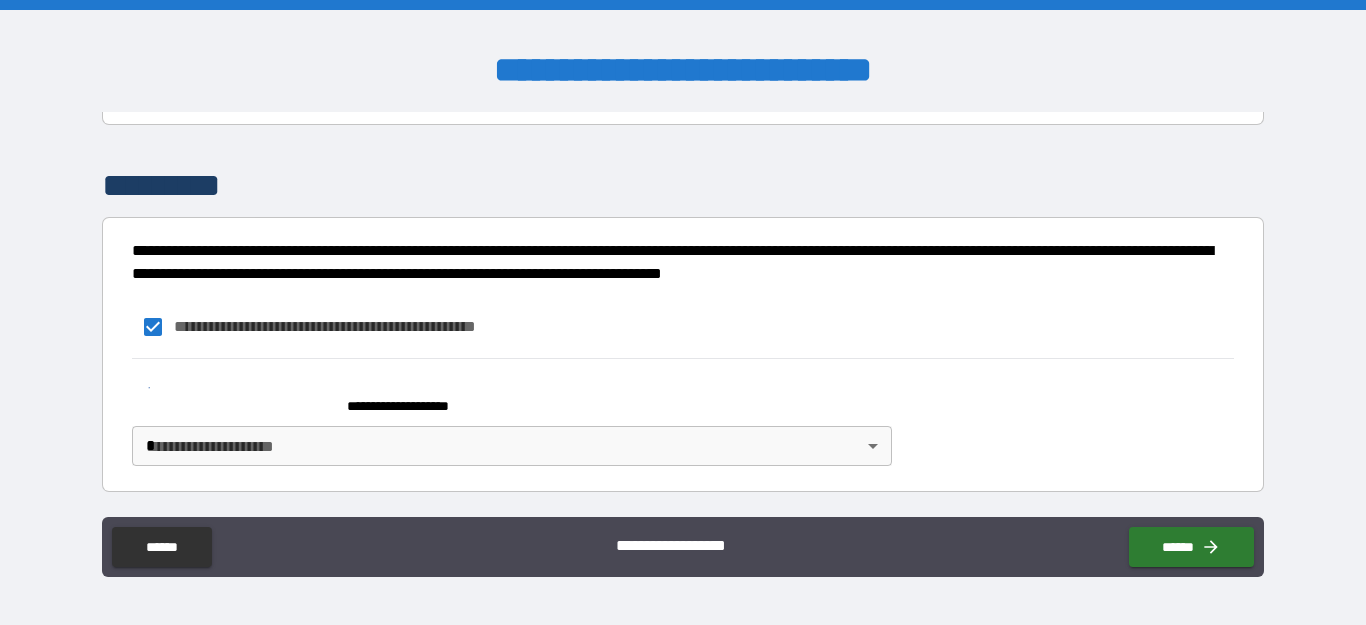 drag, startPoint x: 1267, startPoint y: 402, endPoint x: 1269, endPoint y: 413, distance: 11.18034 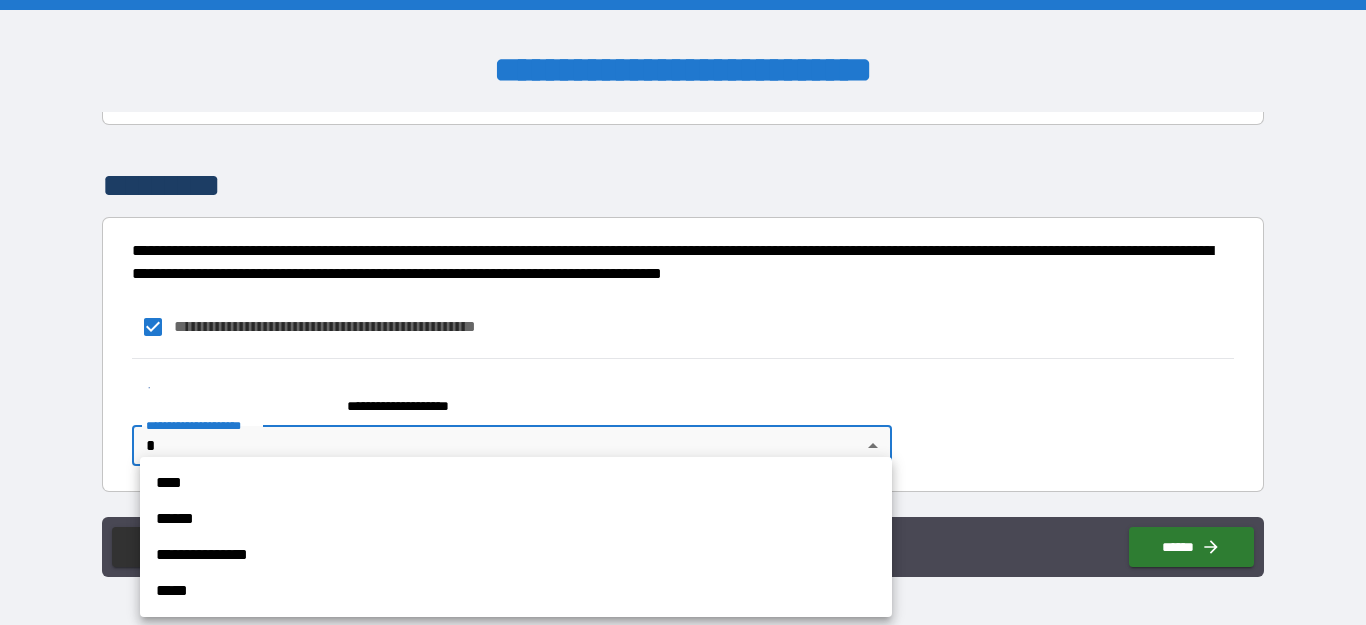 click on "[NUMBER] [STREET], [CITY], [STATE]" at bounding box center (683, 312) 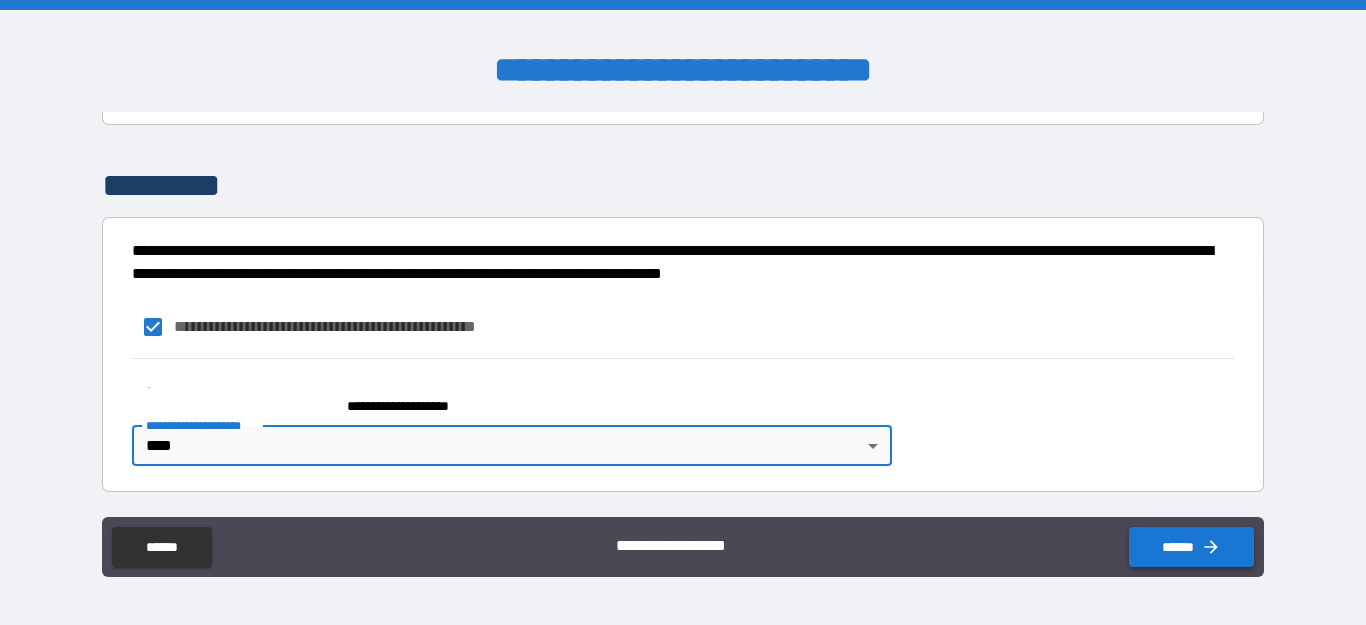 click on "******" at bounding box center [1191, 547] 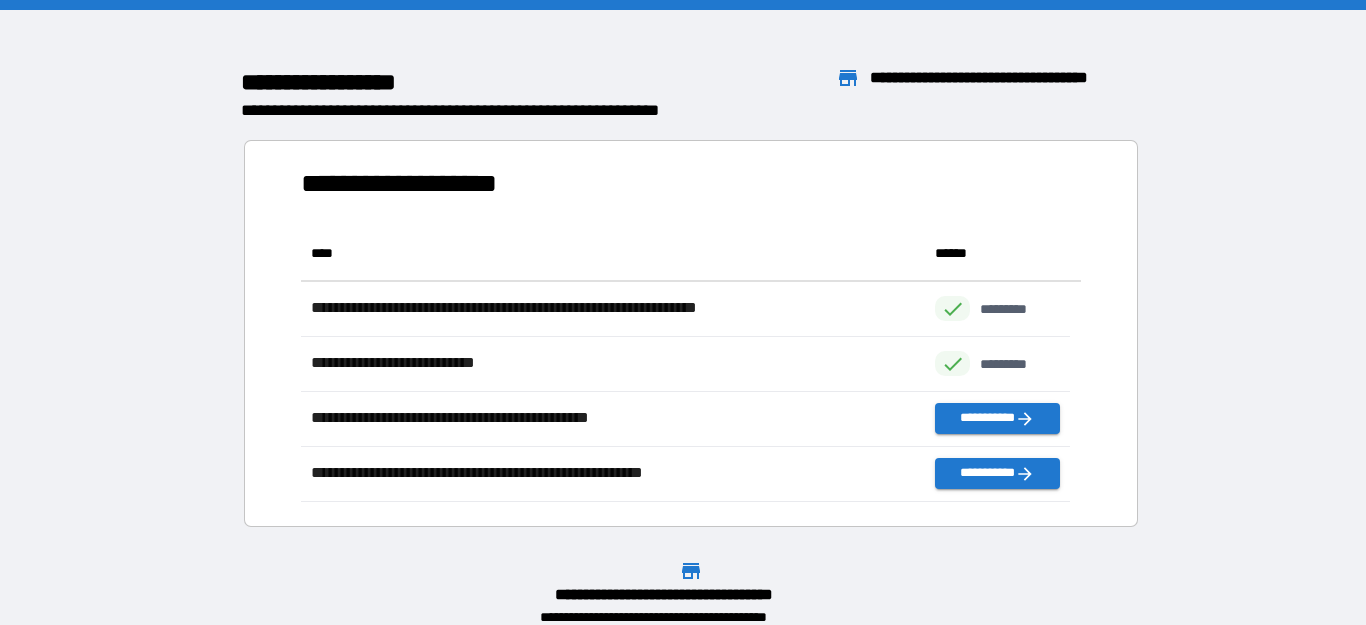 scroll, scrollTop: 259, scrollLeft: 753, axis: both 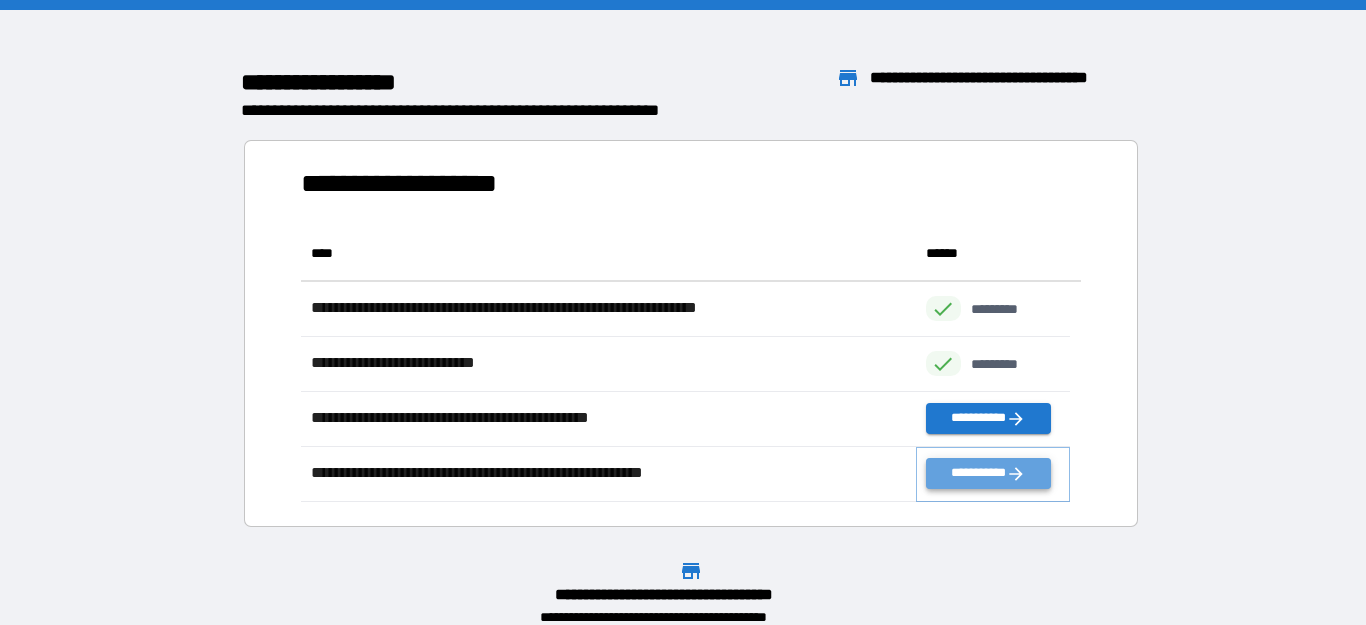 click on "**********" at bounding box center (988, 473) 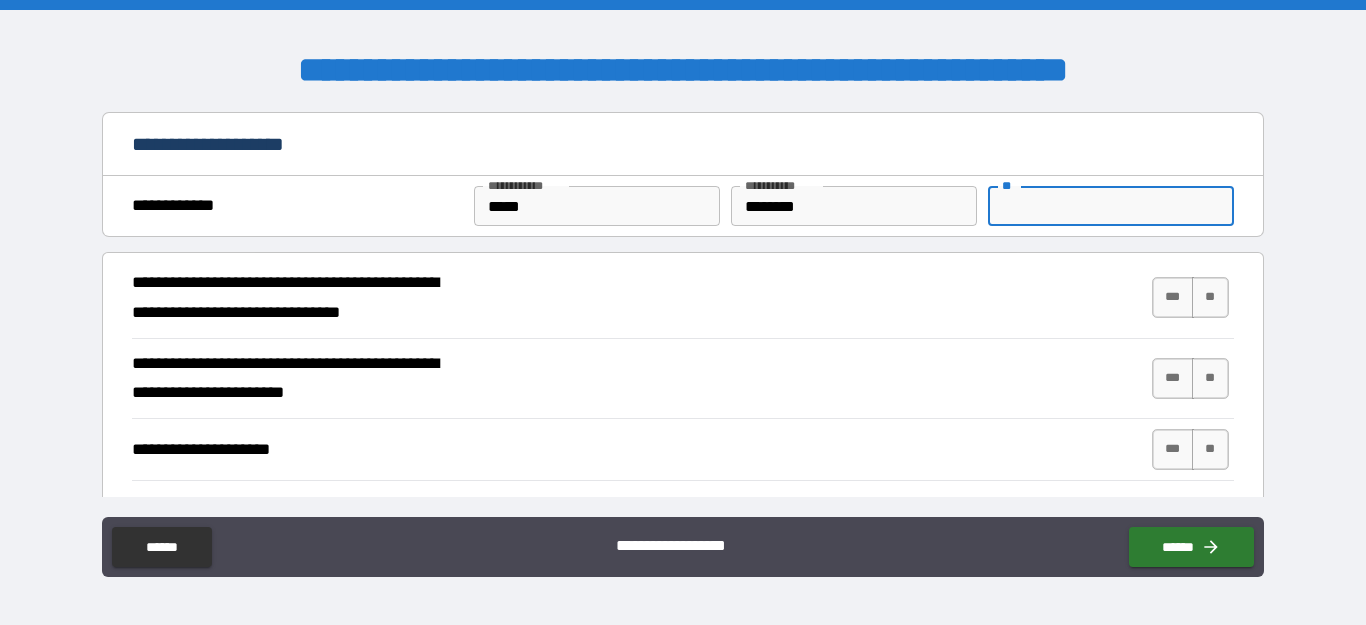 click on "**" at bounding box center [1111, 206] 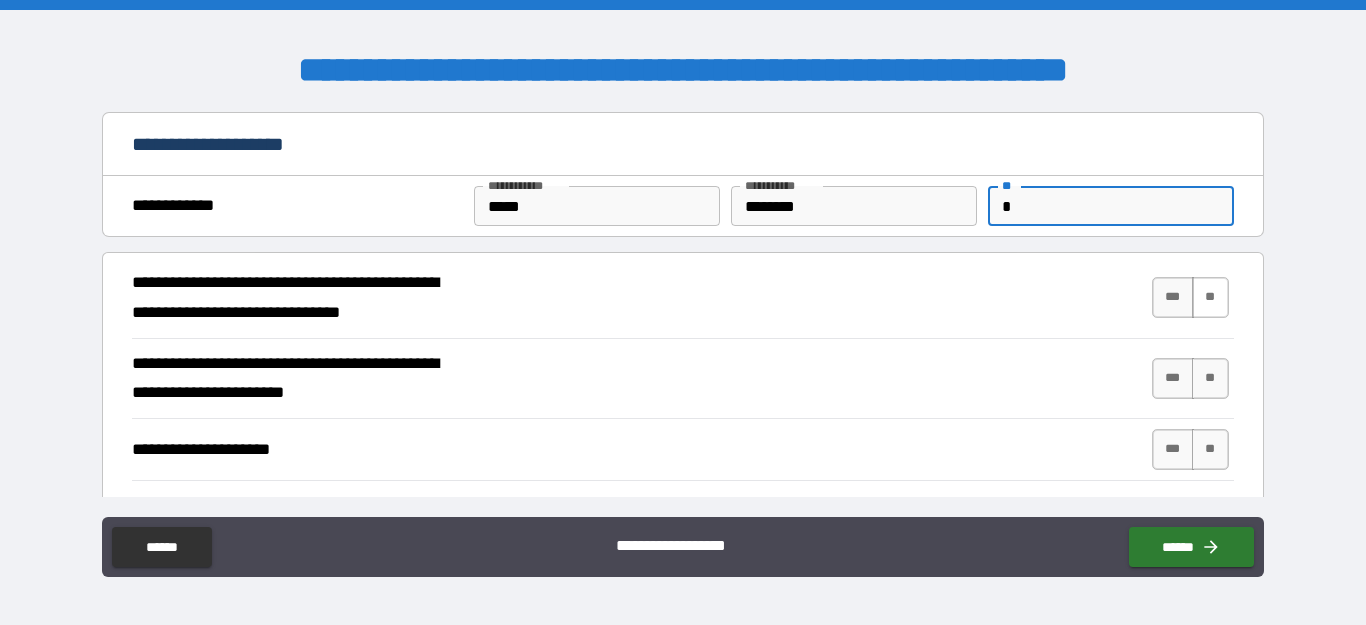 click on "**" at bounding box center (1210, 297) 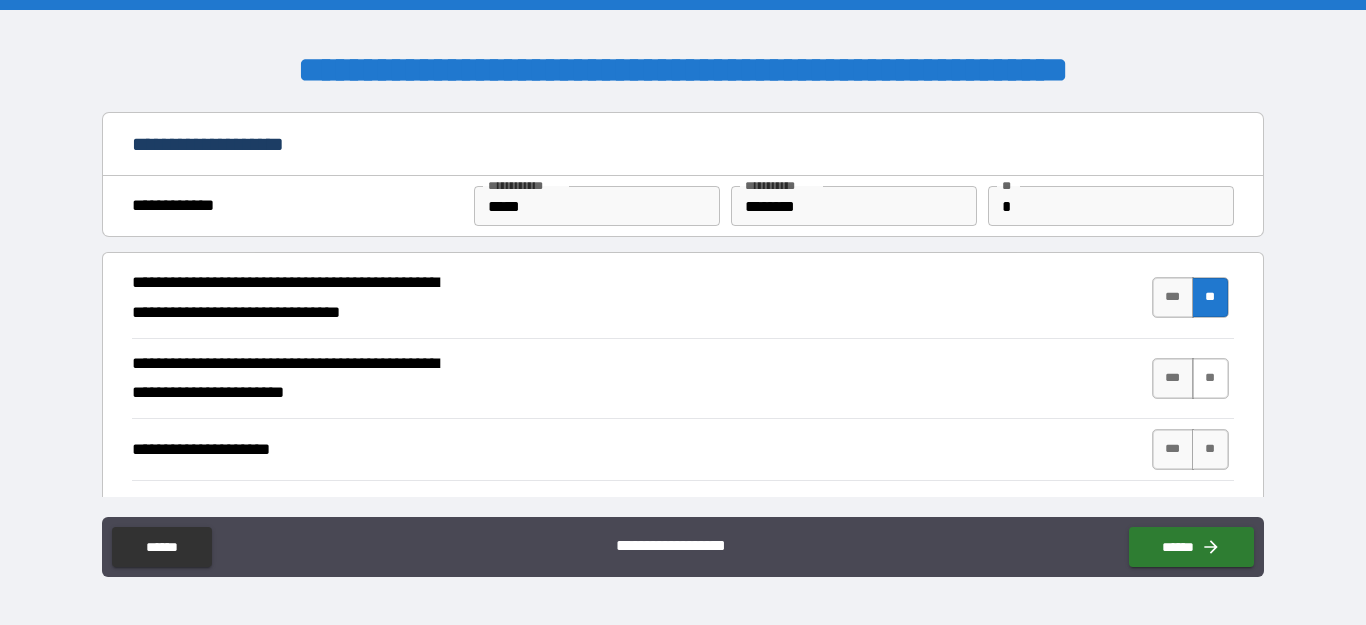 click on "**" at bounding box center [1210, 378] 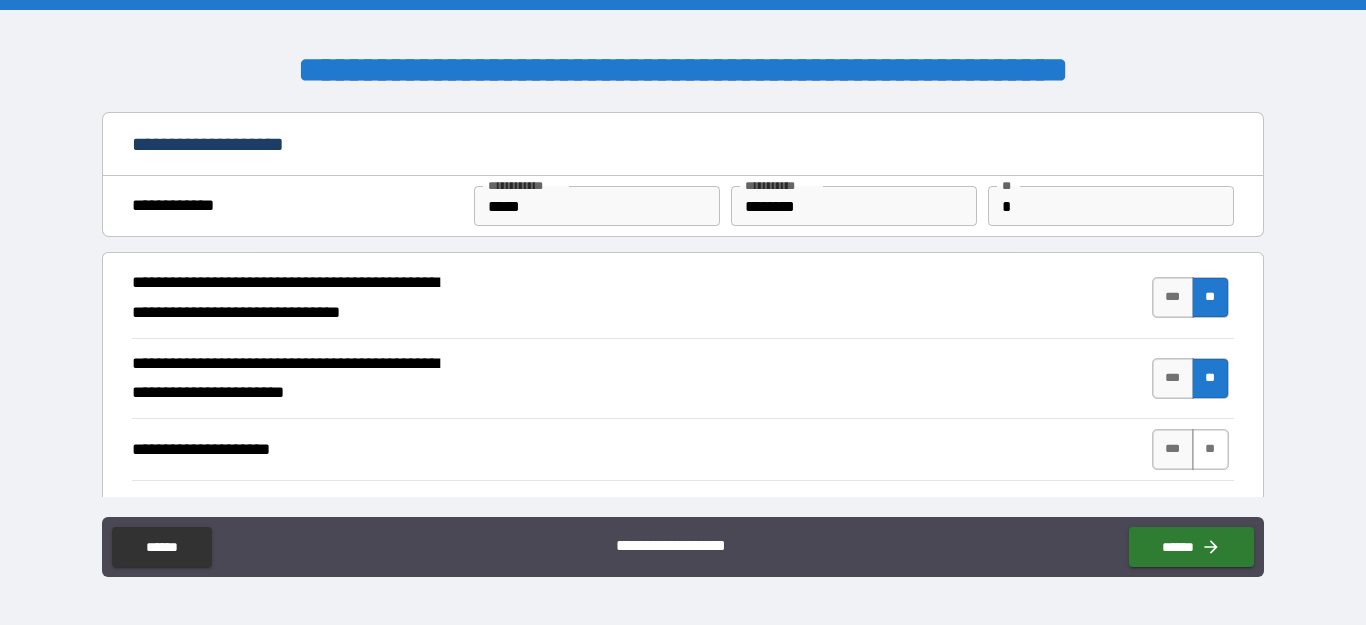 click on "**" at bounding box center [1210, 449] 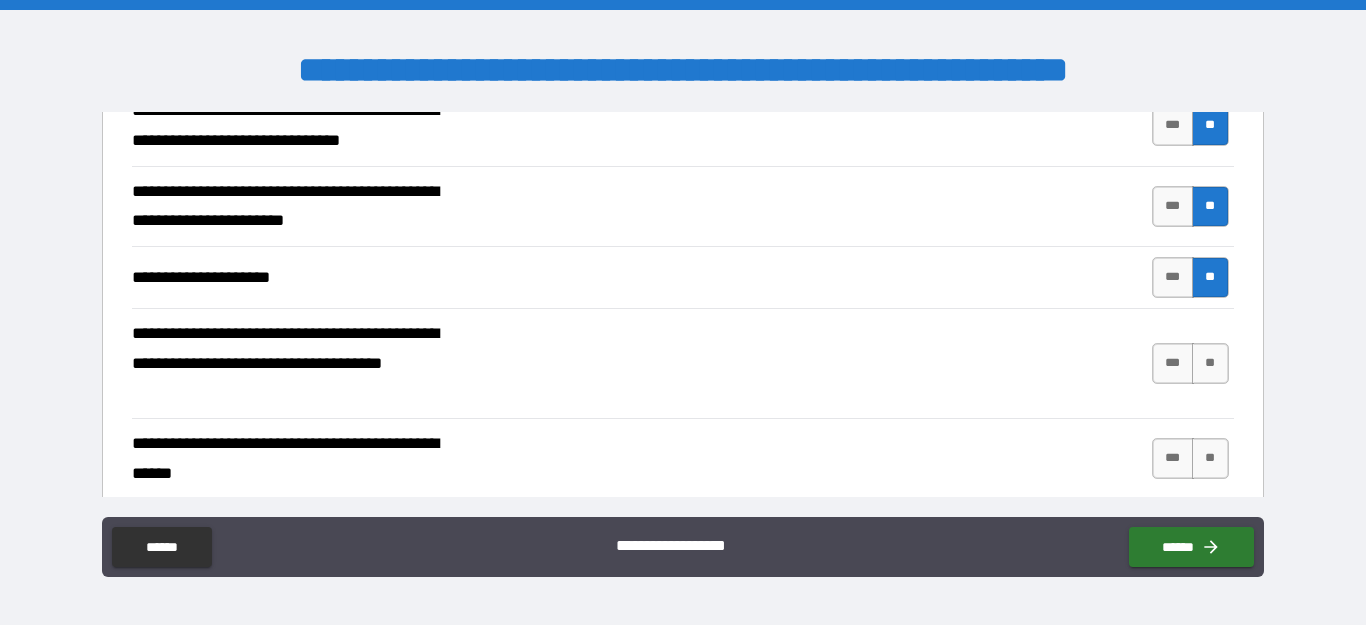 scroll, scrollTop: 180, scrollLeft: 0, axis: vertical 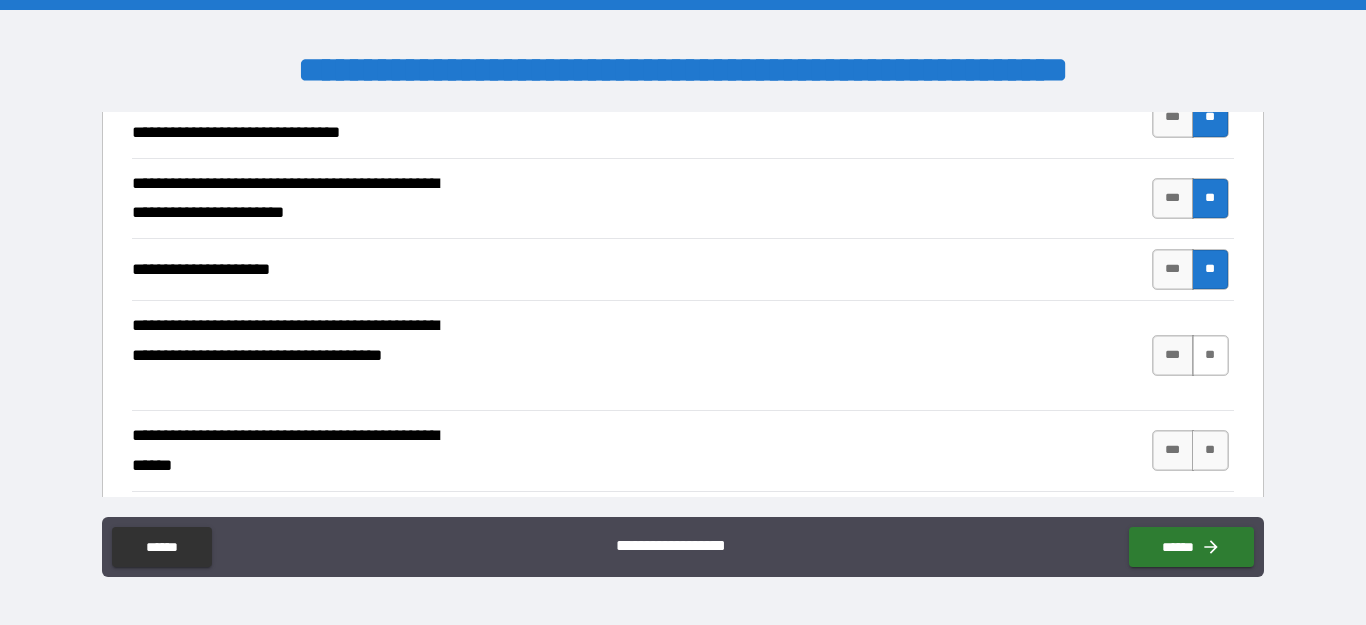 click on "**" at bounding box center [1210, 355] 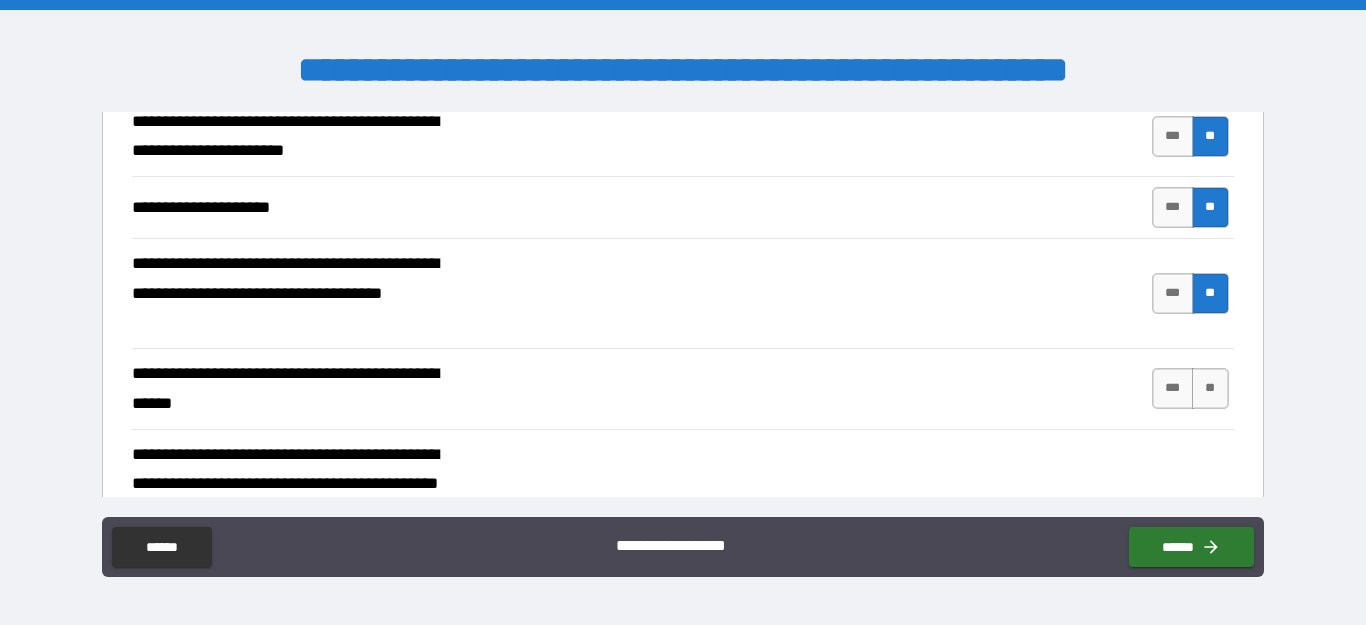 scroll, scrollTop: 245, scrollLeft: 0, axis: vertical 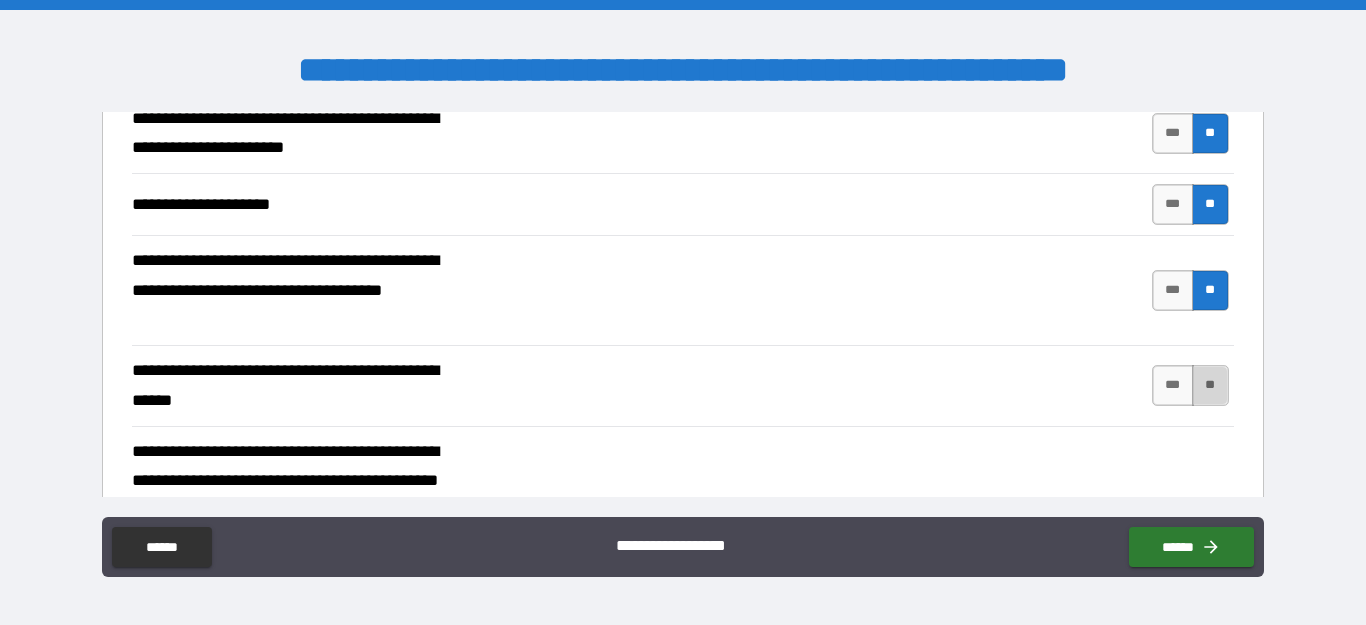 click on "**" at bounding box center [1210, 385] 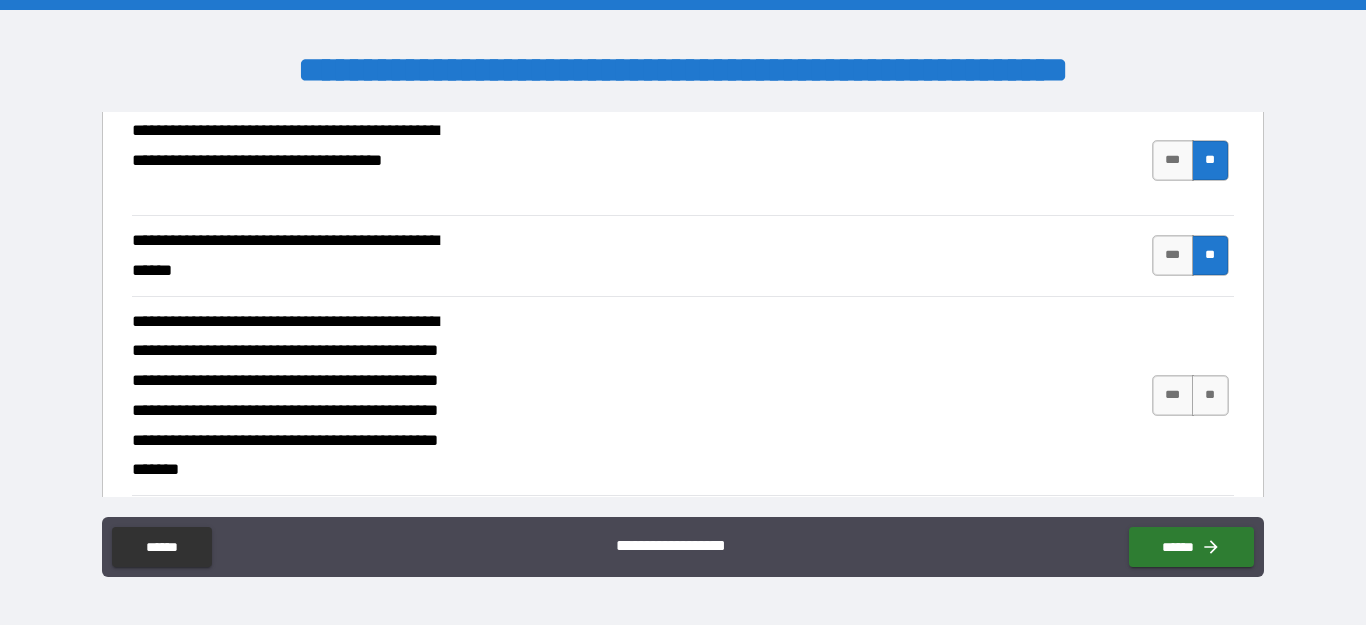 scroll, scrollTop: 381, scrollLeft: 0, axis: vertical 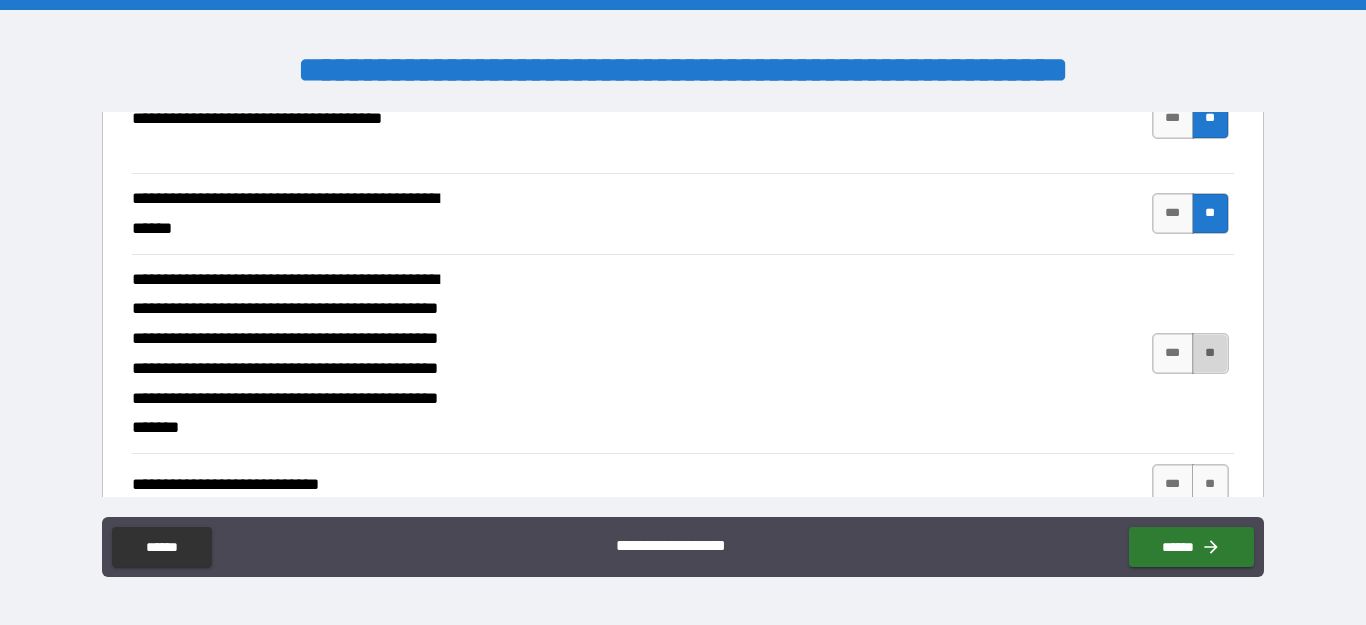 click on "**" at bounding box center [1210, 353] 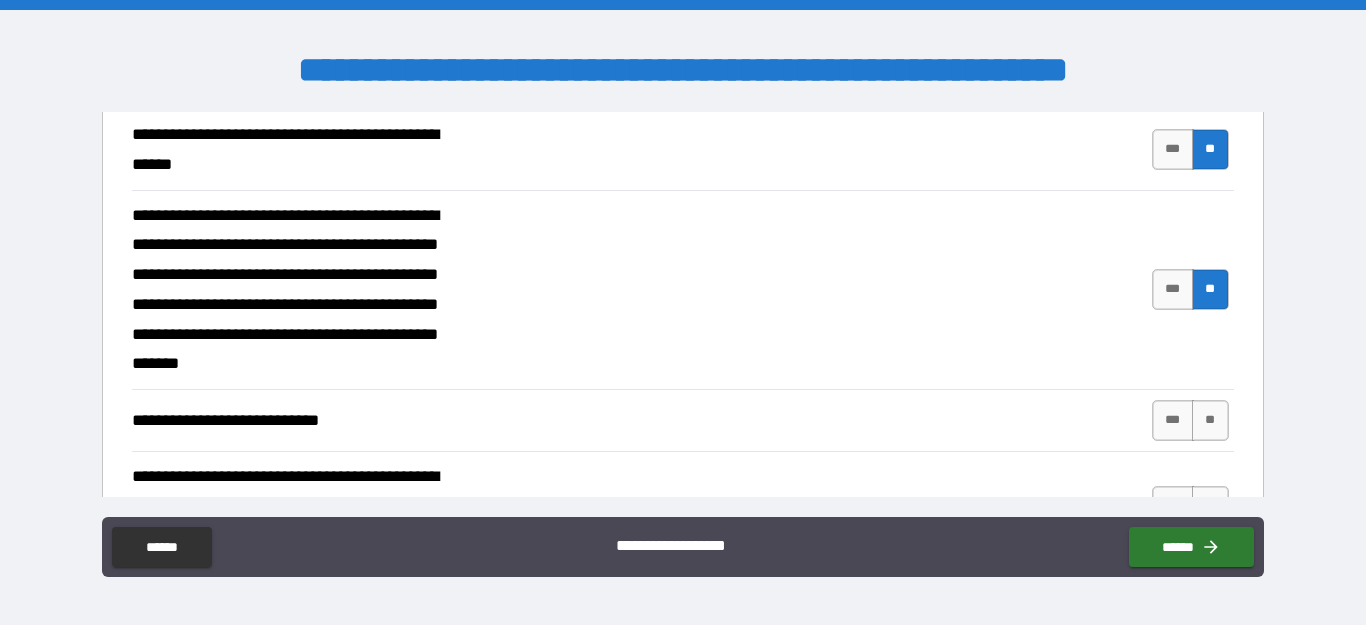 scroll, scrollTop: 532, scrollLeft: 0, axis: vertical 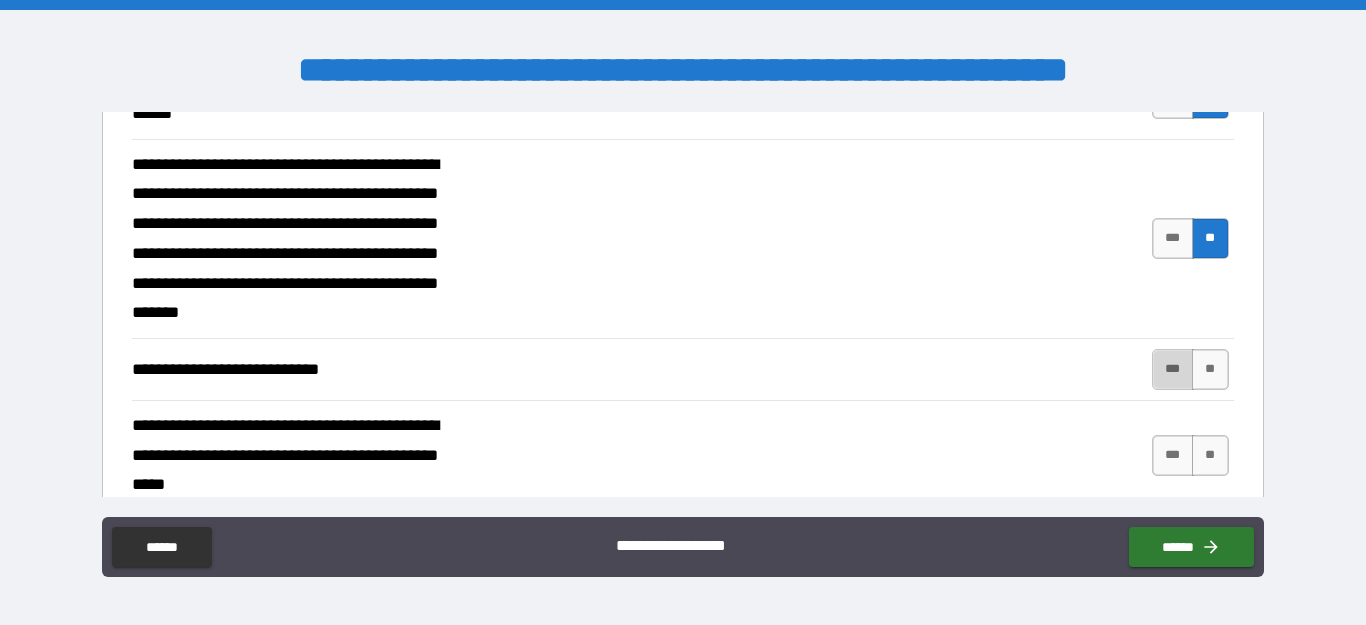 click on "***" at bounding box center (1173, 369) 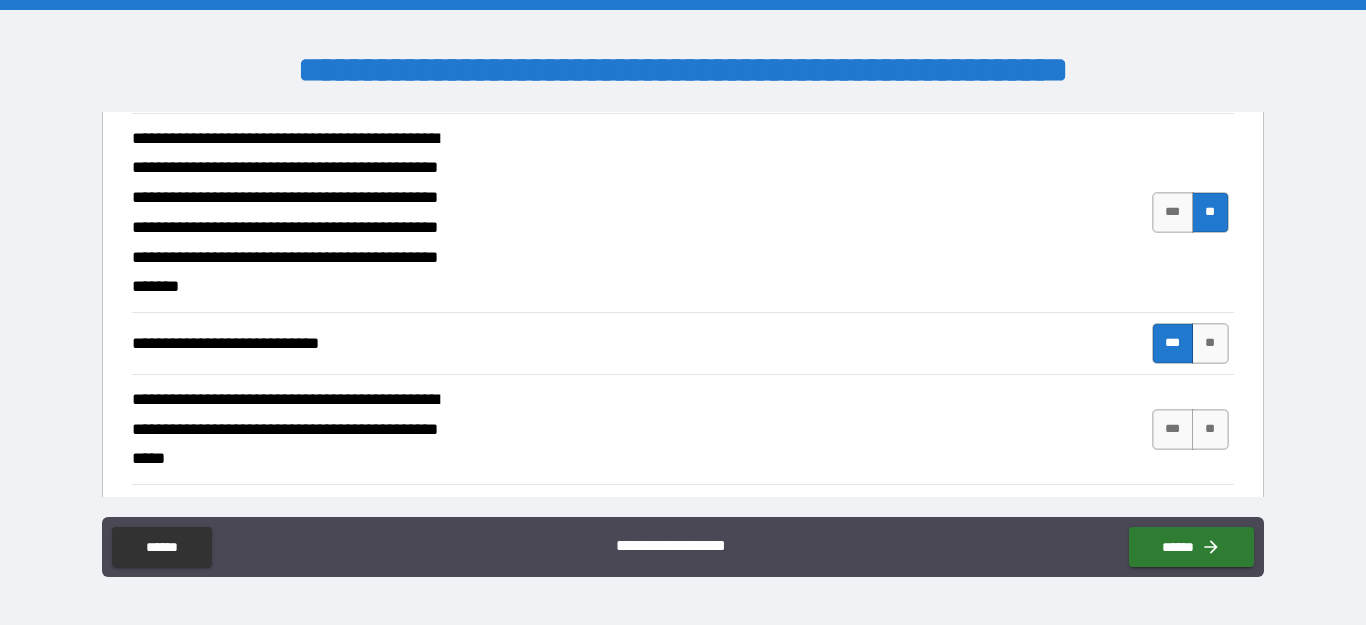 scroll, scrollTop: 594, scrollLeft: 0, axis: vertical 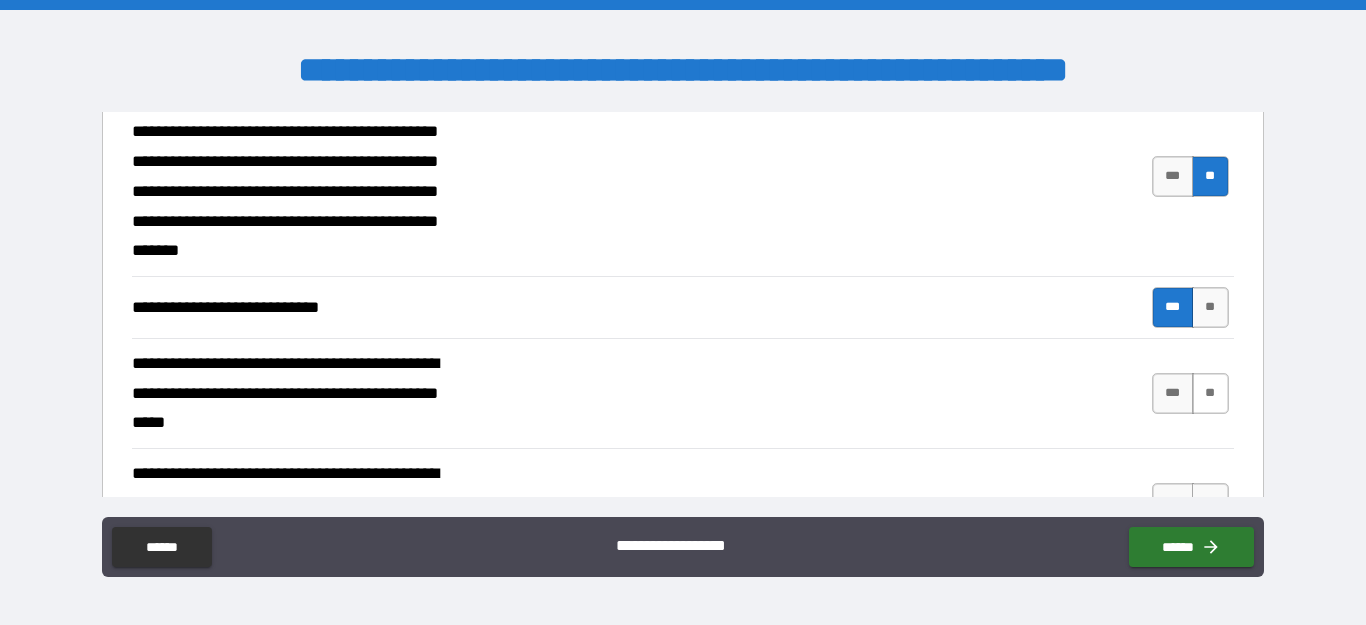 click on "**" at bounding box center (1210, 393) 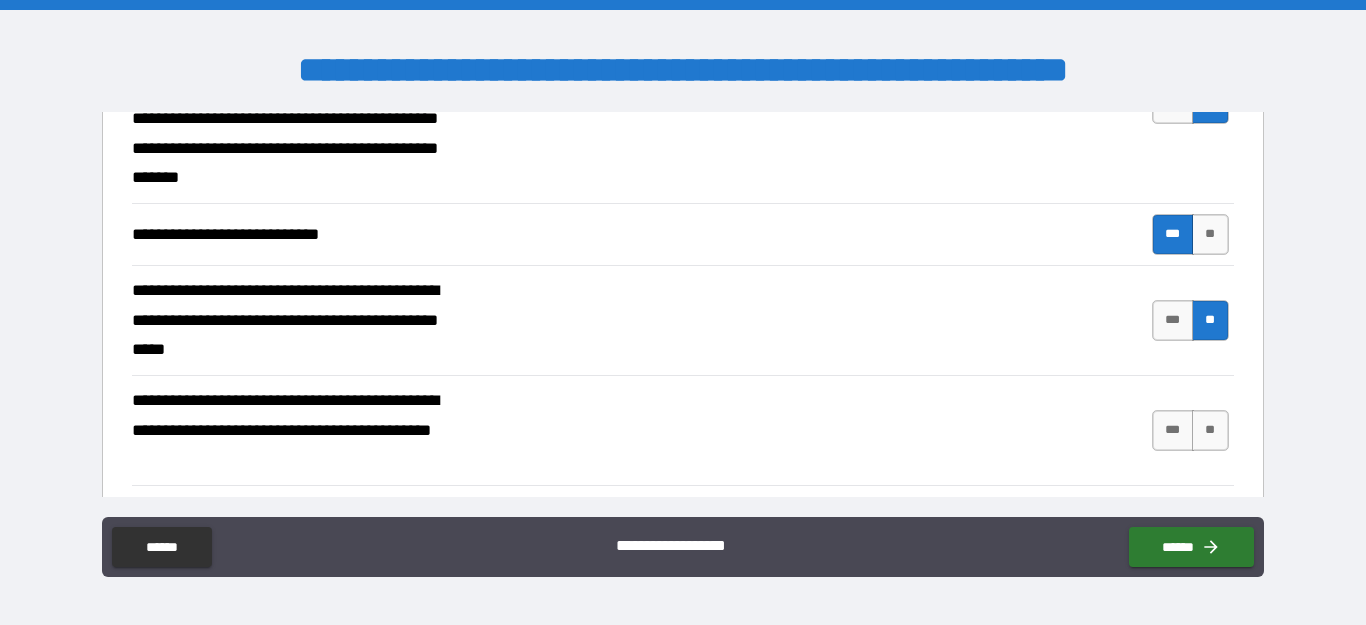 scroll, scrollTop: 683, scrollLeft: 0, axis: vertical 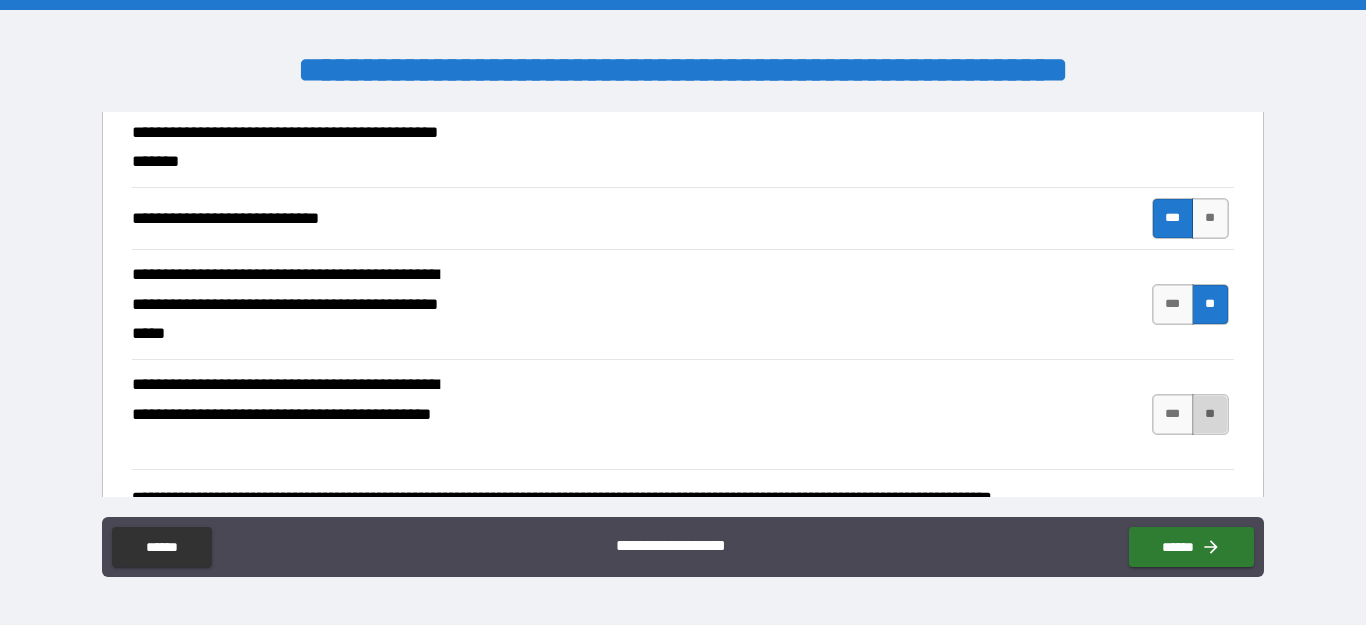 click on "**" at bounding box center (1210, 414) 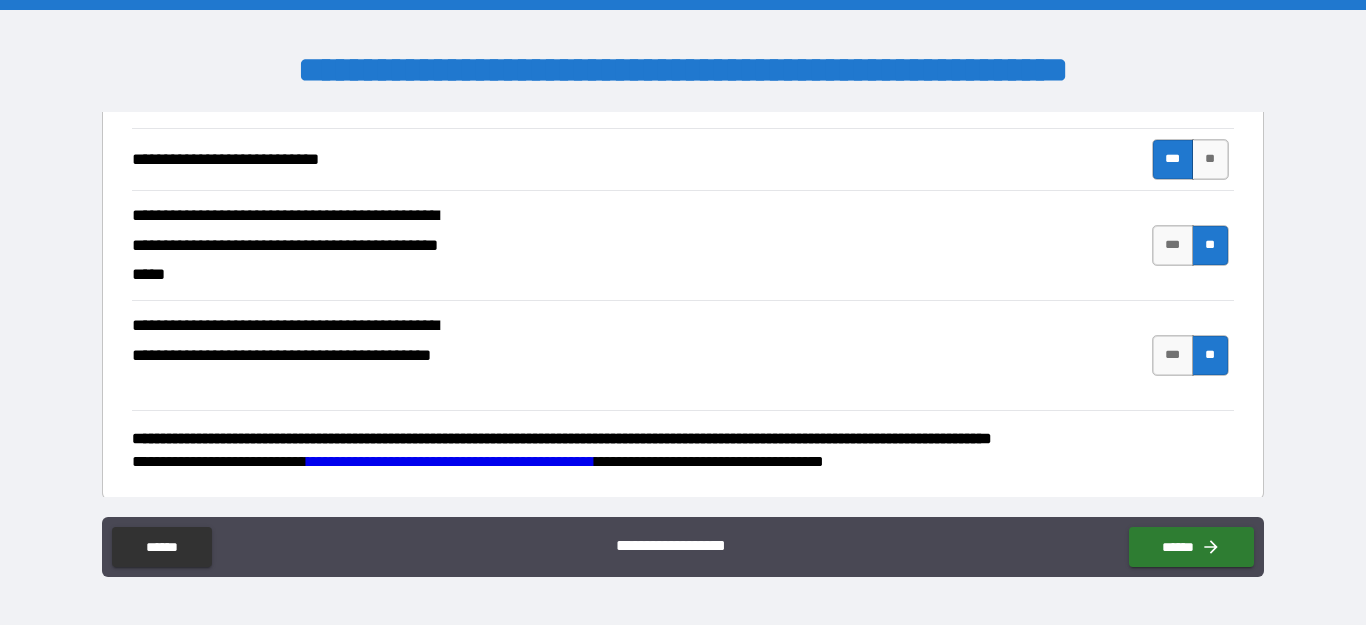 scroll, scrollTop: 750, scrollLeft: 0, axis: vertical 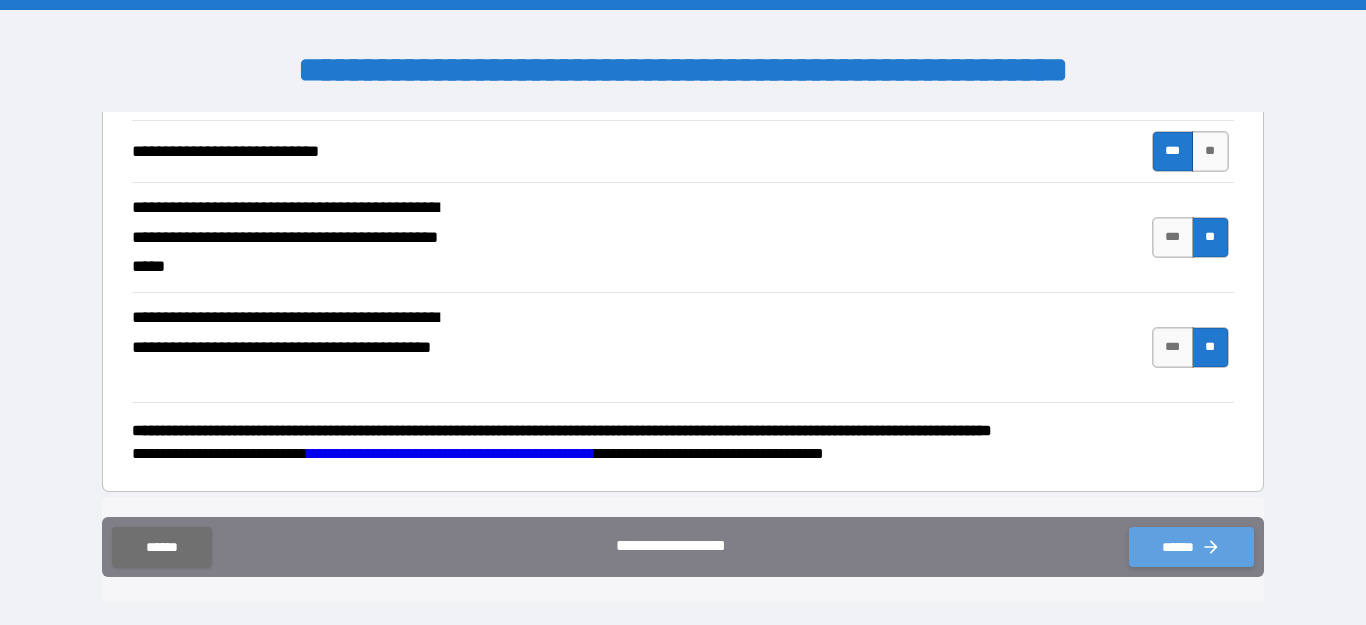 click on "******" at bounding box center [1191, 547] 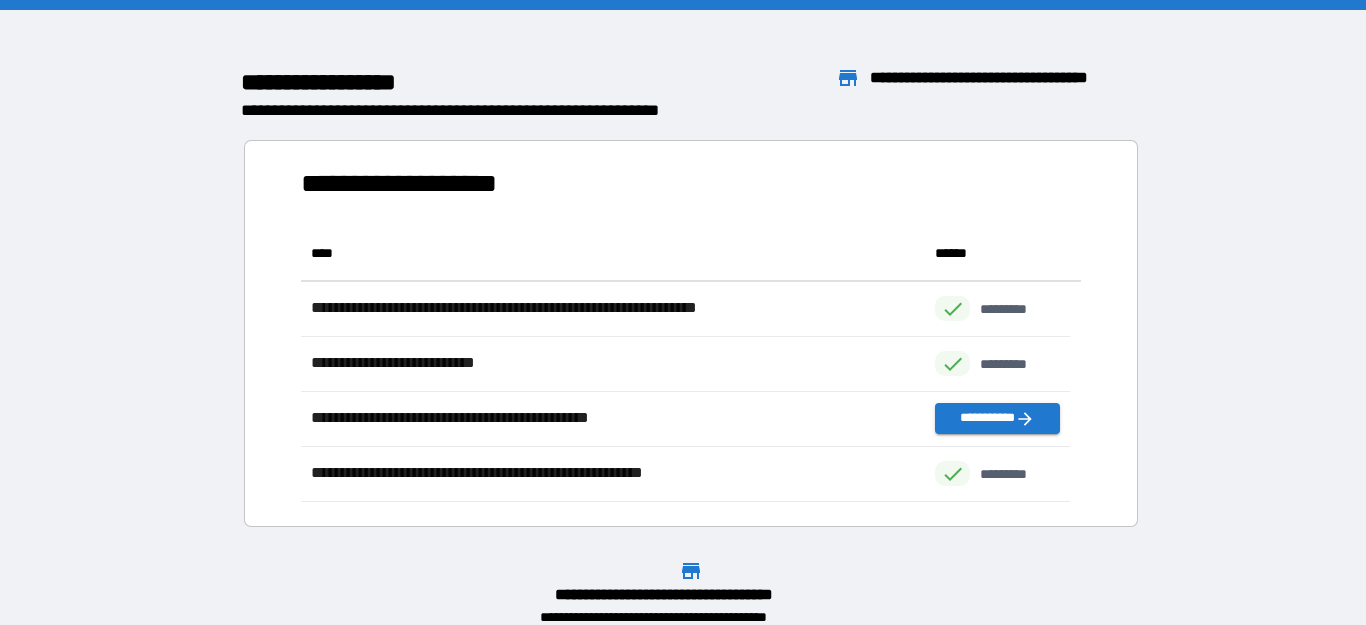 scroll, scrollTop: 259, scrollLeft: 753, axis: both 